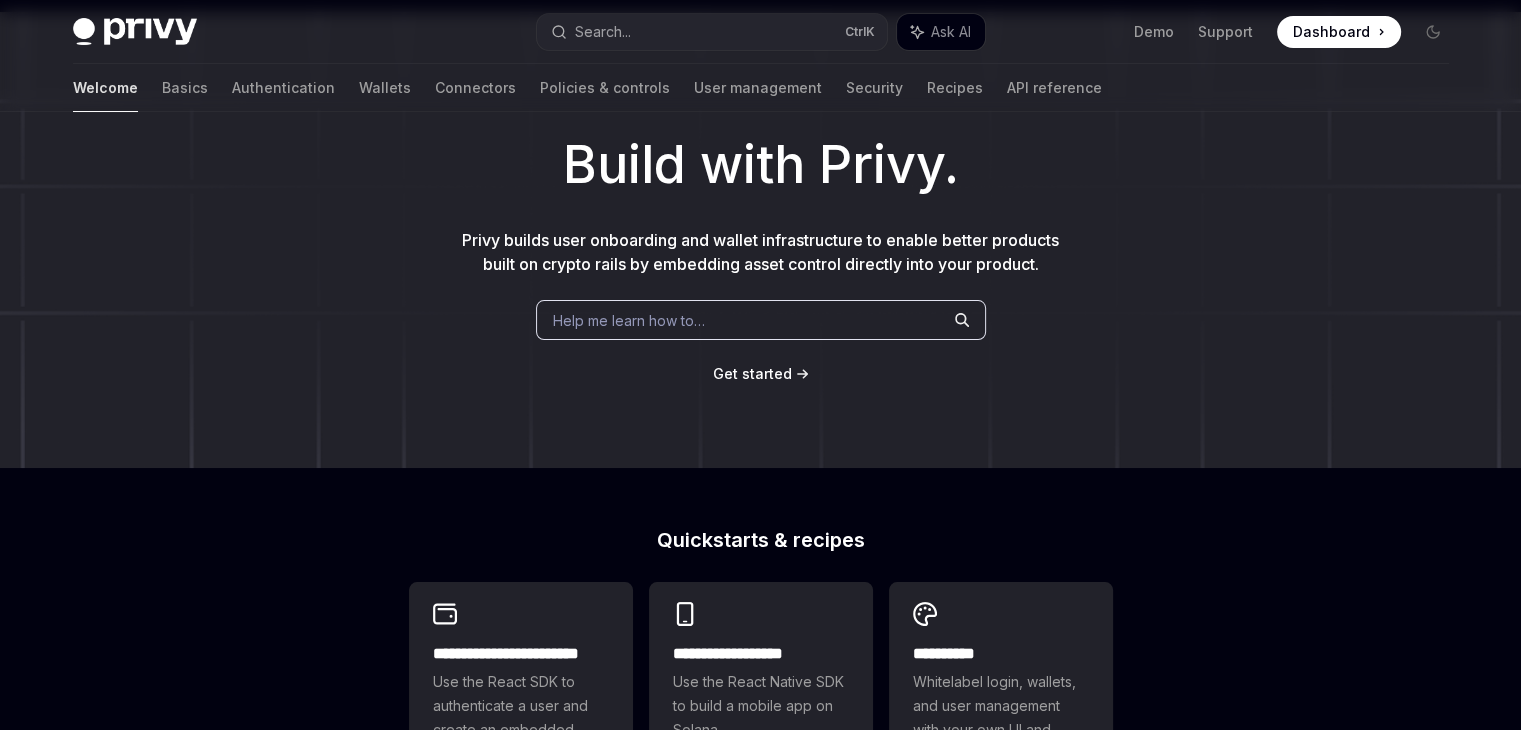 scroll, scrollTop: 0, scrollLeft: 0, axis: both 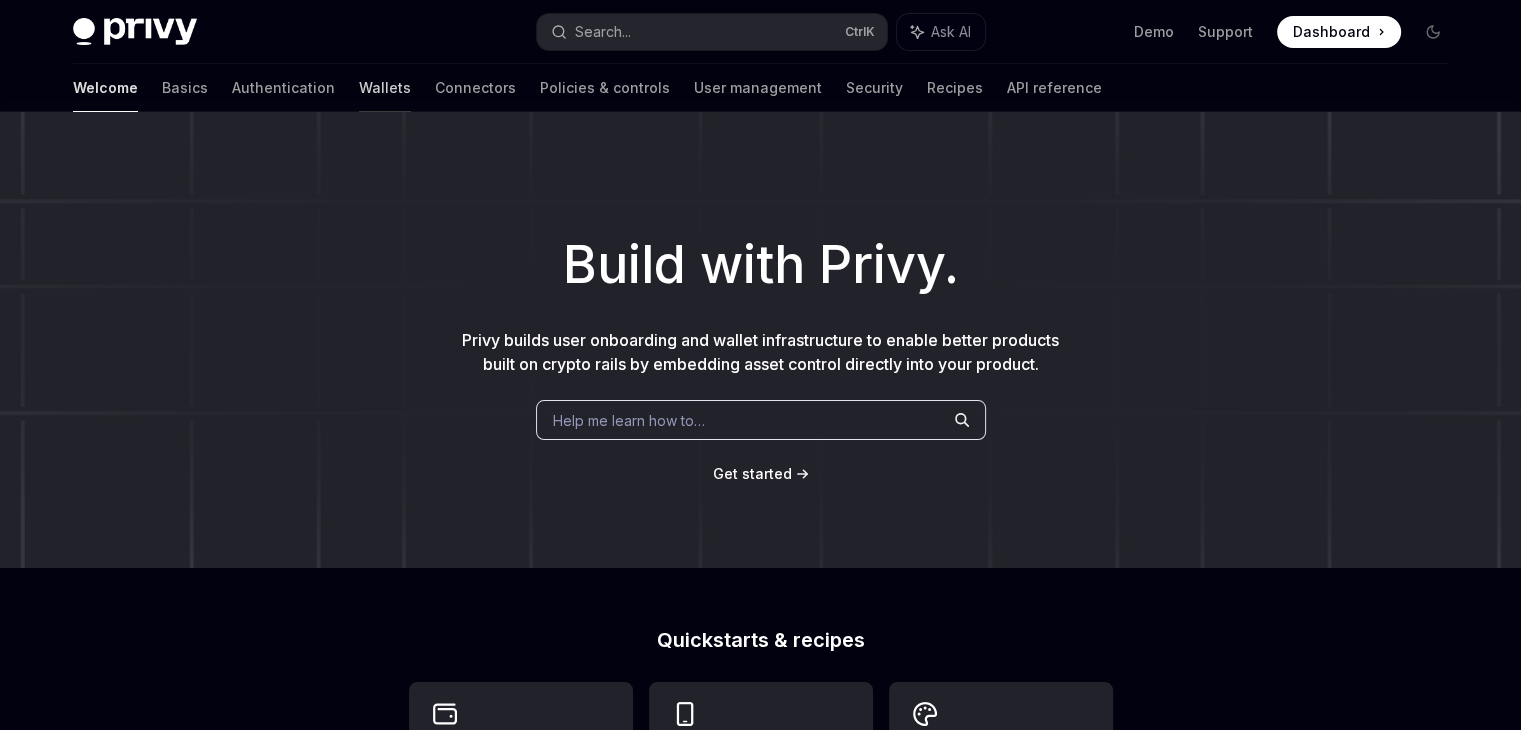 click on "Wallets" at bounding box center (385, 88) 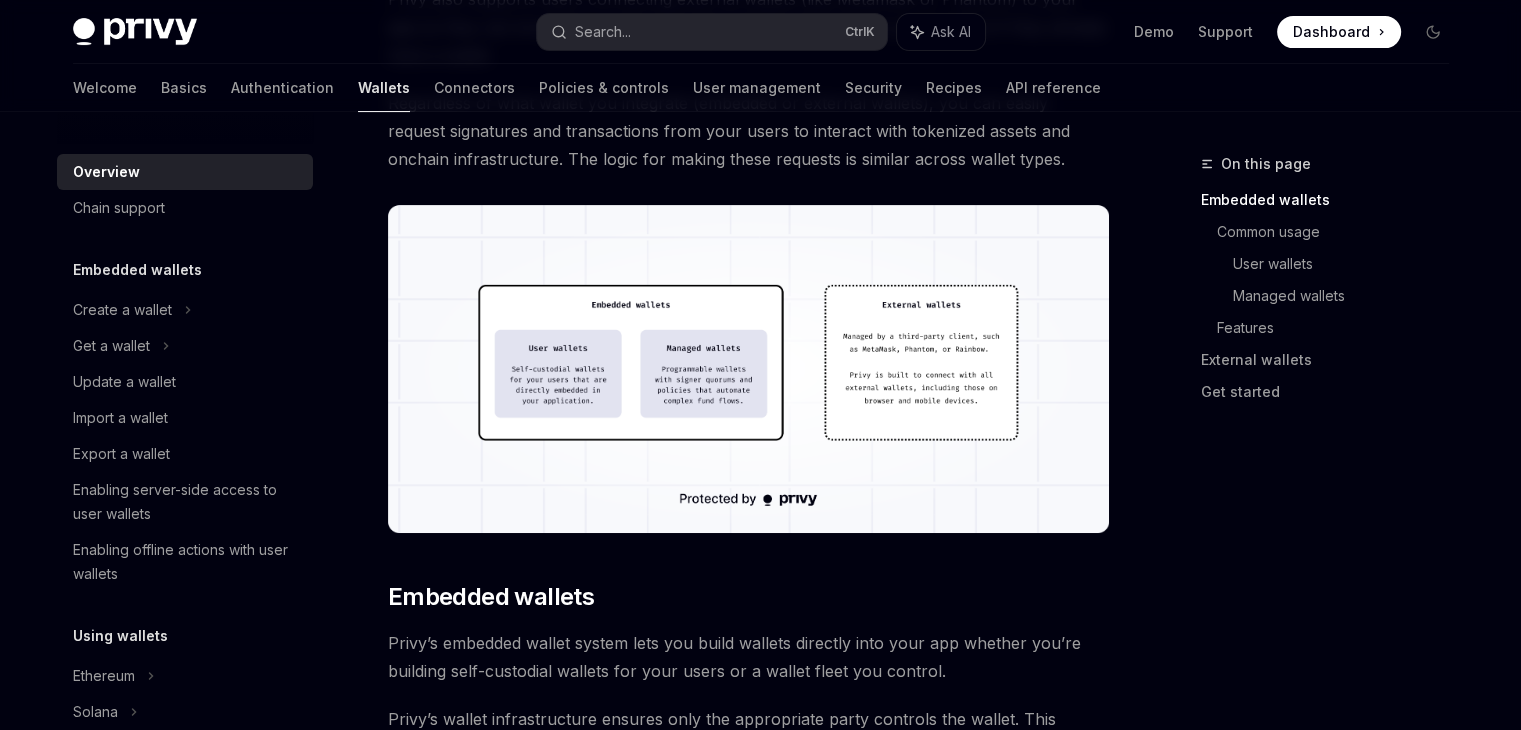 scroll, scrollTop: 500, scrollLeft: 0, axis: vertical 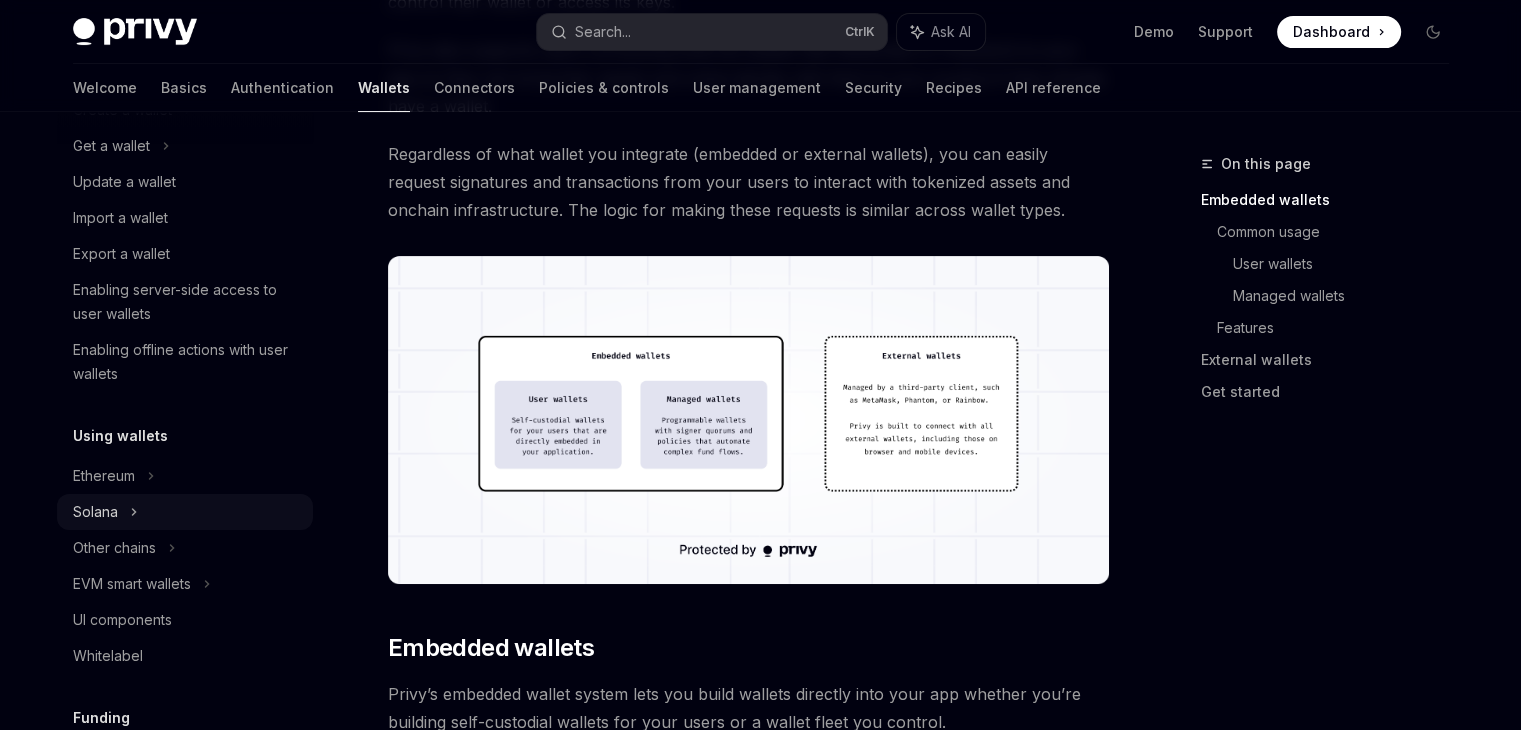 click on "Solana" at bounding box center [185, 146] 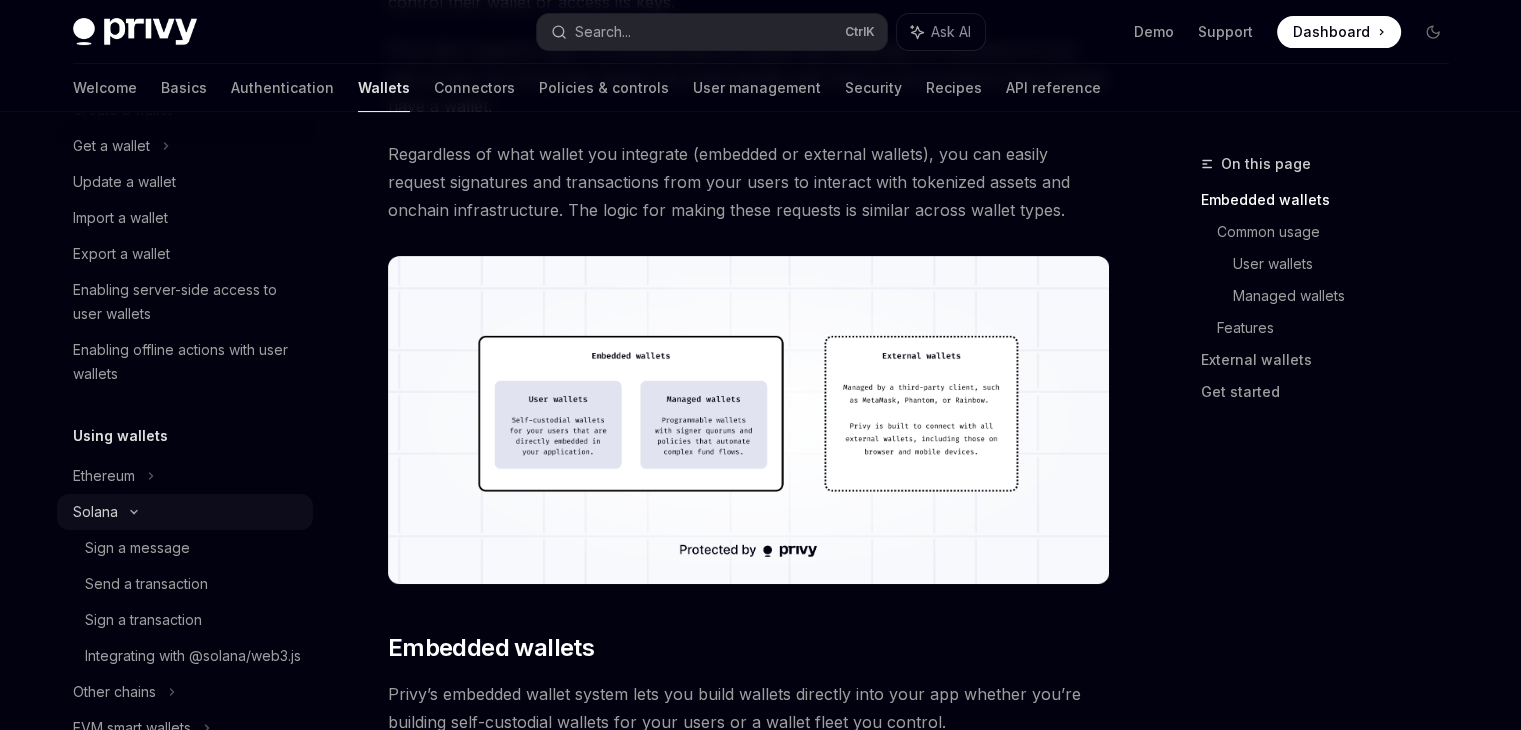 scroll, scrollTop: 0, scrollLeft: 0, axis: both 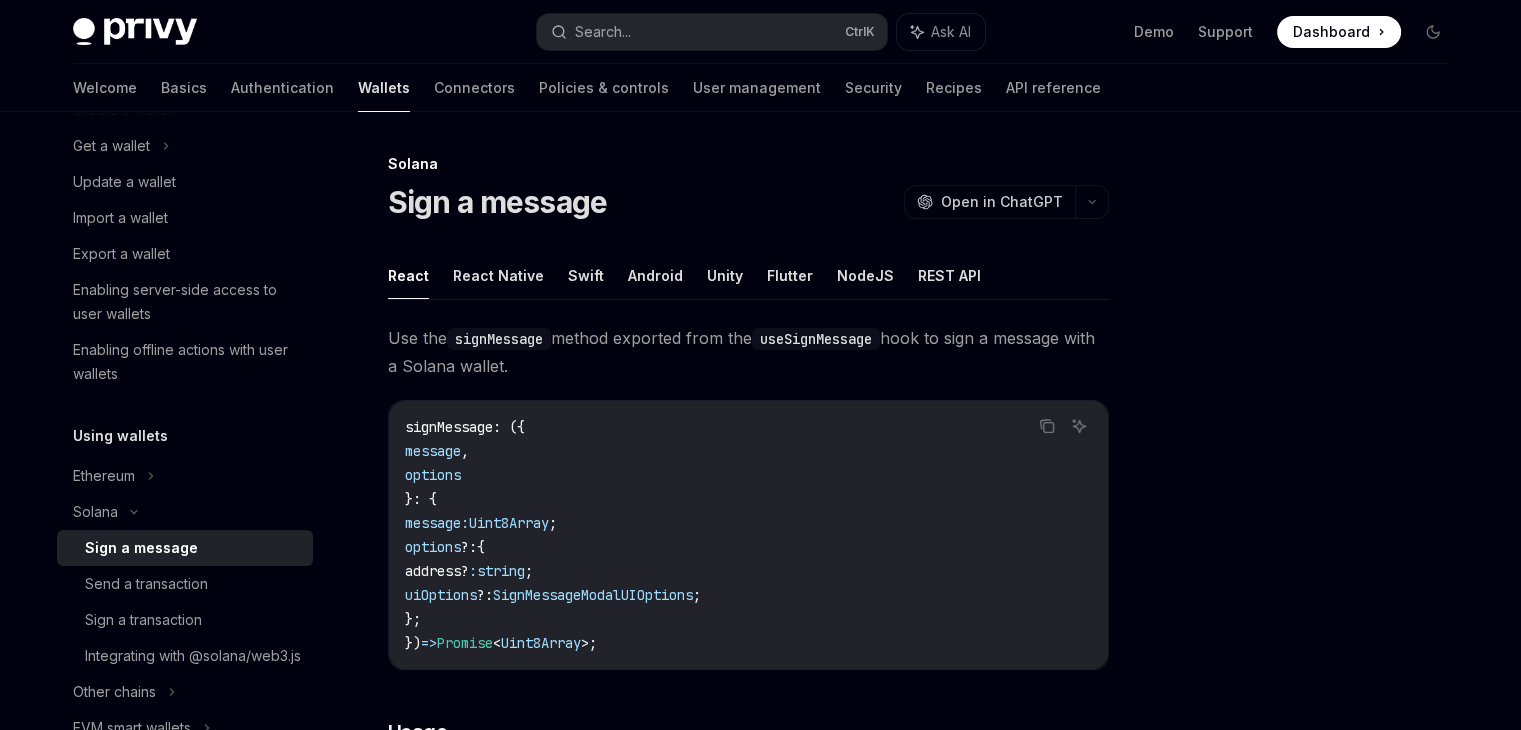 click on "Sign a message" at bounding box center [141, 548] 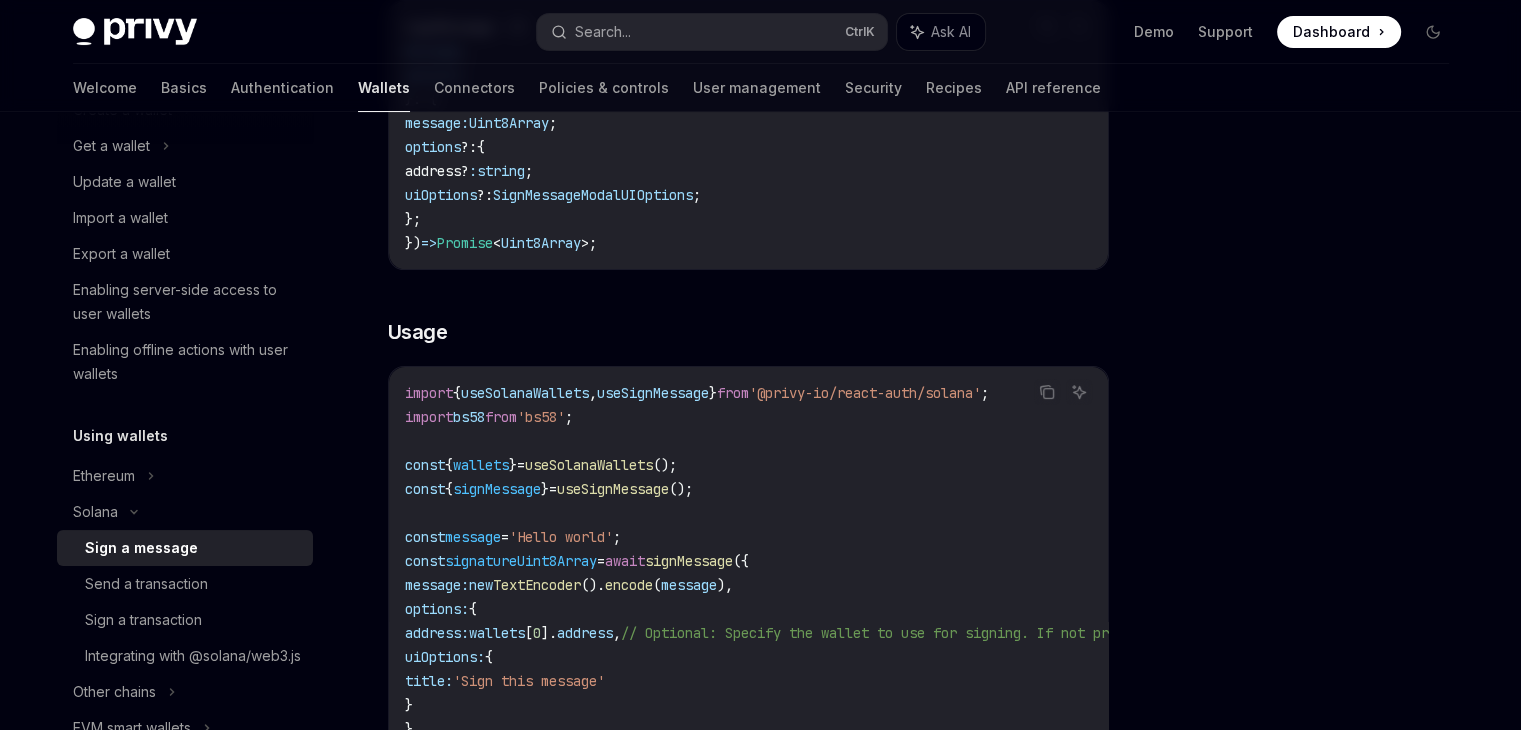 scroll, scrollTop: 500, scrollLeft: 0, axis: vertical 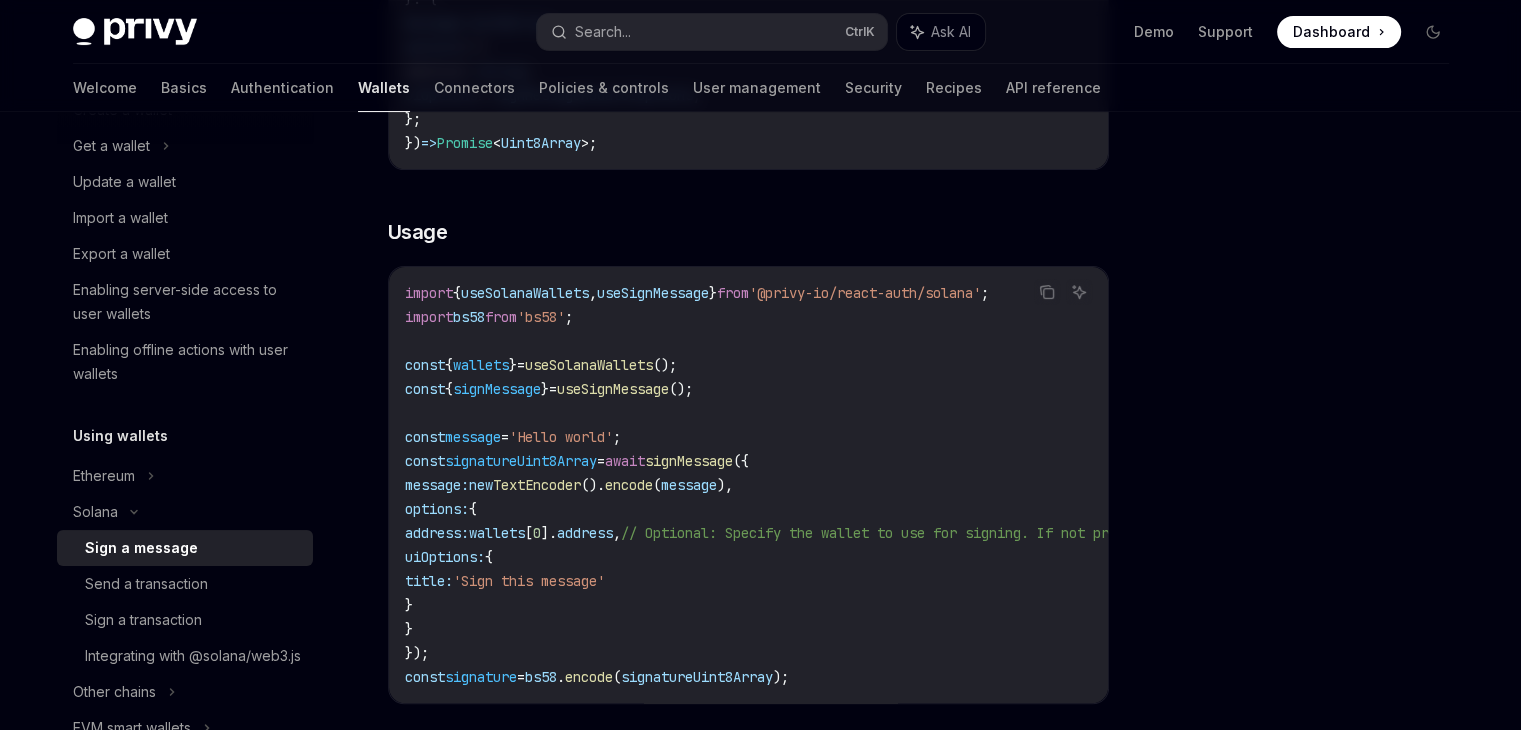 click on "useSignMessage" at bounding box center (613, 389) 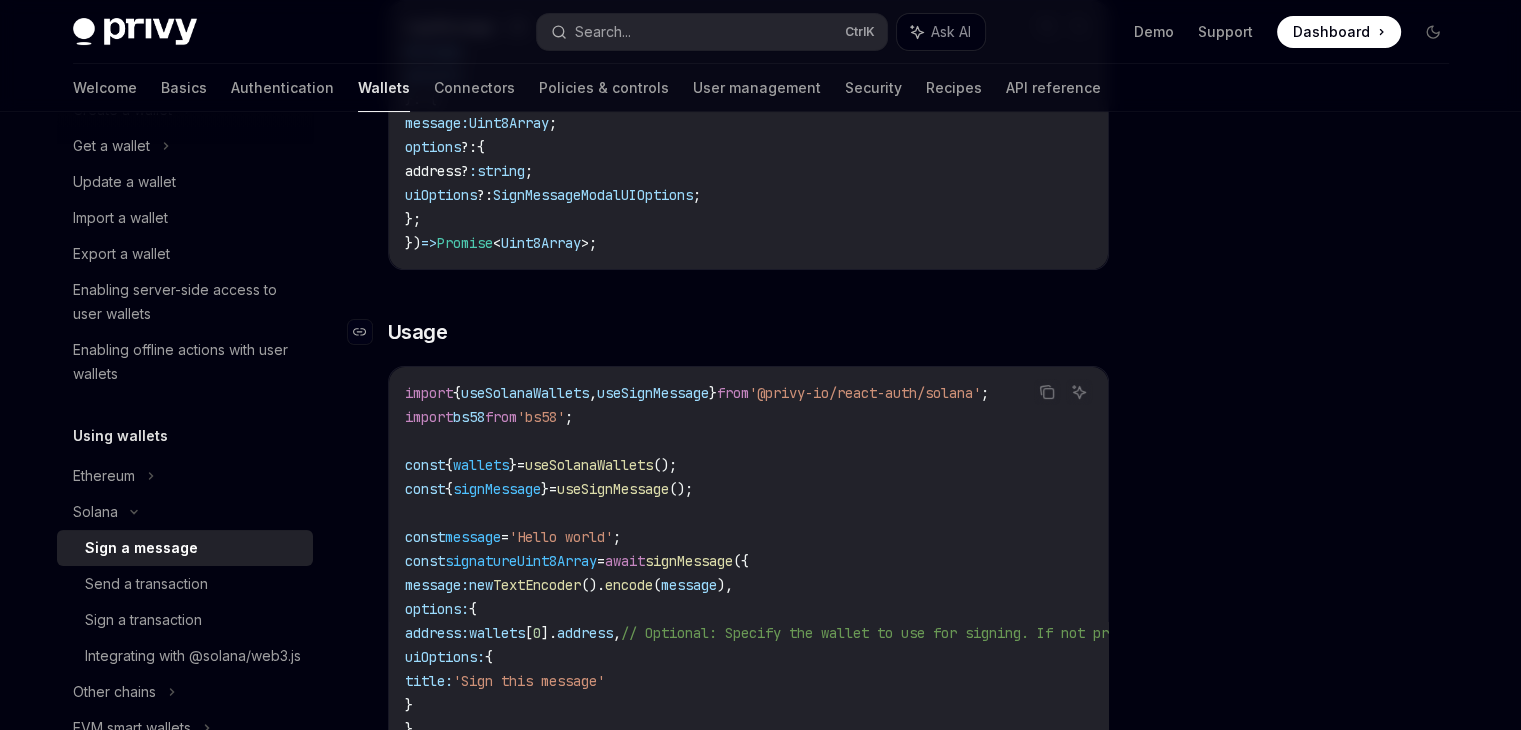 scroll, scrollTop: 500, scrollLeft: 0, axis: vertical 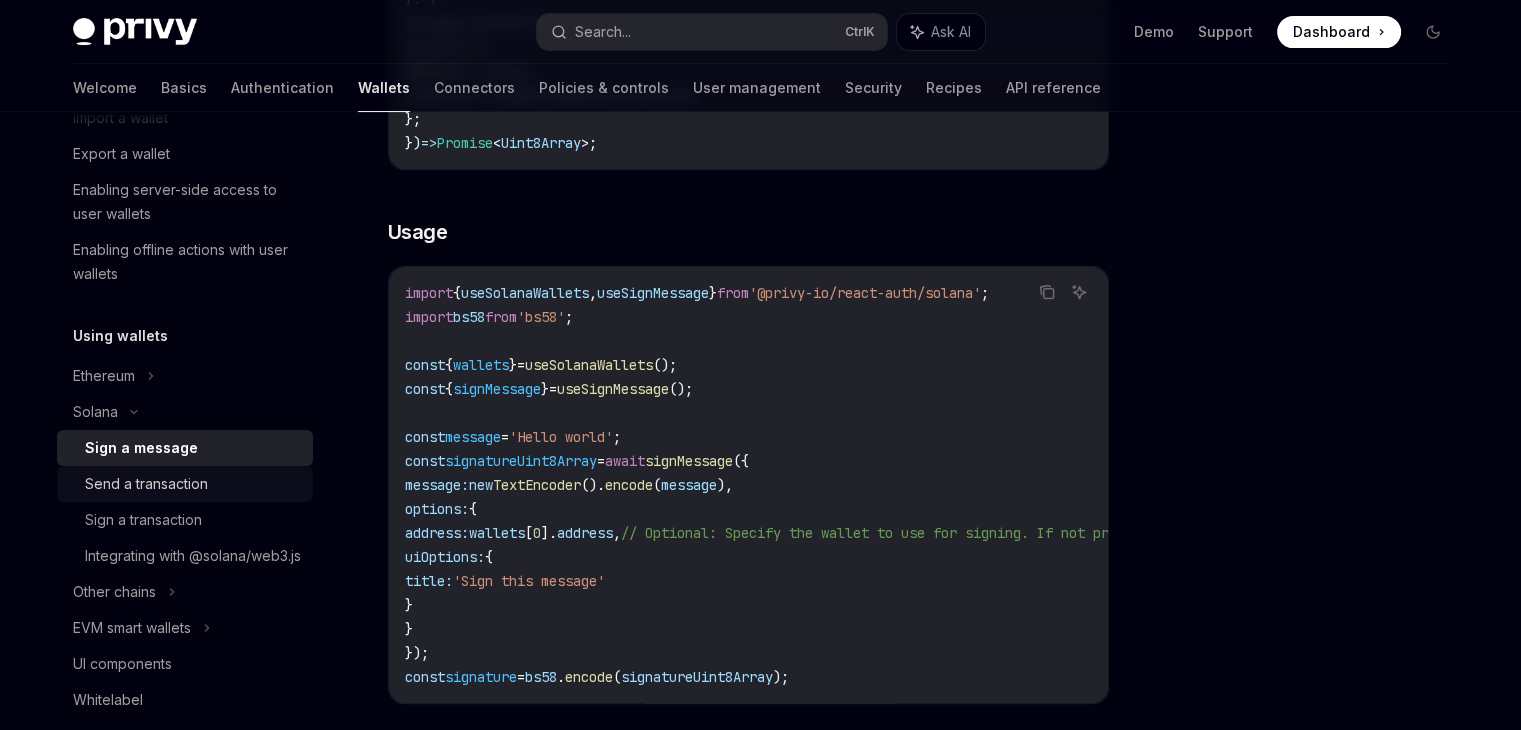 click on "Send a transaction" at bounding box center (146, 484) 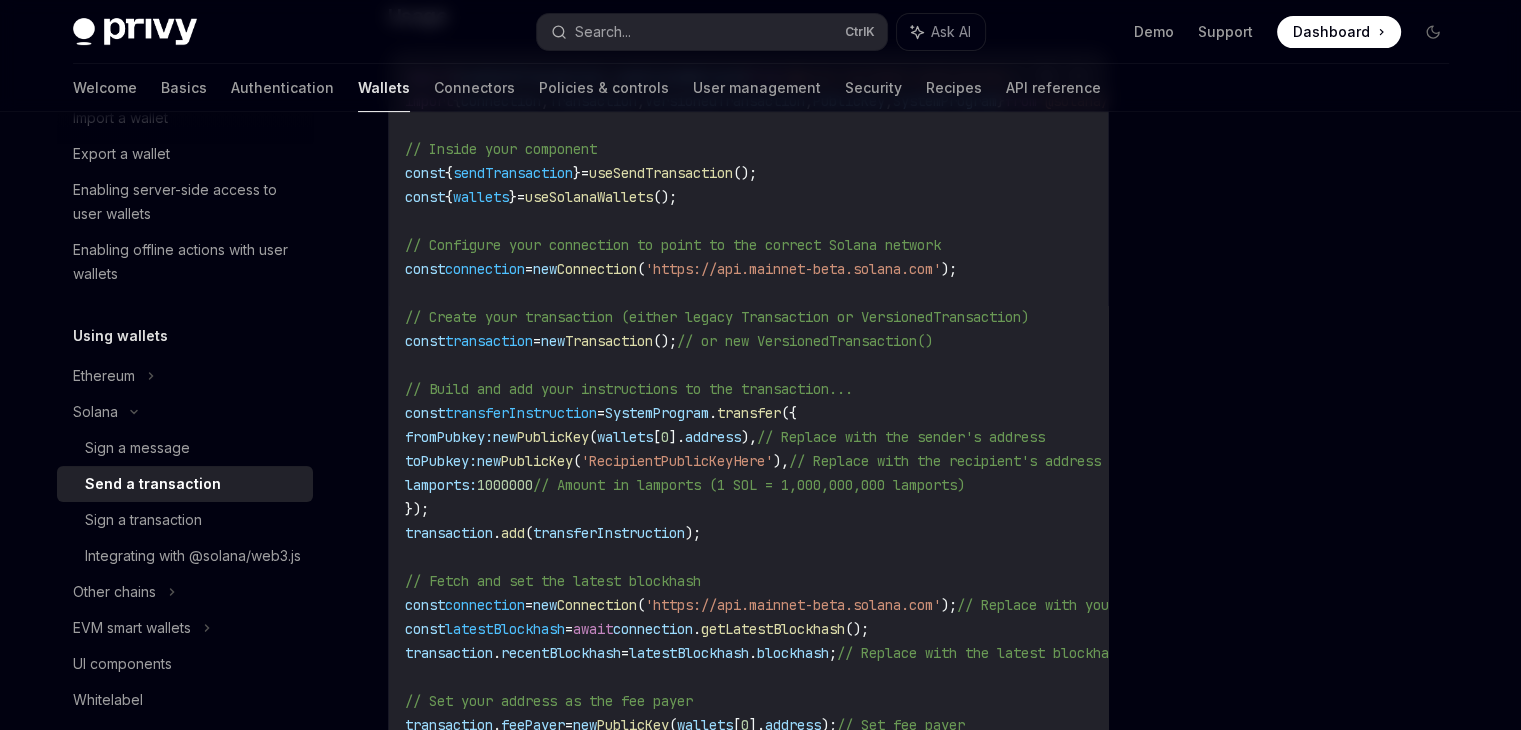scroll, scrollTop: 800, scrollLeft: 0, axis: vertical 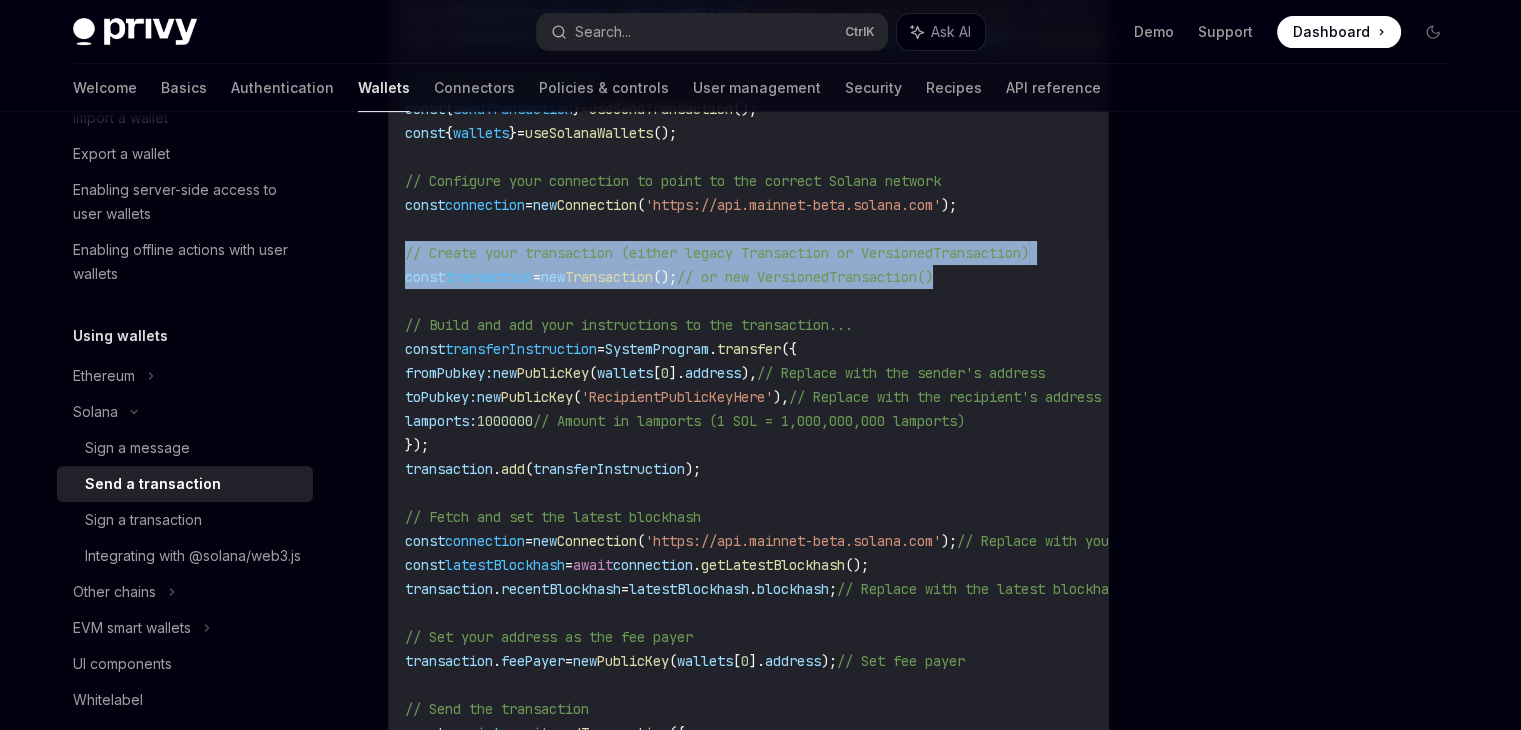 drag, startPoint x: 403, startPoint y: 254, endPoint x: 1055, endPoint y: 287, distance: 652.8346 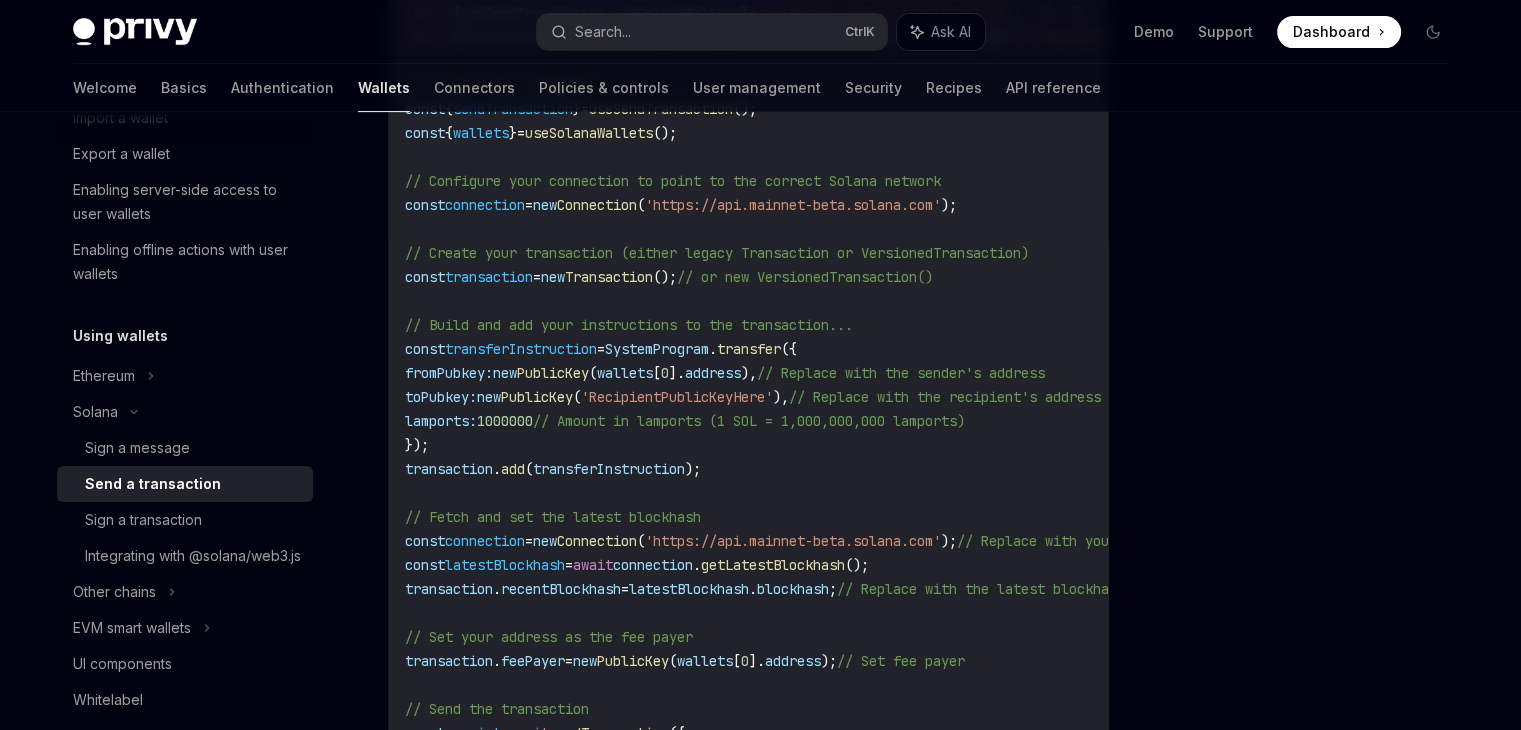 click on "transferInstruction" at bounding box center [521, 349] 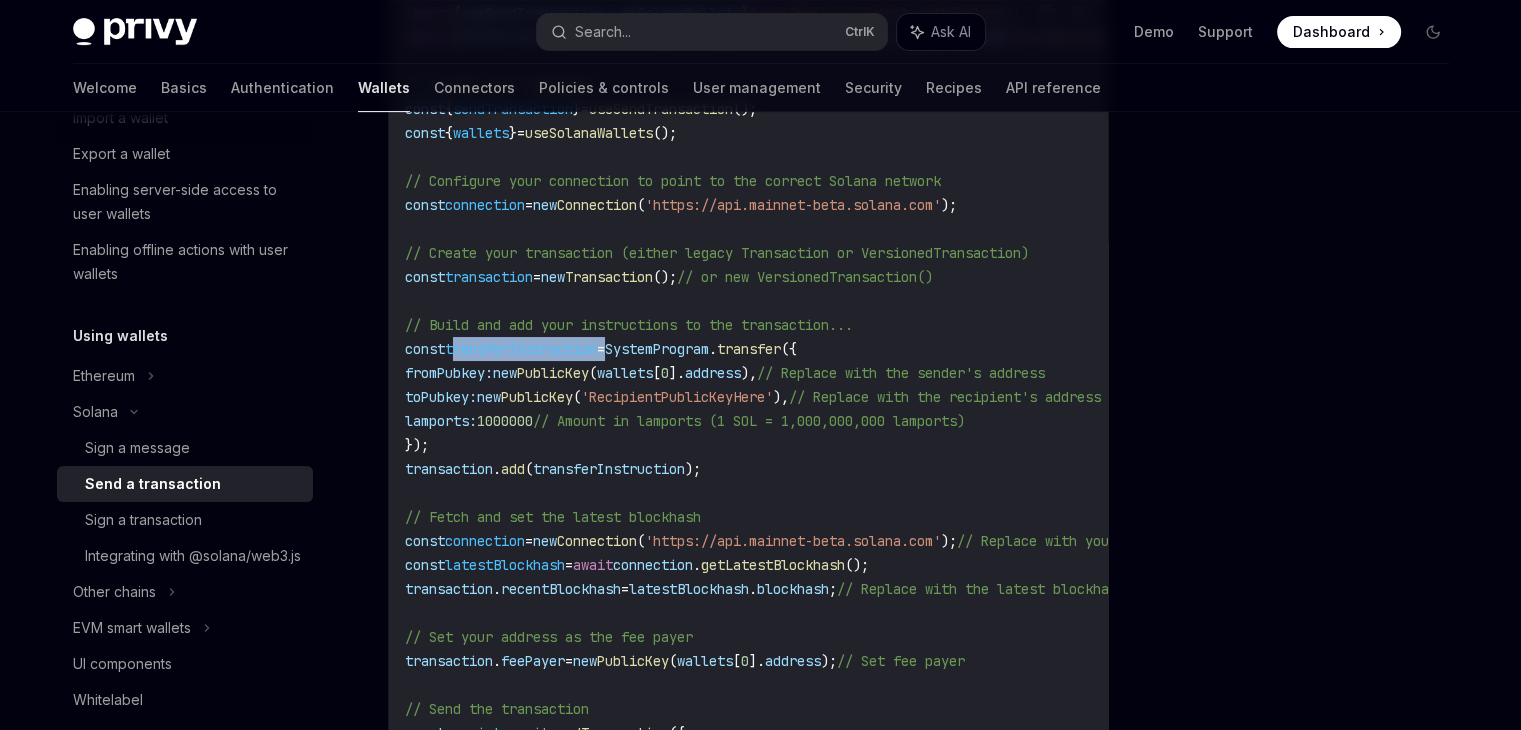 click on "transferInstruction" at bounding box center (521, 349) 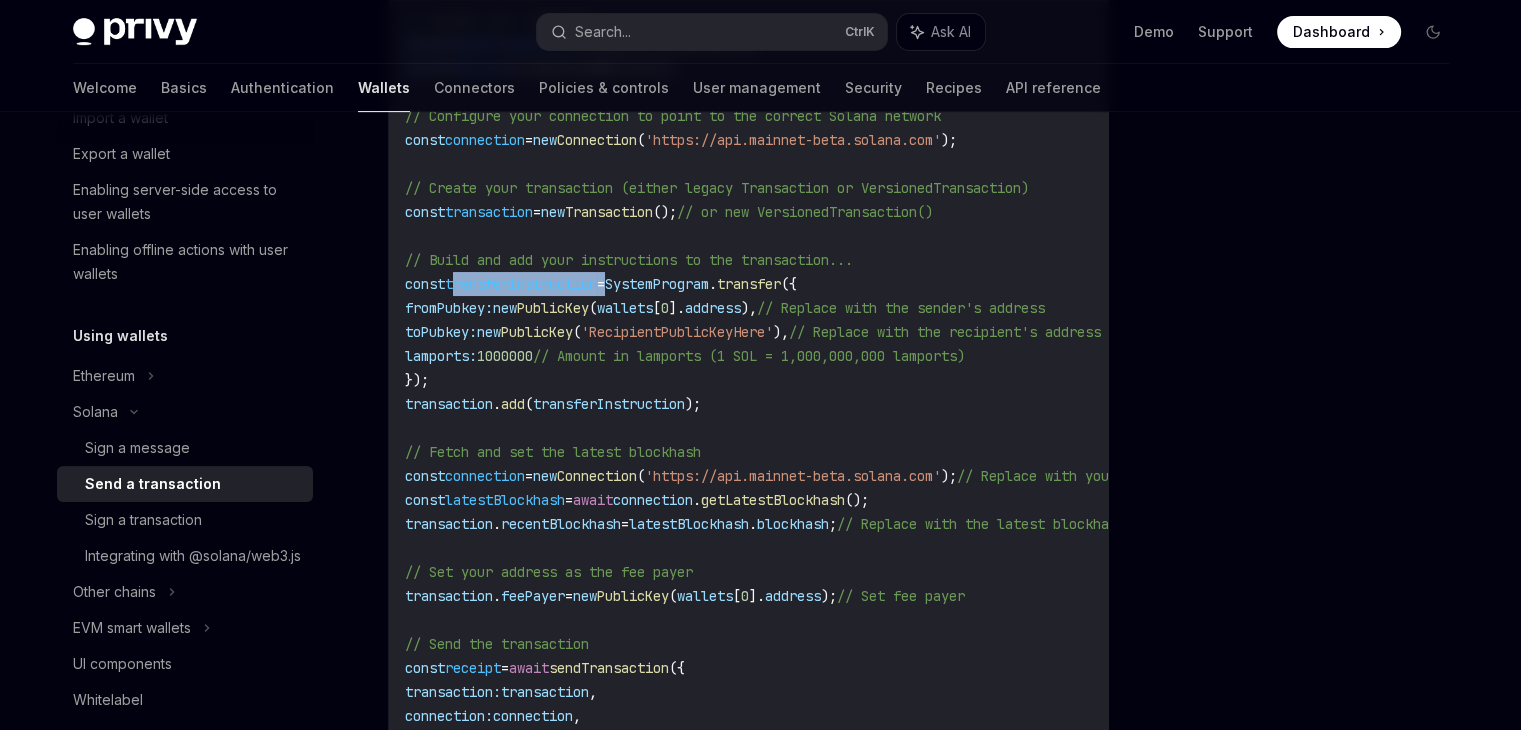 scroll, scrollTop: 900, scrollLeft: 0, axis: vertical 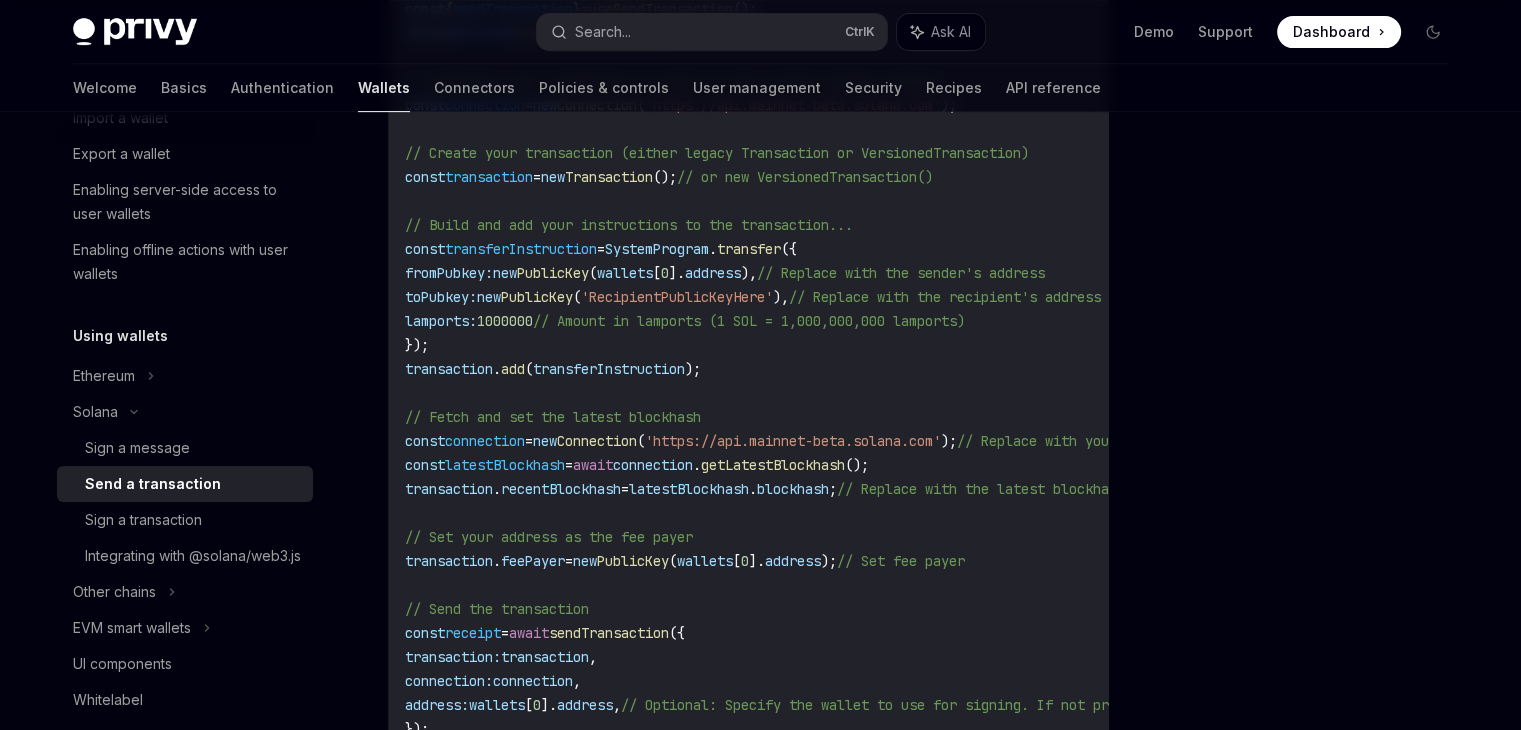 click on "transferInstruction" at bounding box center (609, 369) 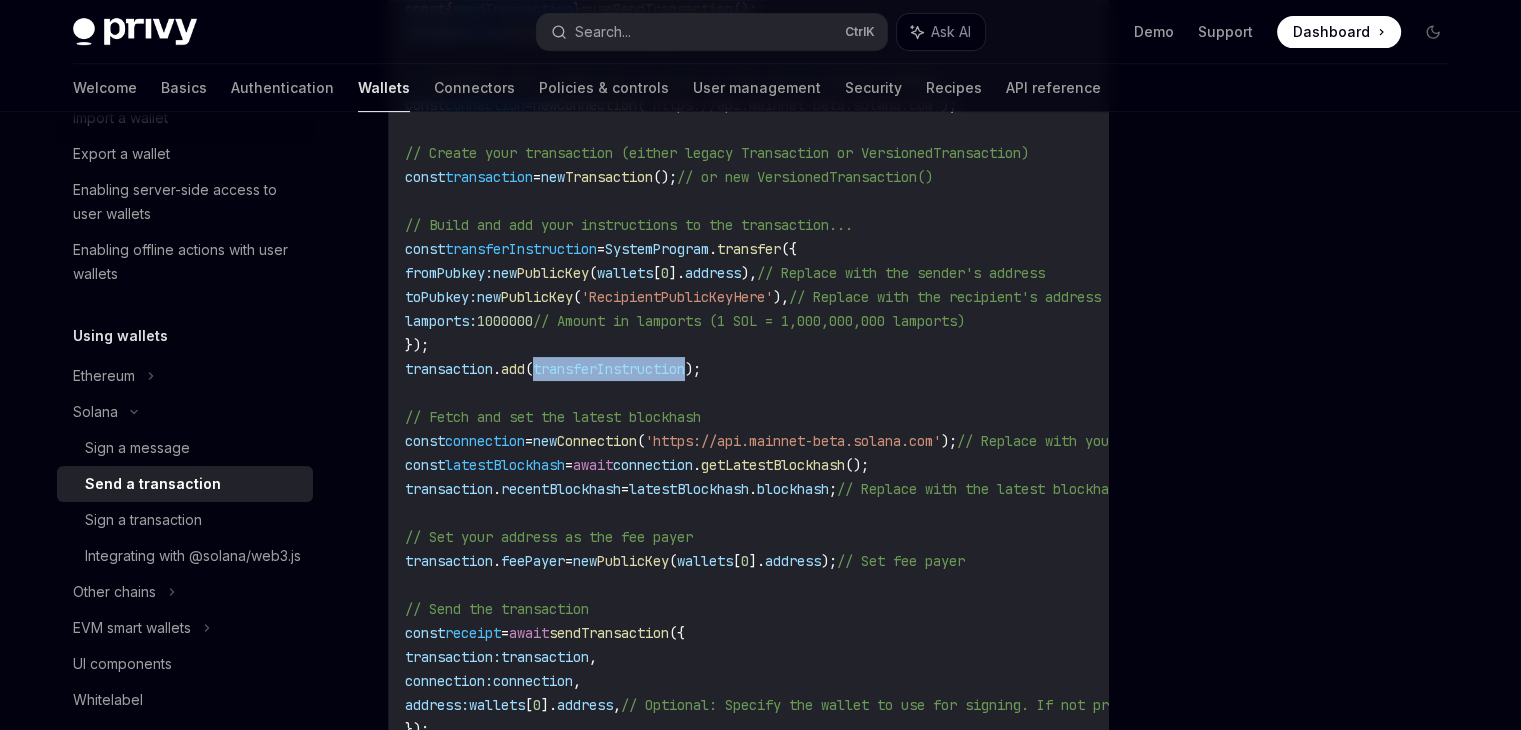 click on "transferInstruction" at bounding box center (609, 369) 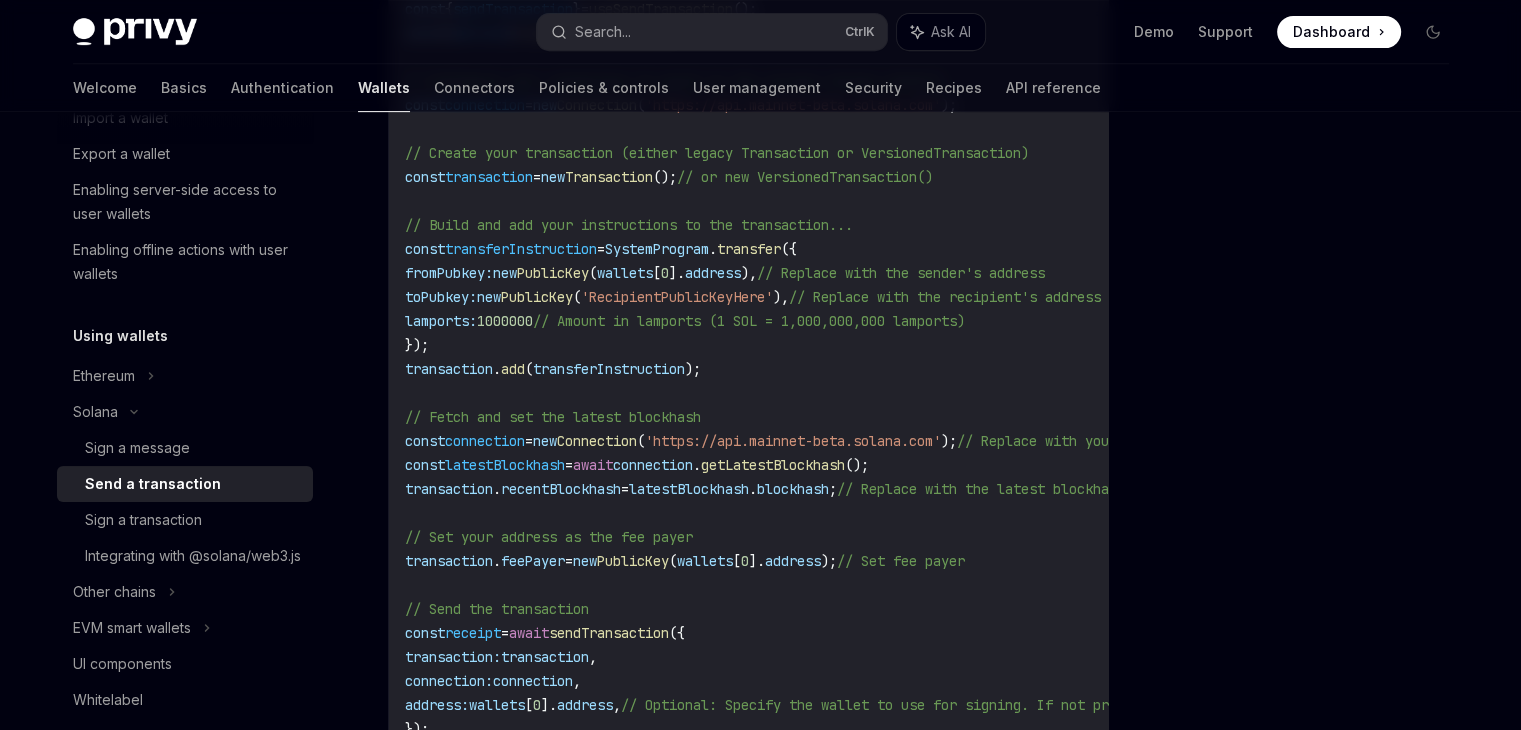click on "connection" at bounding box center (485, 441) 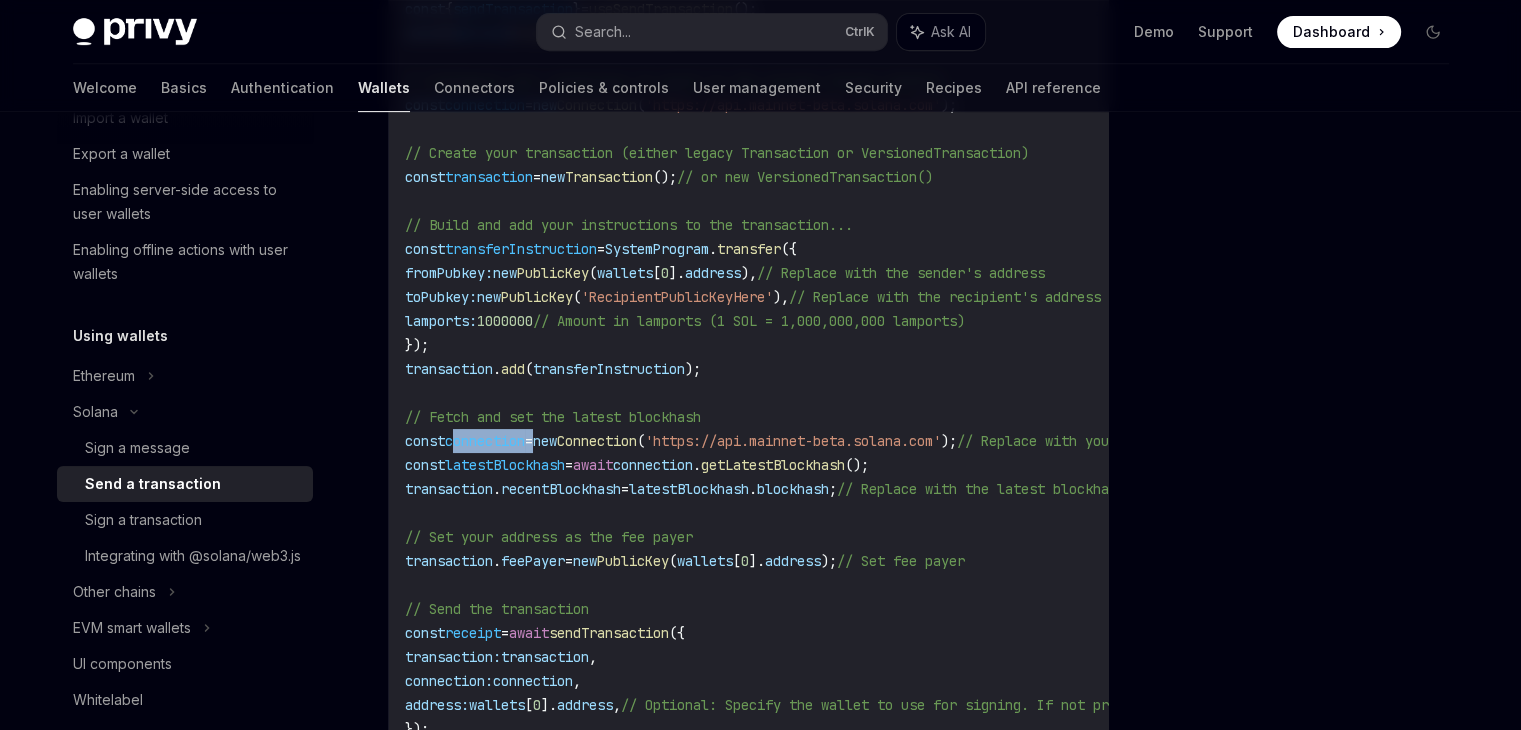 click on "connection" at bounding box center (485, 441) 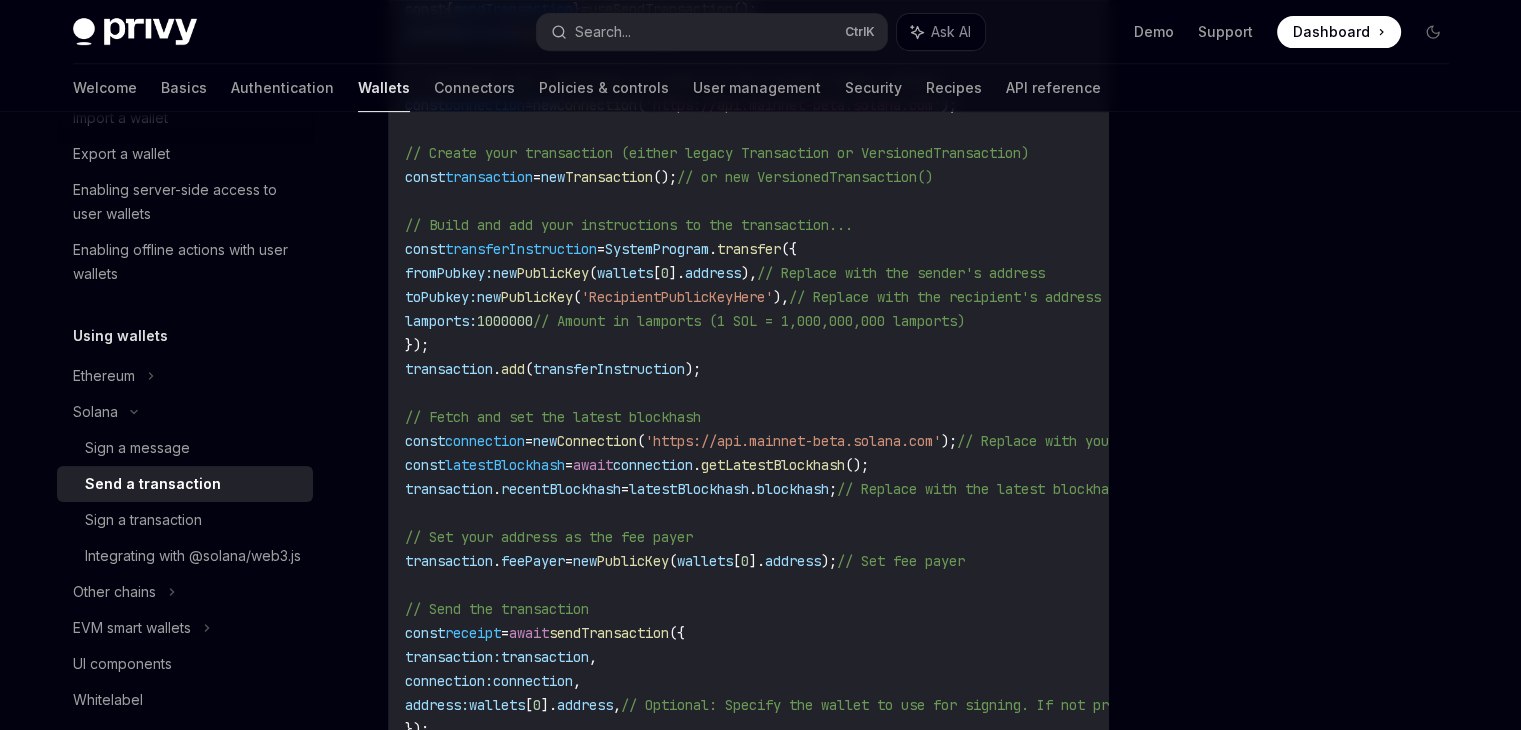 click on "connection" at bounding box center (653, 465) 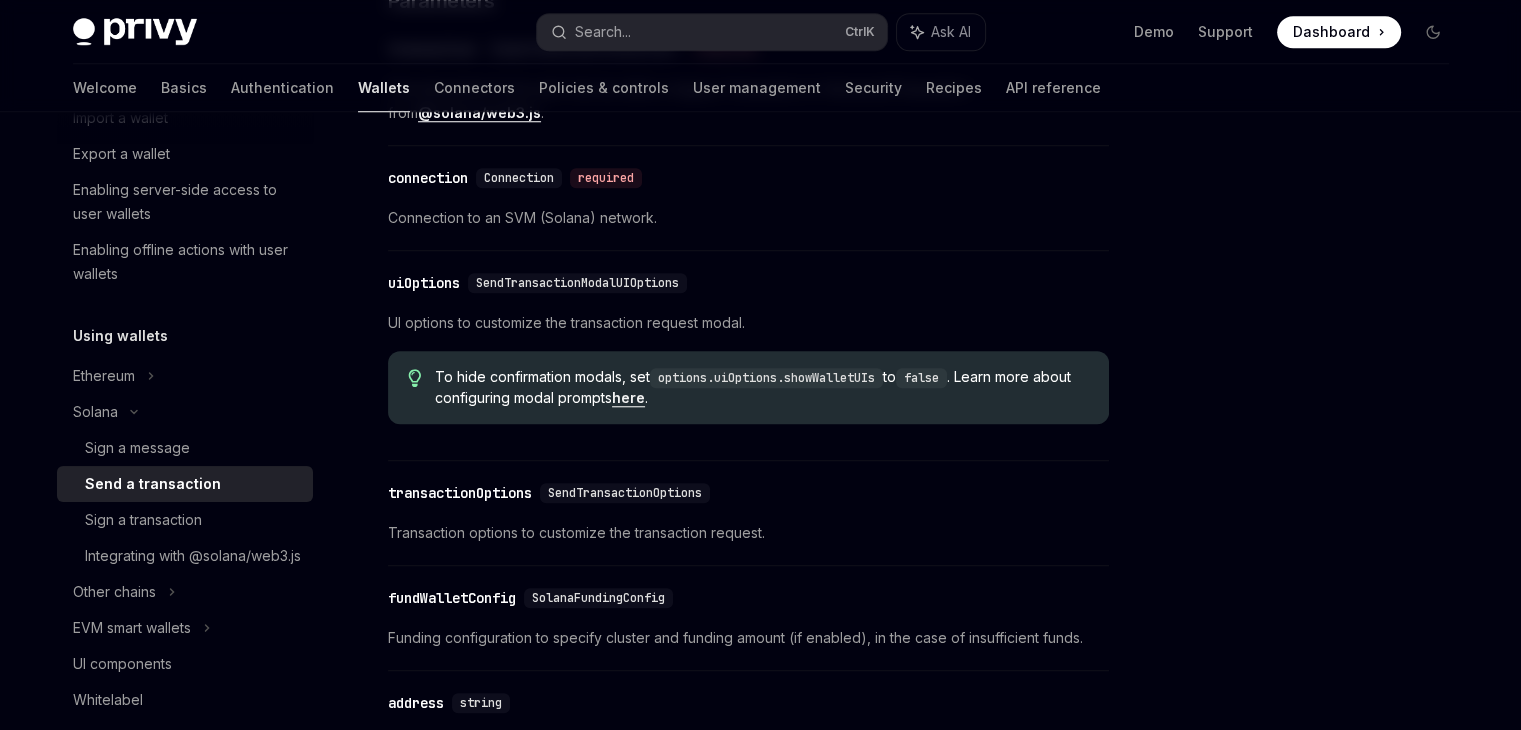 scroll, scrollTop: 1800, scrollLeft: 0, axis: vertical 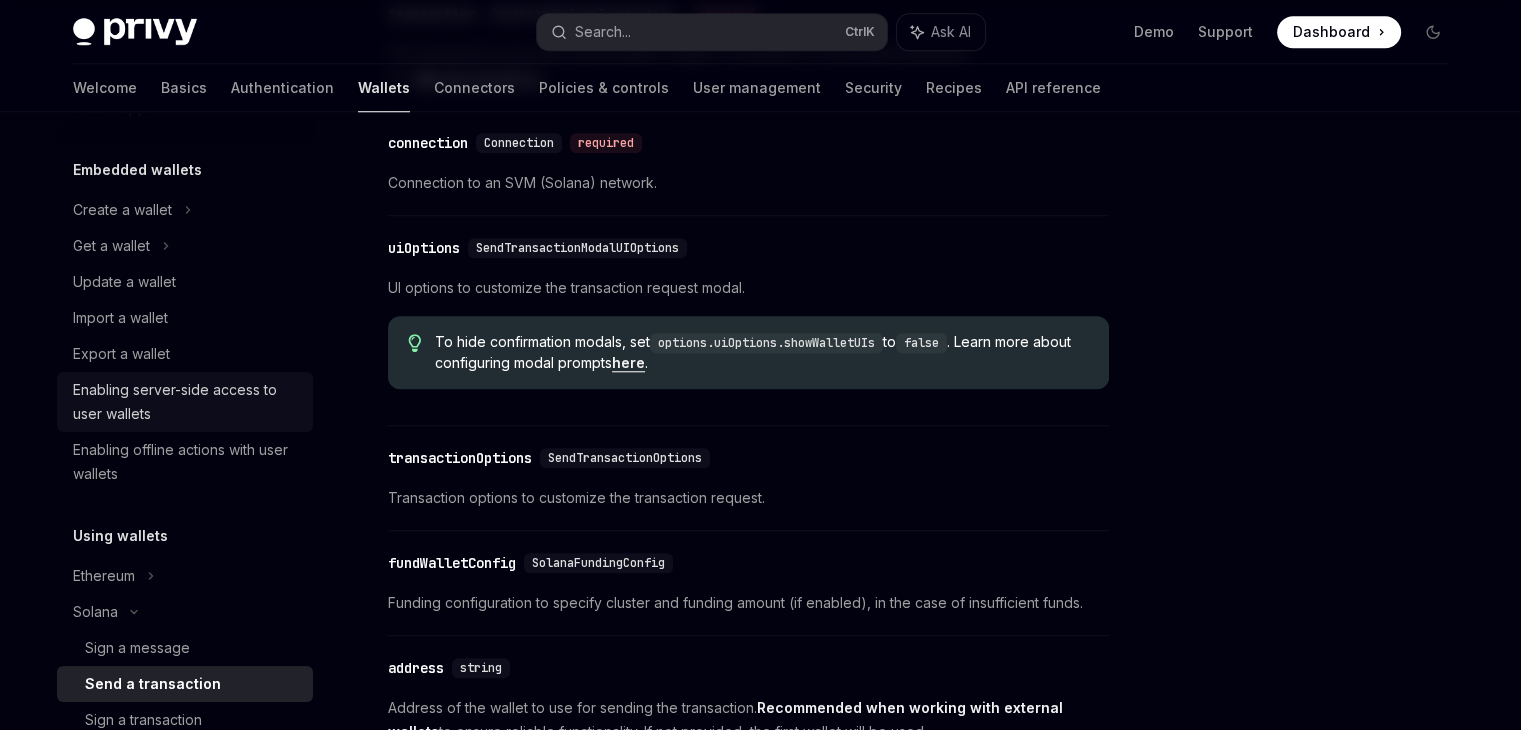 click on "Enabling server-side access to user wallets" at bounding box center (187, 402) 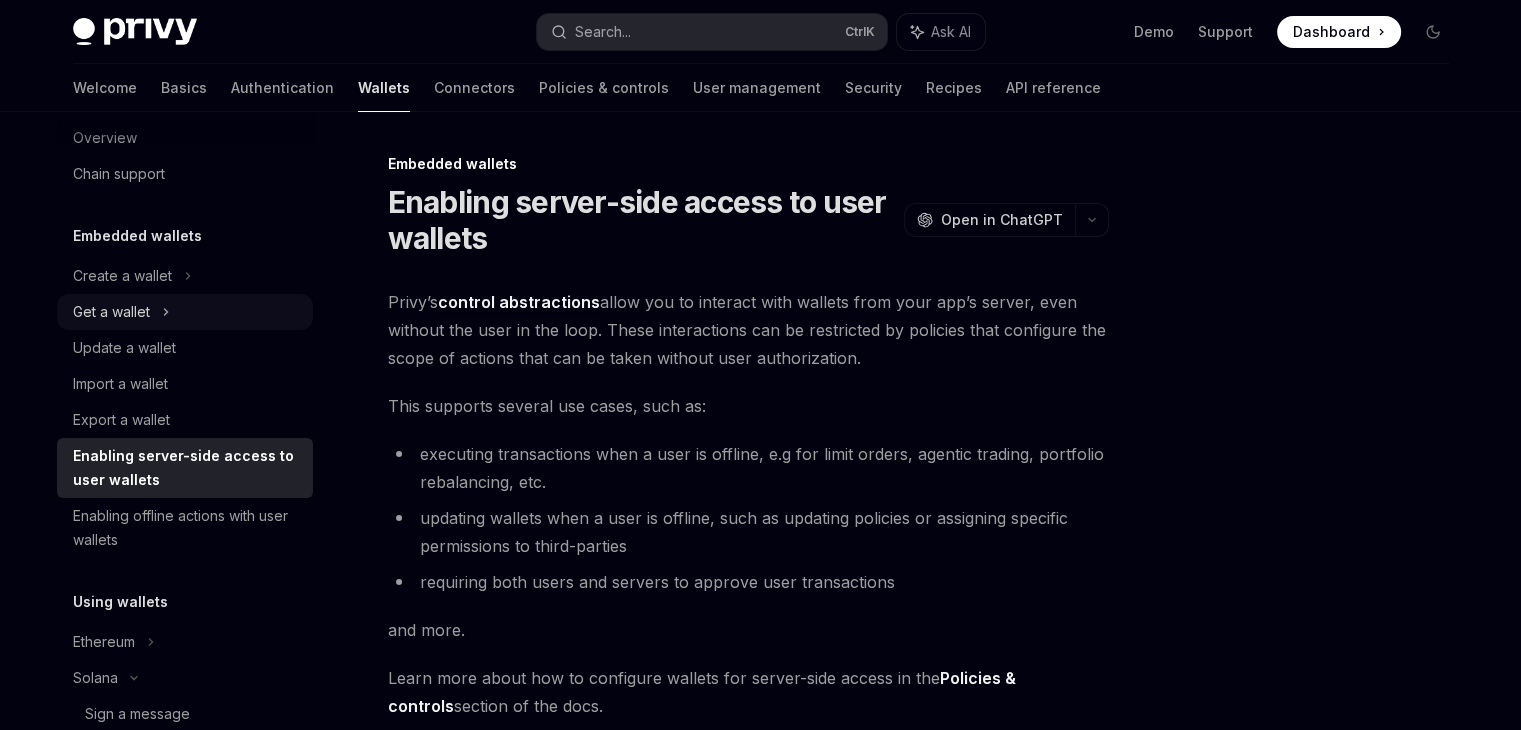 scroll, scrollTop: 0, scrollLeft: 0, axis: both 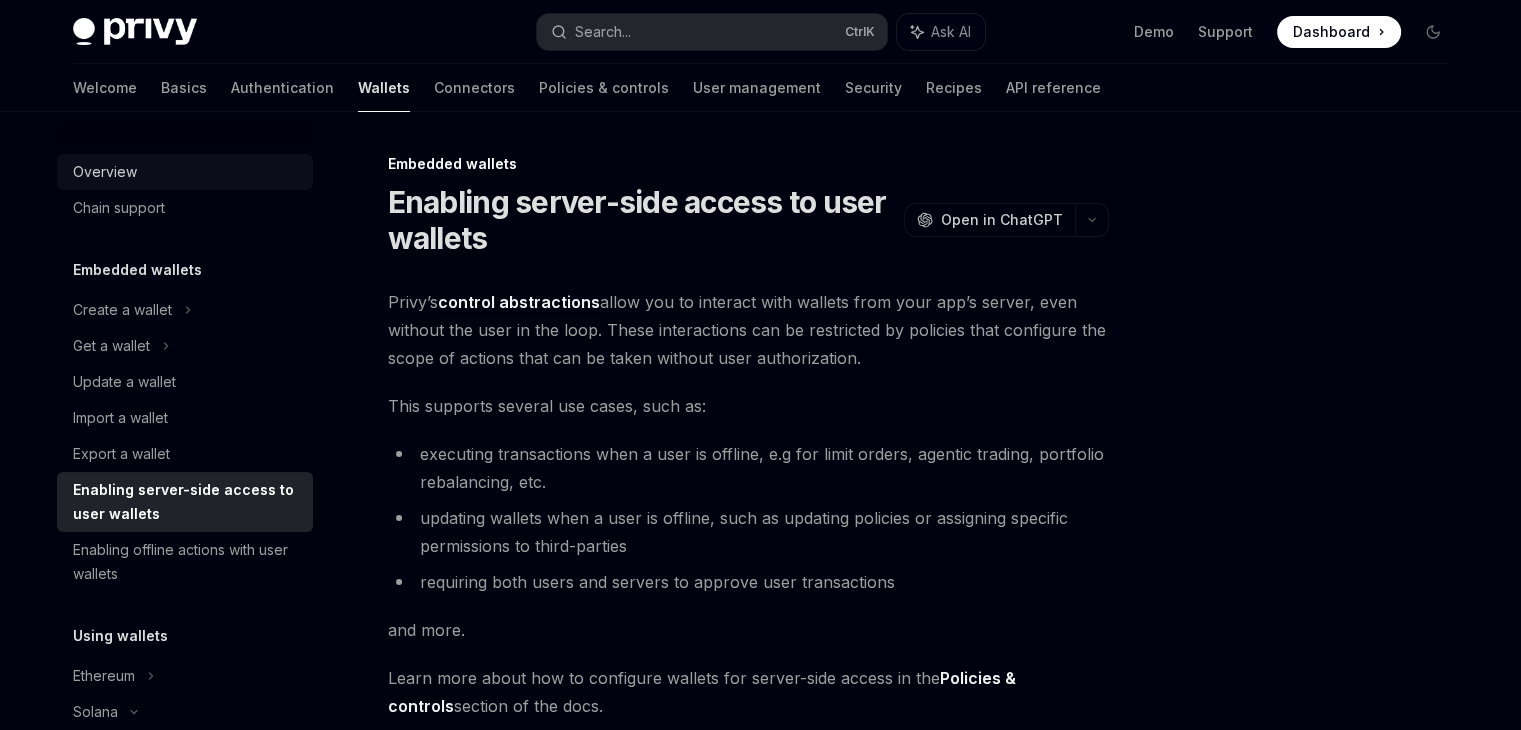 click on "Overview Chain support" at bounding box center (185, 185) 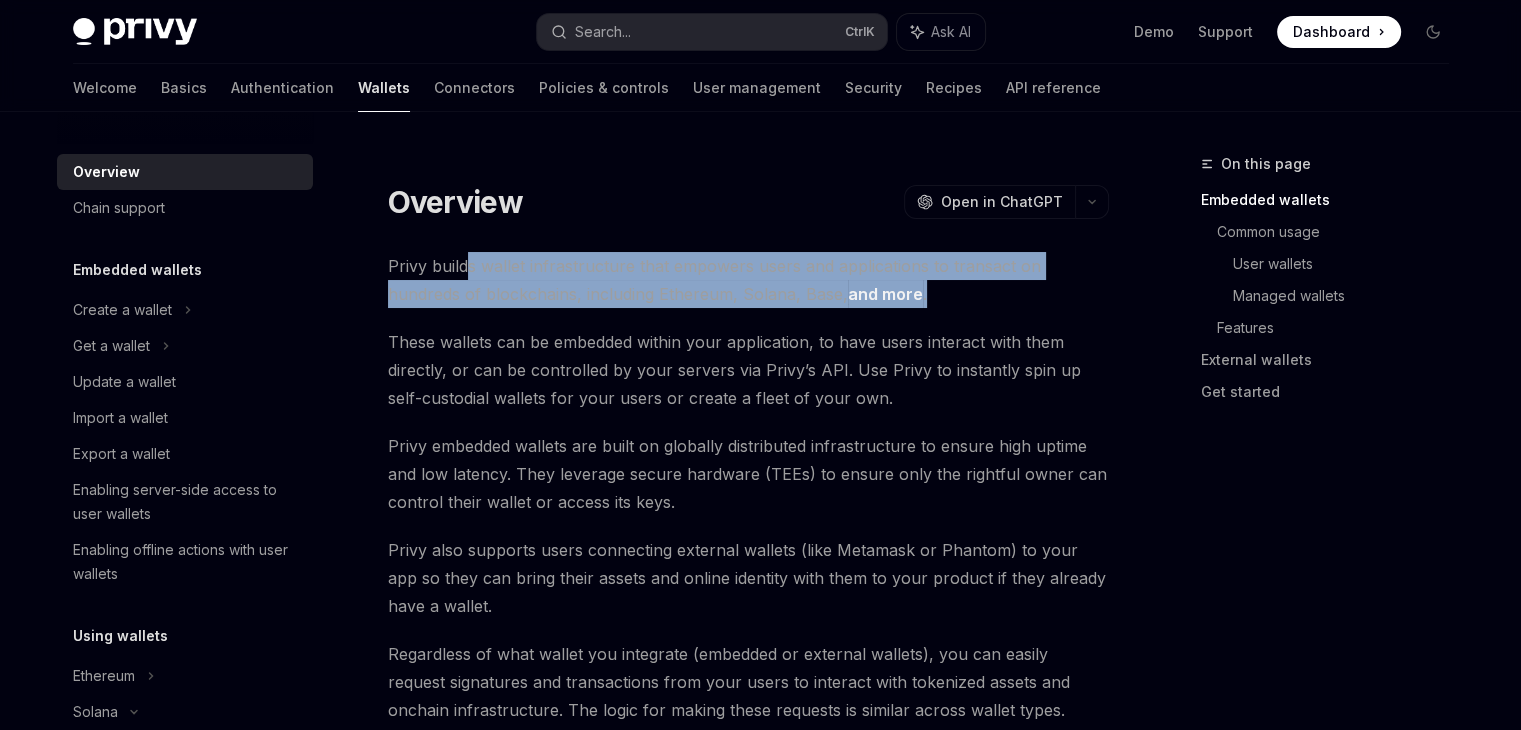 drag, startPoint x: 466, startPoint y: 273, endPoint x: 1025, endPoint y: 283, distance: 559.0894 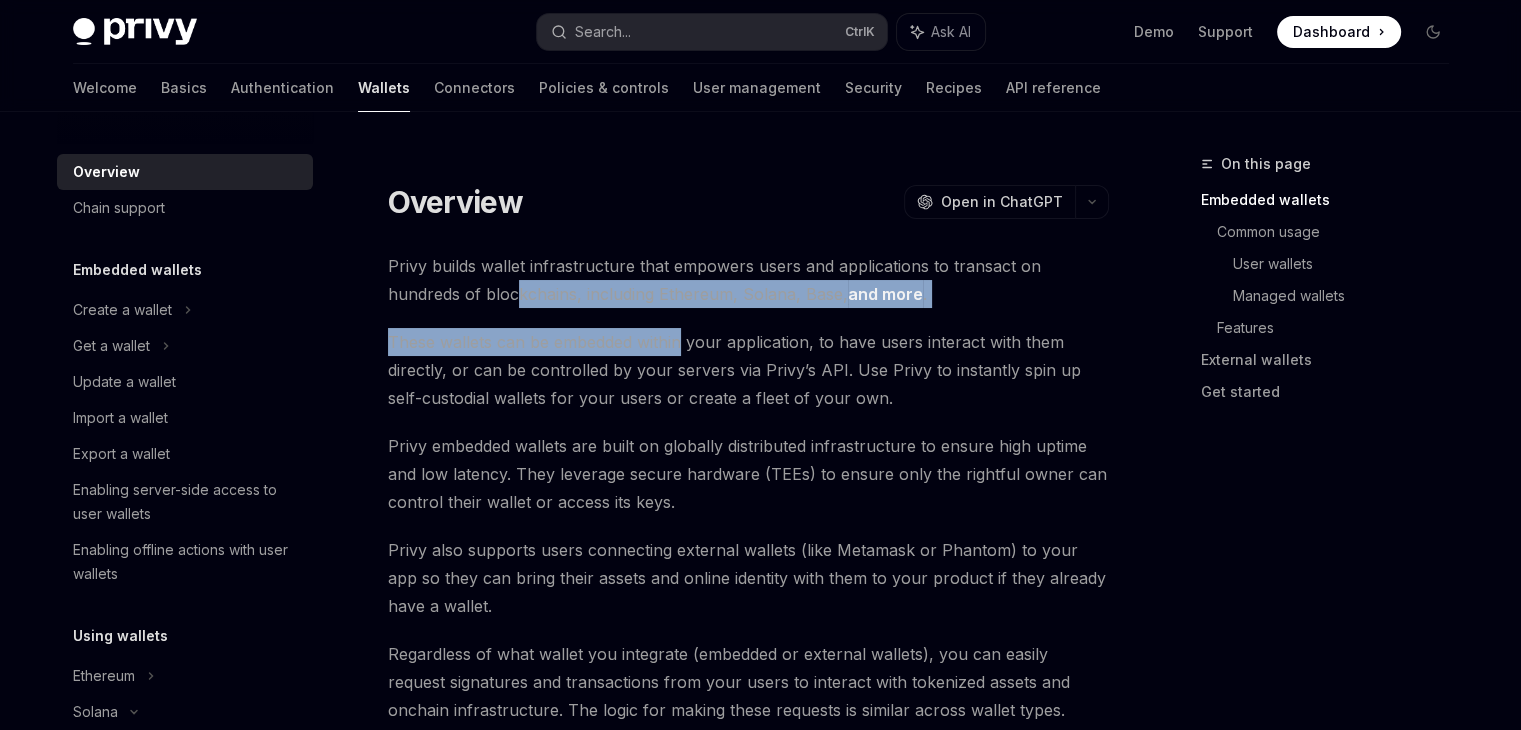 drag, startPoint x: 443, startPoint y: 295, endPoint x: 680, endPoint y: 337, distance: 240.69275 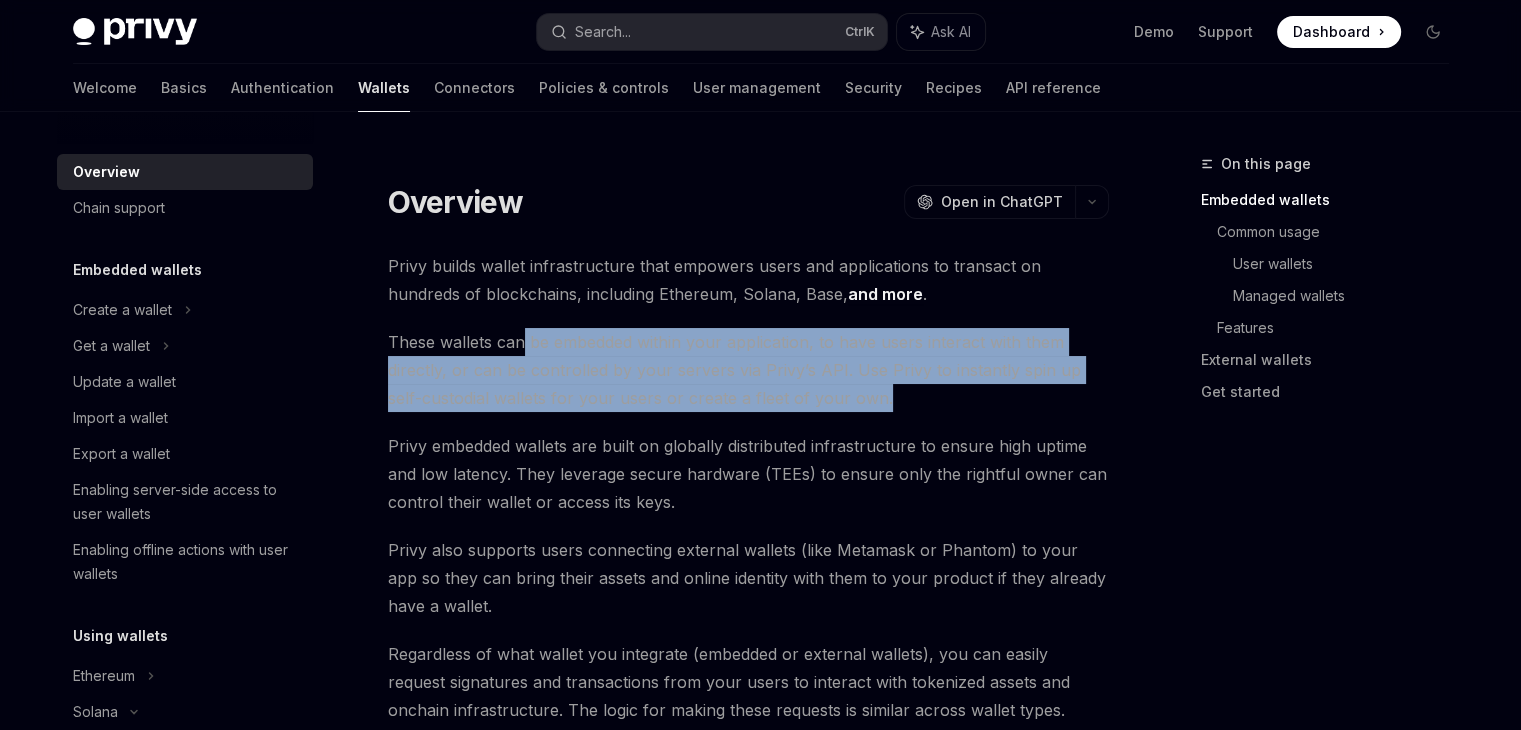 drag, startPoint x: 519, startPoint y: 342, endPoint x: 878, endPoint y: 389, distance: 362.06354 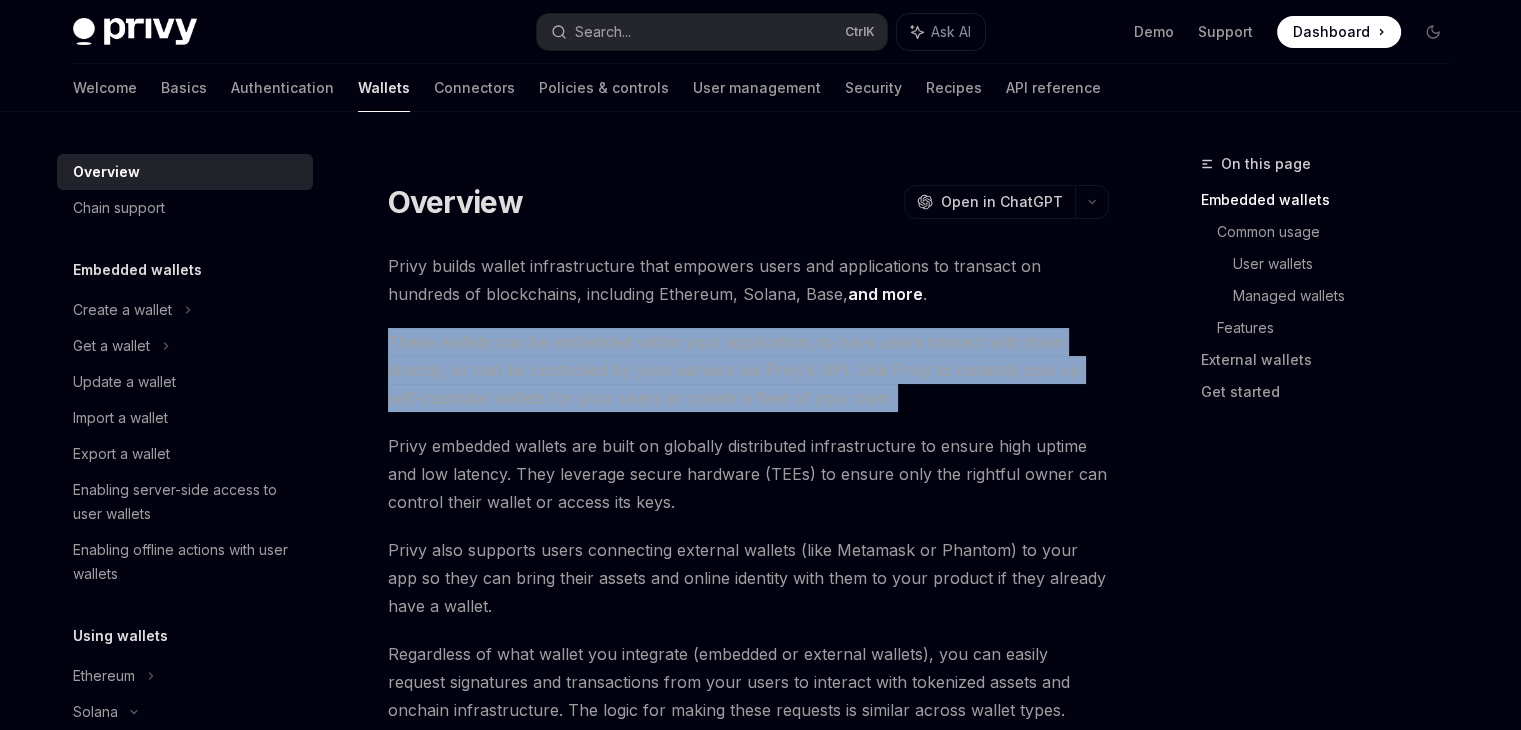 drag, startPoint x: 878, startPoint y: 389, endPoint x: 396, endPoint y: 346, distance: 483.91425 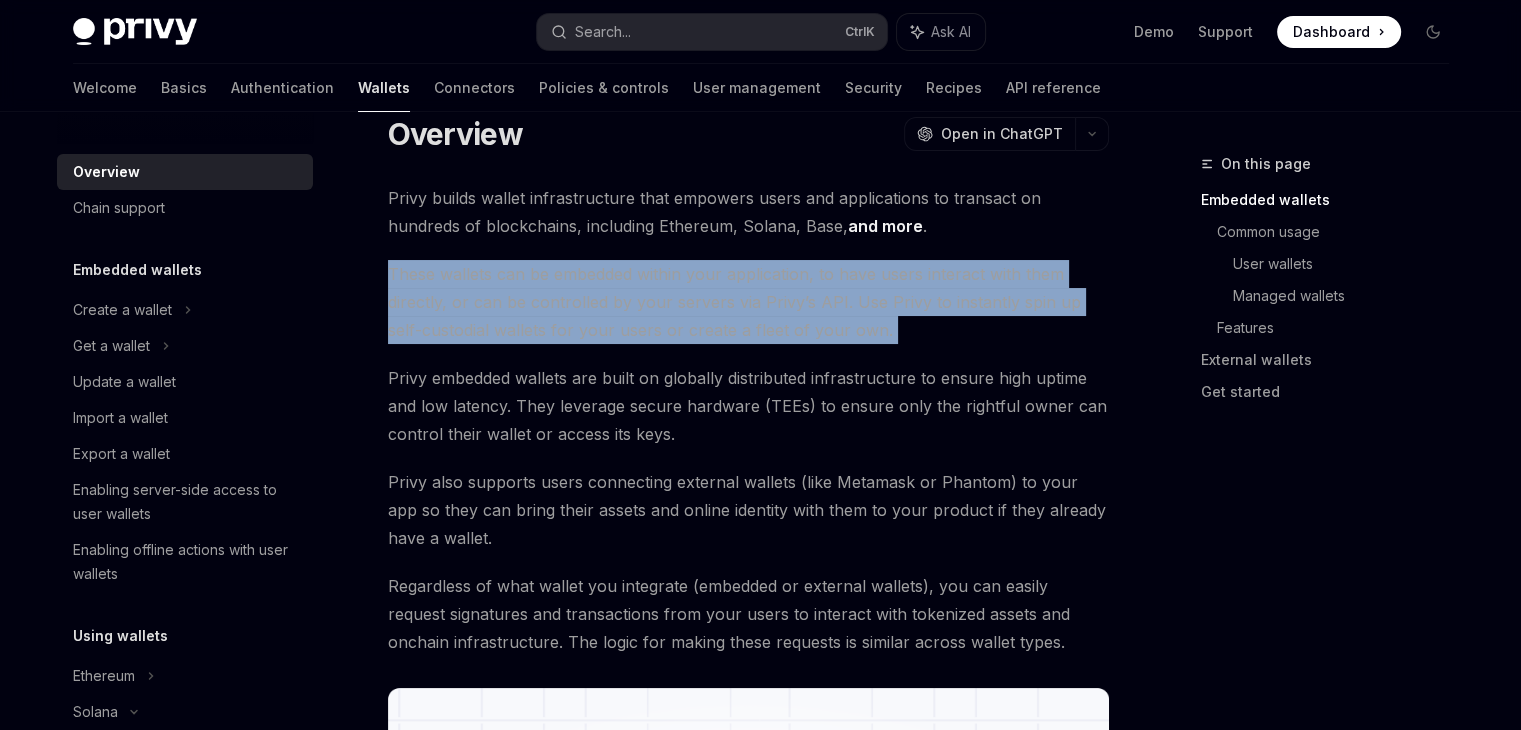 scroll, scrollTop: 100, scrollLeft: 0, axis: vertical 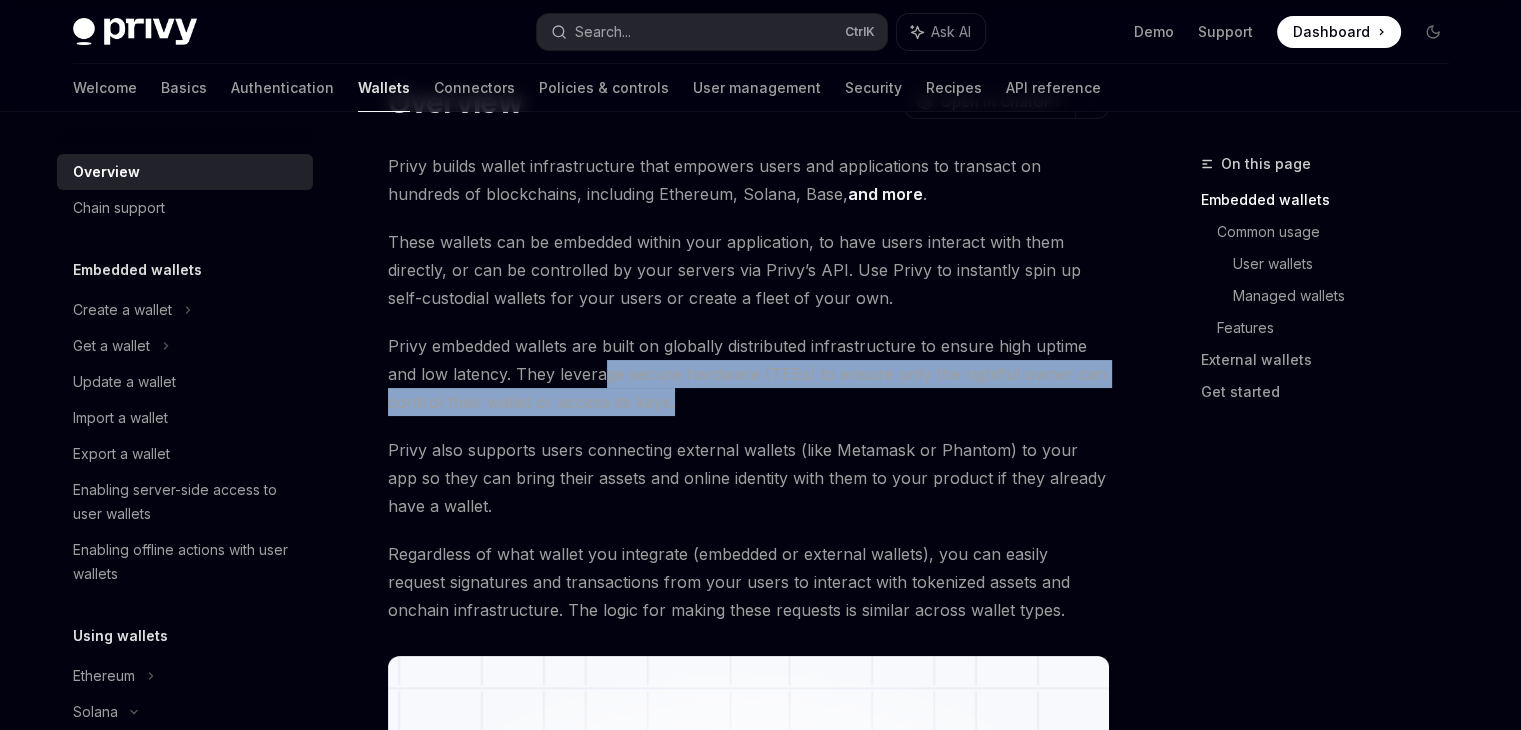 drag, startPoint x: 600, startPoint y: 370, endPoint x: 682, endPoint y: 395, distance: 85.72631 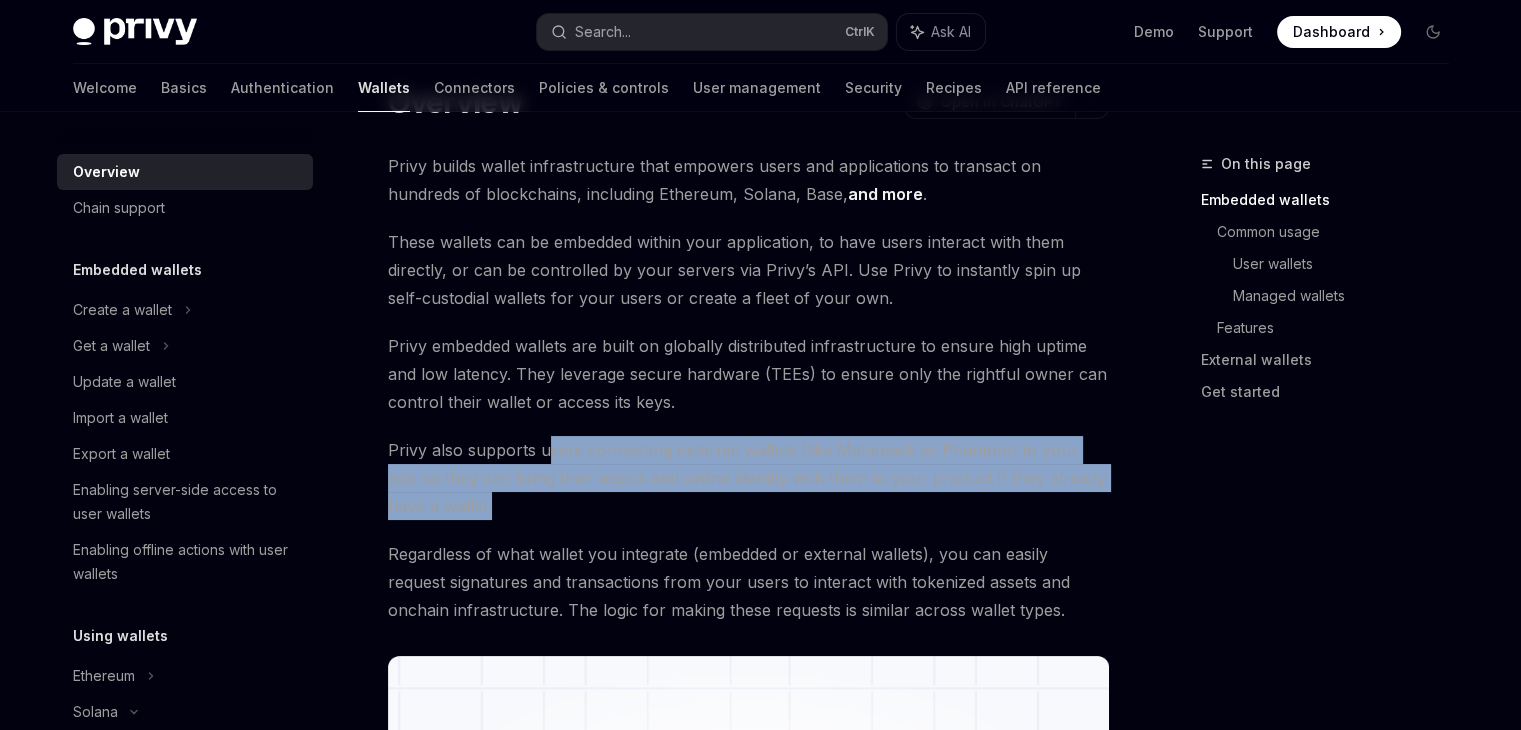 drag, startPoint x: 546, startPoint y: 455, endPoint x: 833, endPoint y: 506, distance: 291.49615 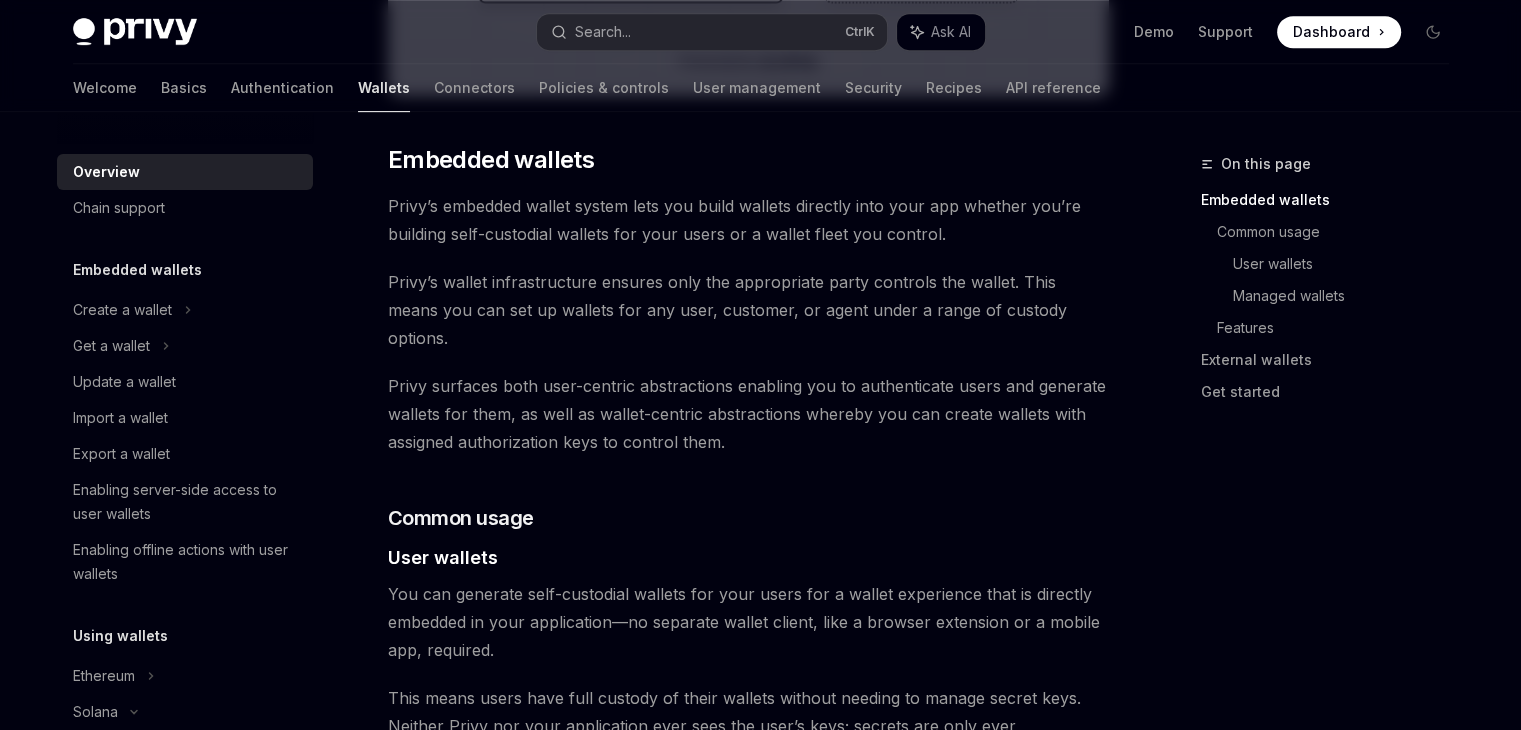 scroll, scrollTop: 1000, scrollLeft: 0, axis: vertical 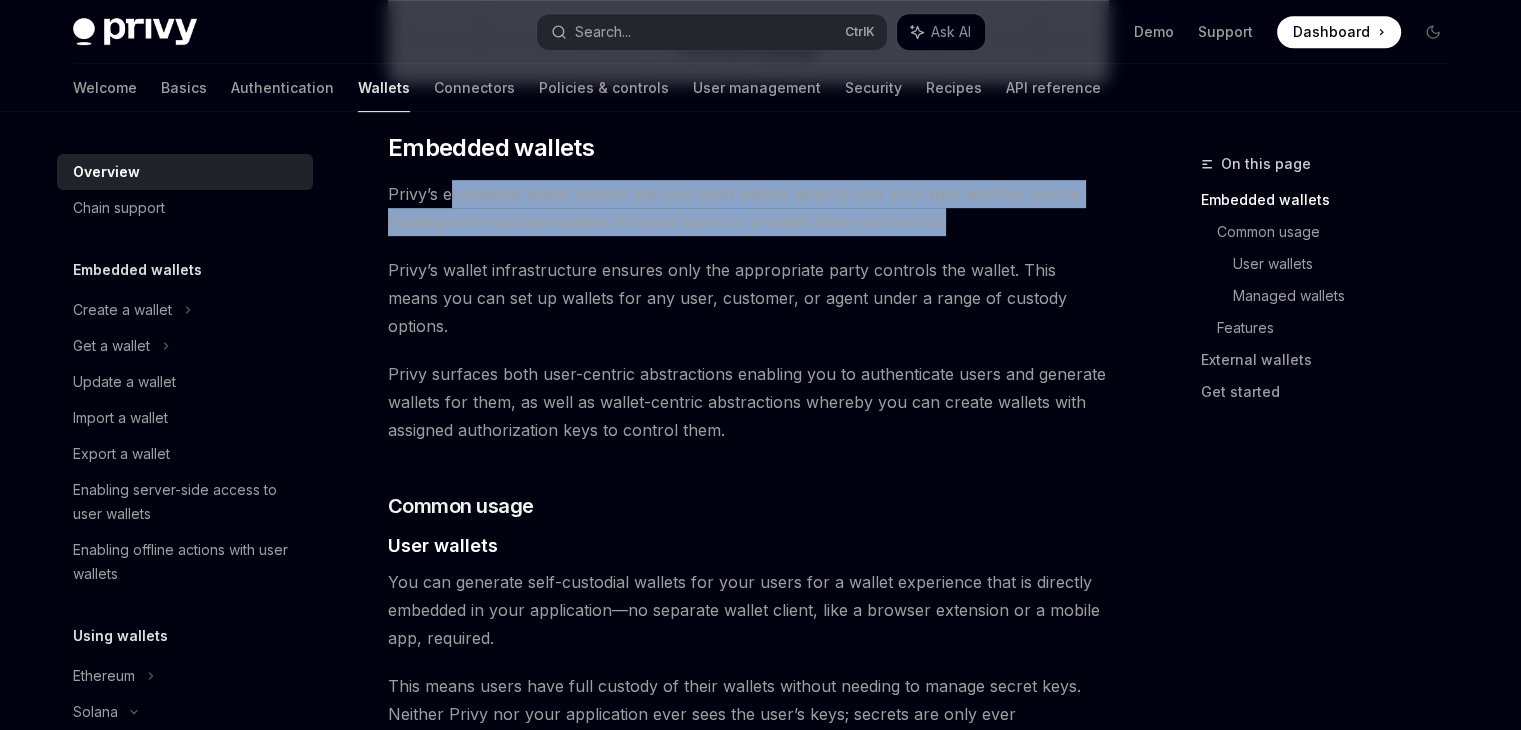 drag, startPoint x: 452, startPoint y: 204, endPoint x: 996, endPoint y: 235, distance: 544.88257 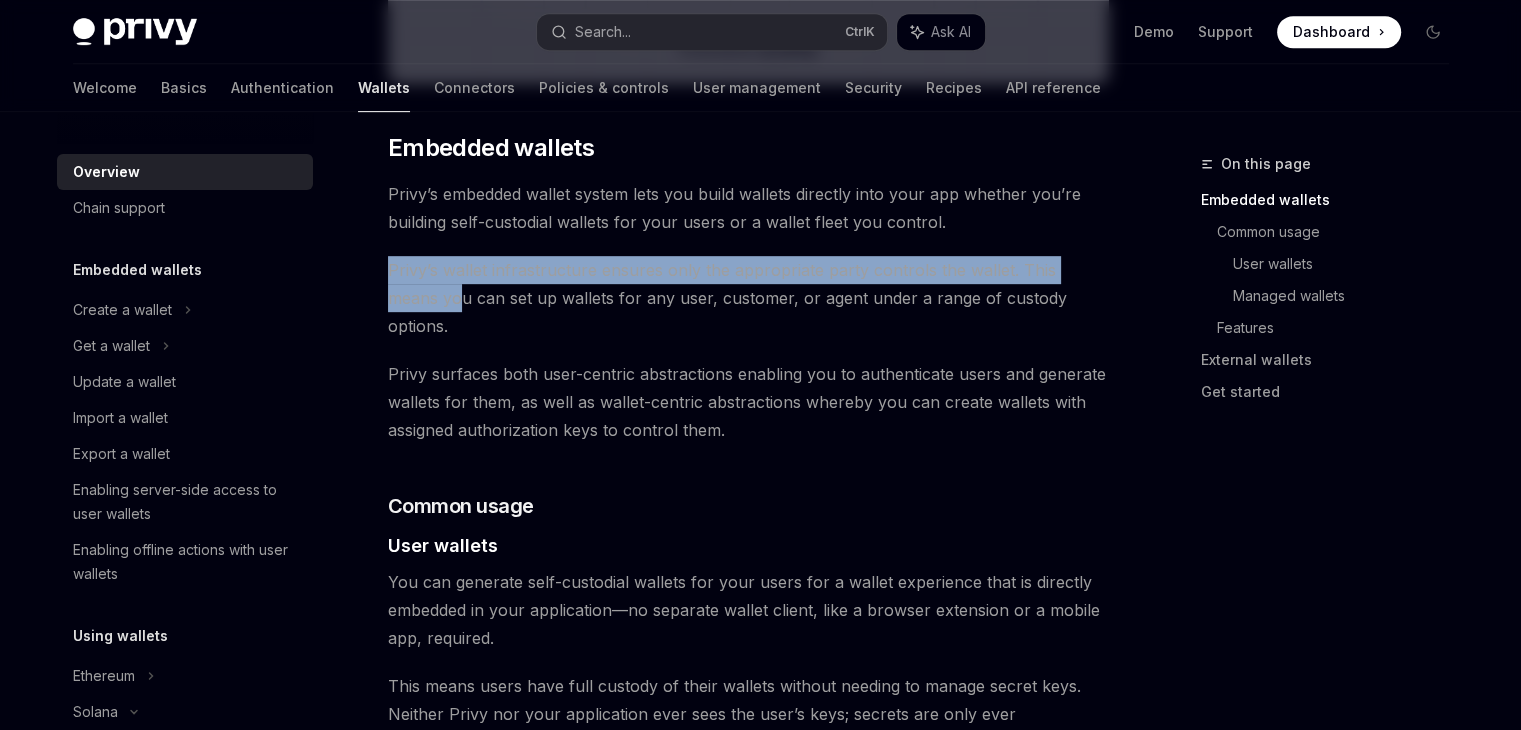 drag, startPoint x: 977, startPoint y: 222, endPoint x: 408, endPoint y: 291, distance: 573.1684 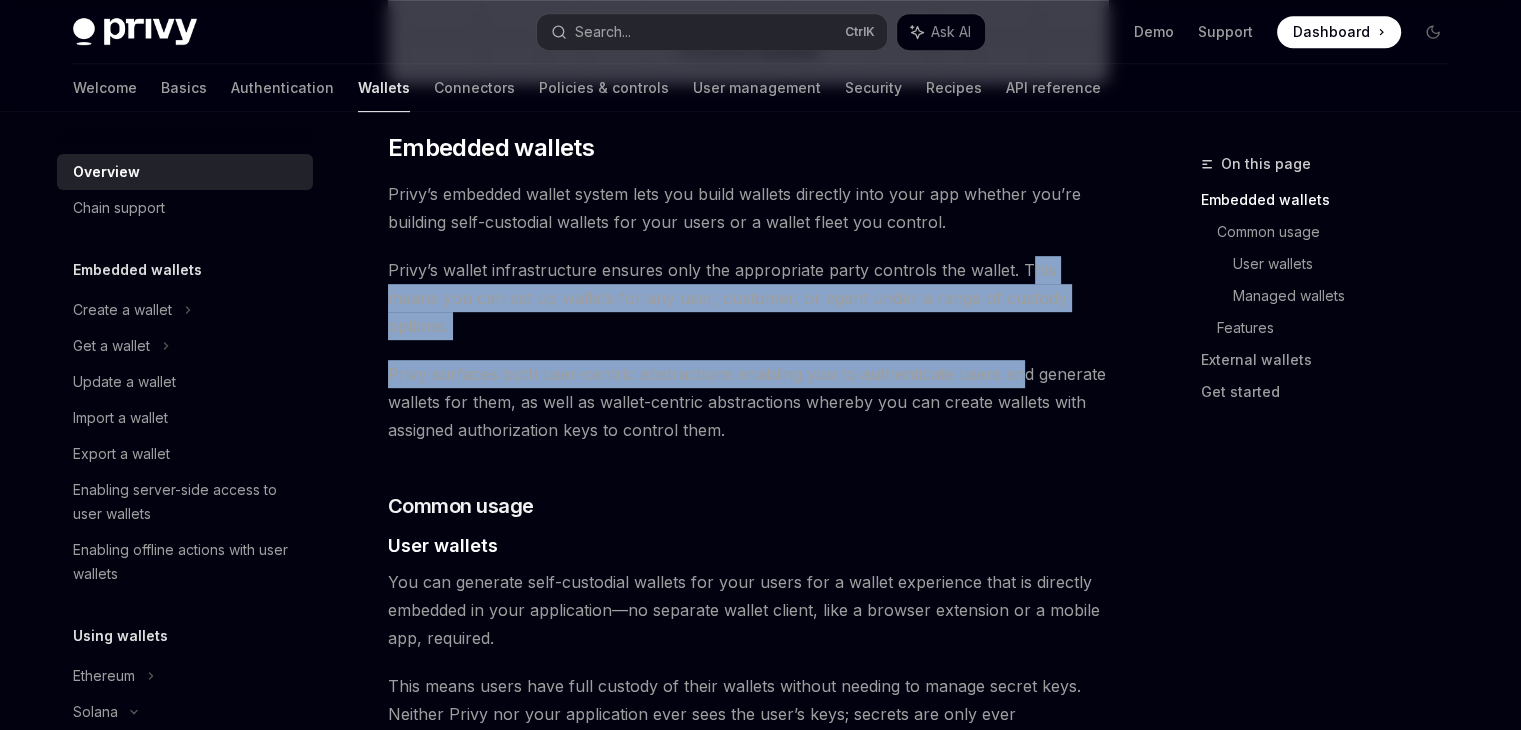 drag, startPoint x: 1018, startPoint y: 281, endPoint x: 1016, endPoint y: 314, distance: 33.06055 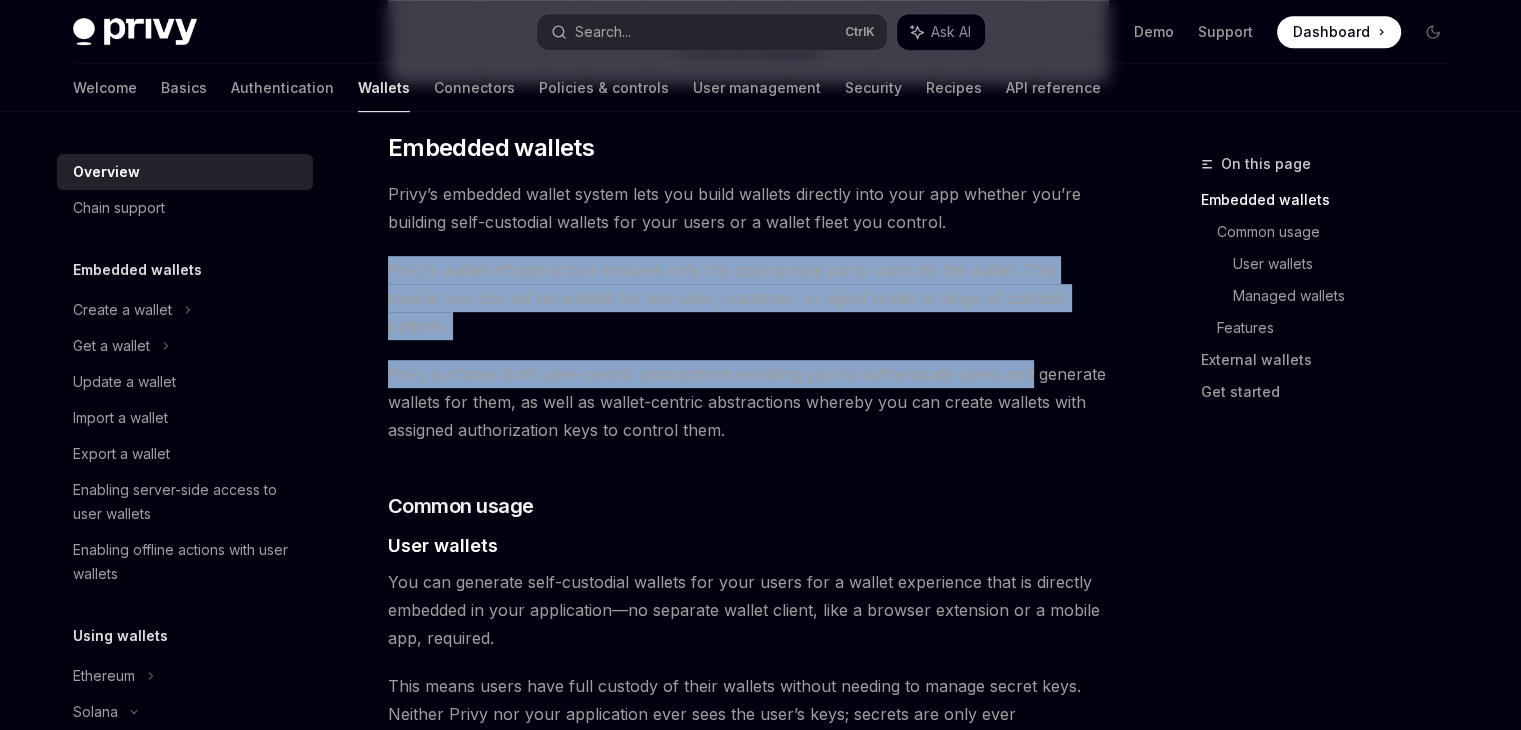 drag, startPoint x: 1014, startPoint y: 314, endPoint x: 388, endPoint y: 277, distance: 627.09247 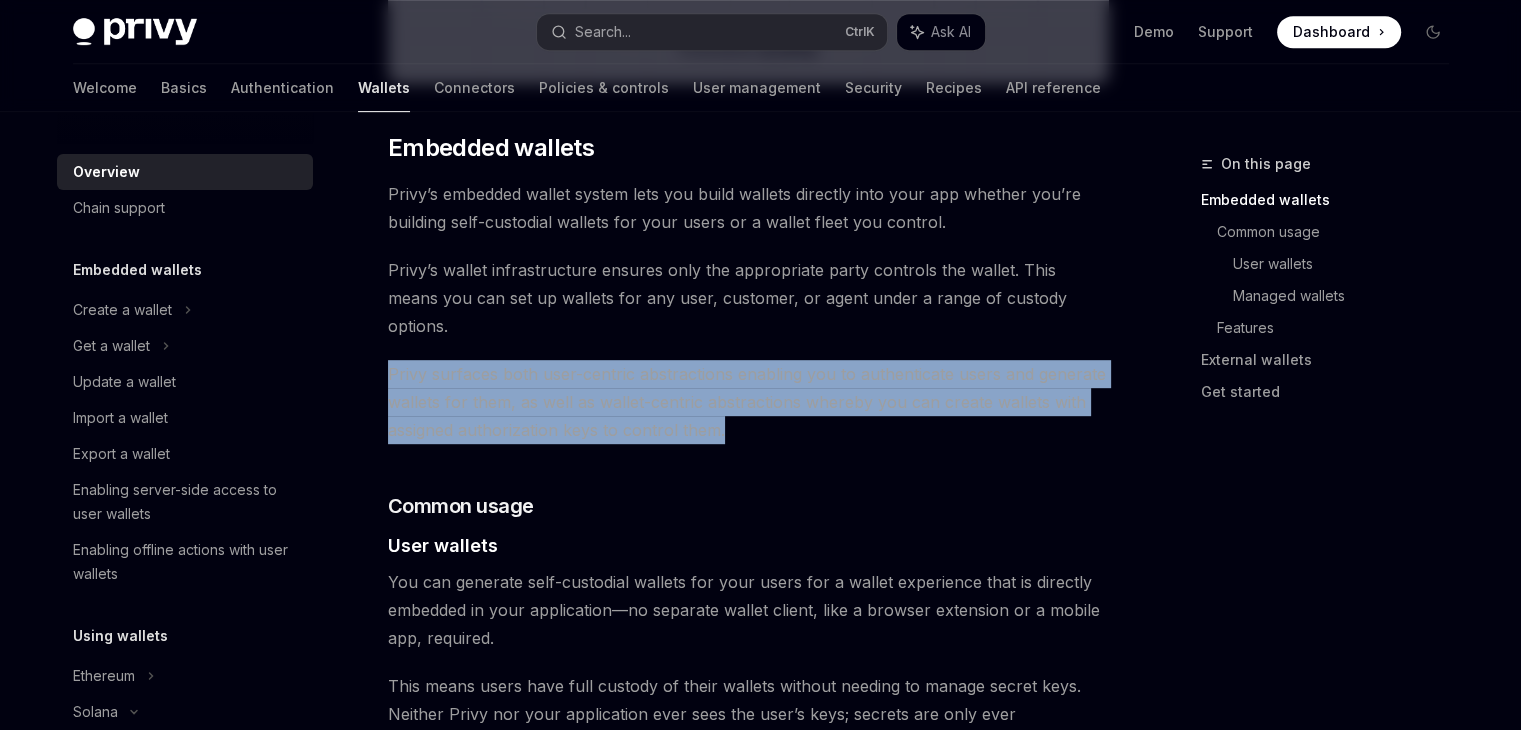 drag, startPoint x: 375, startPoint y: 349, endPoint x: 740, endPoint y: 409, distance: 369.89862 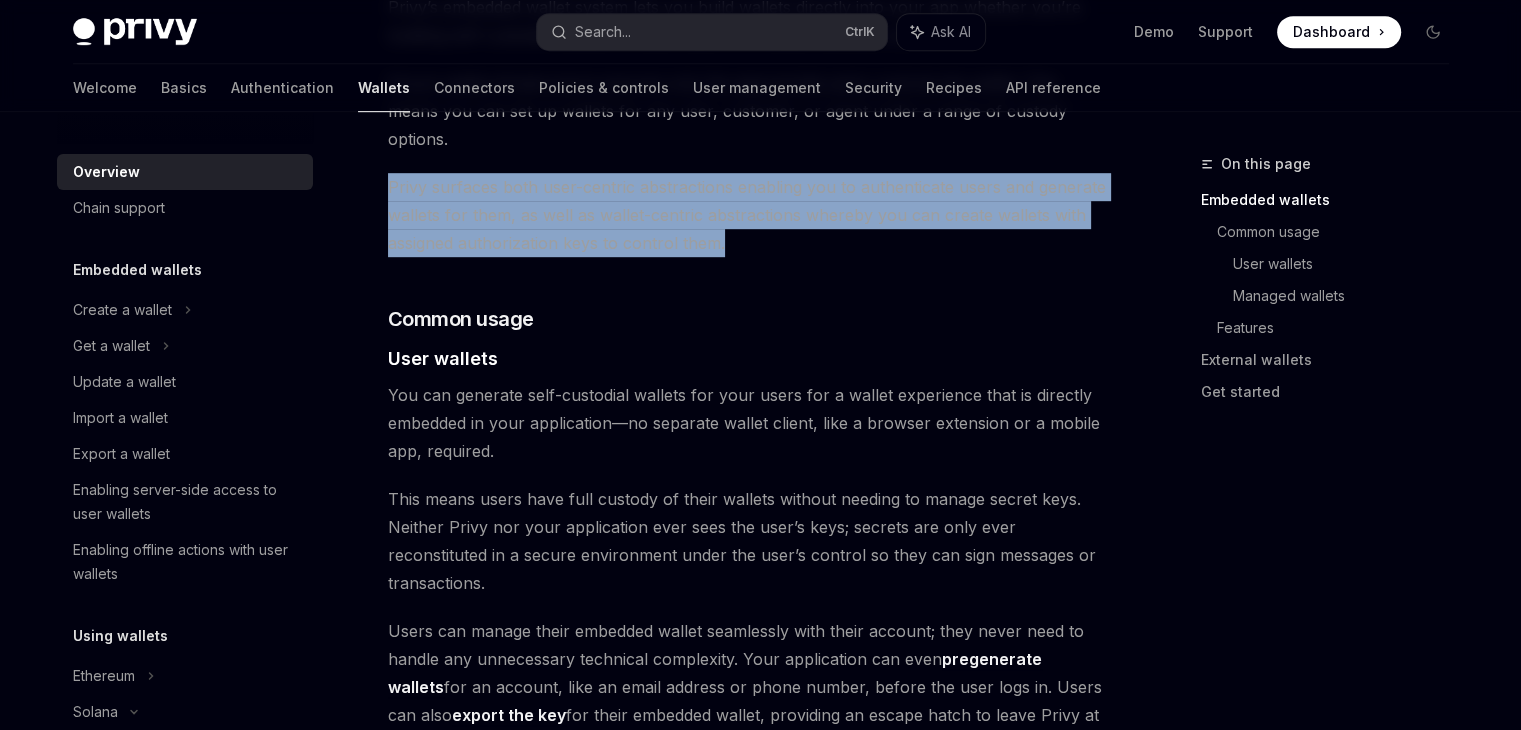 scroll, scrollTop: 1200, scrollLeft: 0, axis: vertical 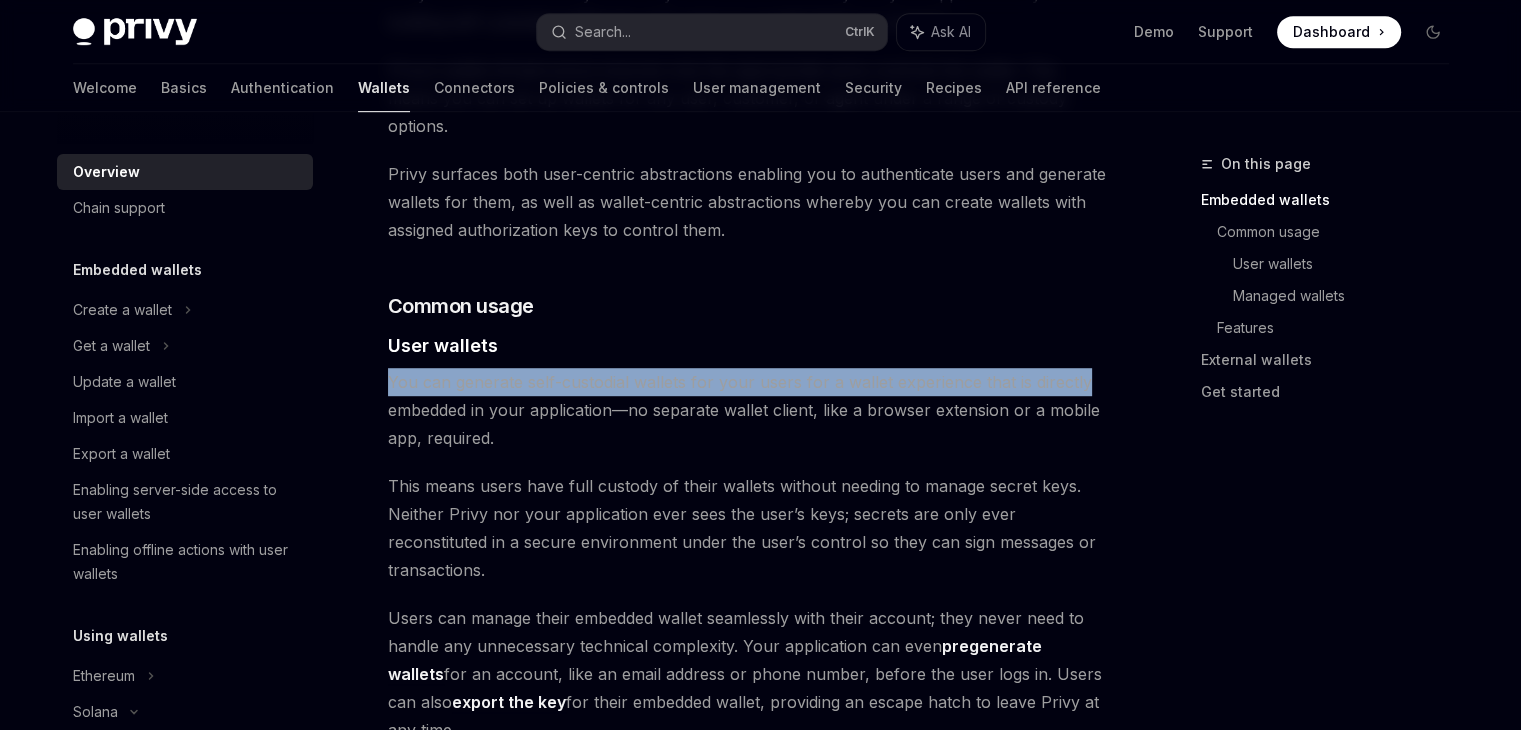 drag, startPoint x: 385, startPoint y: 349, endPoint x: 1078, endPoint y: 362, distance: 693.12195 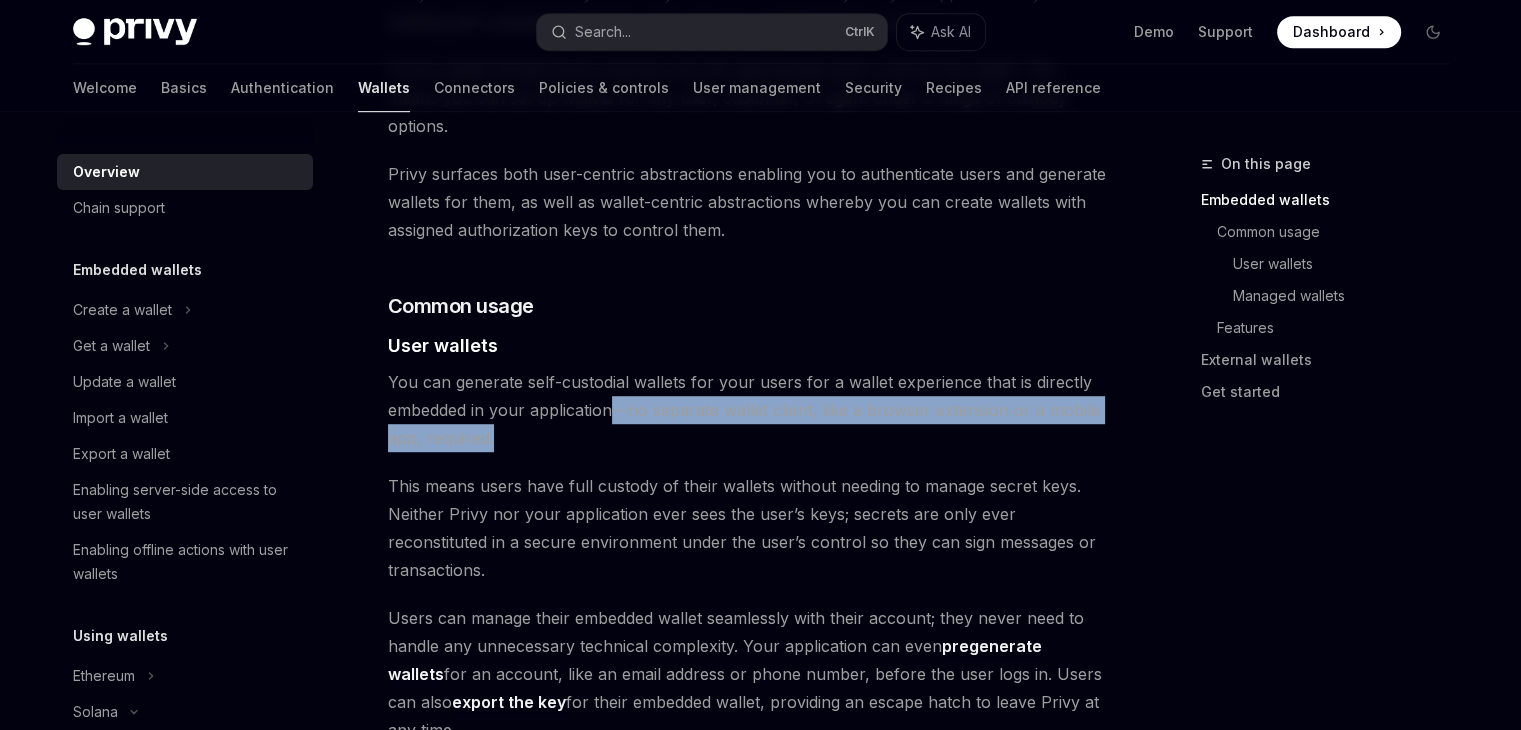 drag, startPoint x: 620, startPoint y: 384, endPoint x: 942, endPoint y: 401, distance: 322.44846 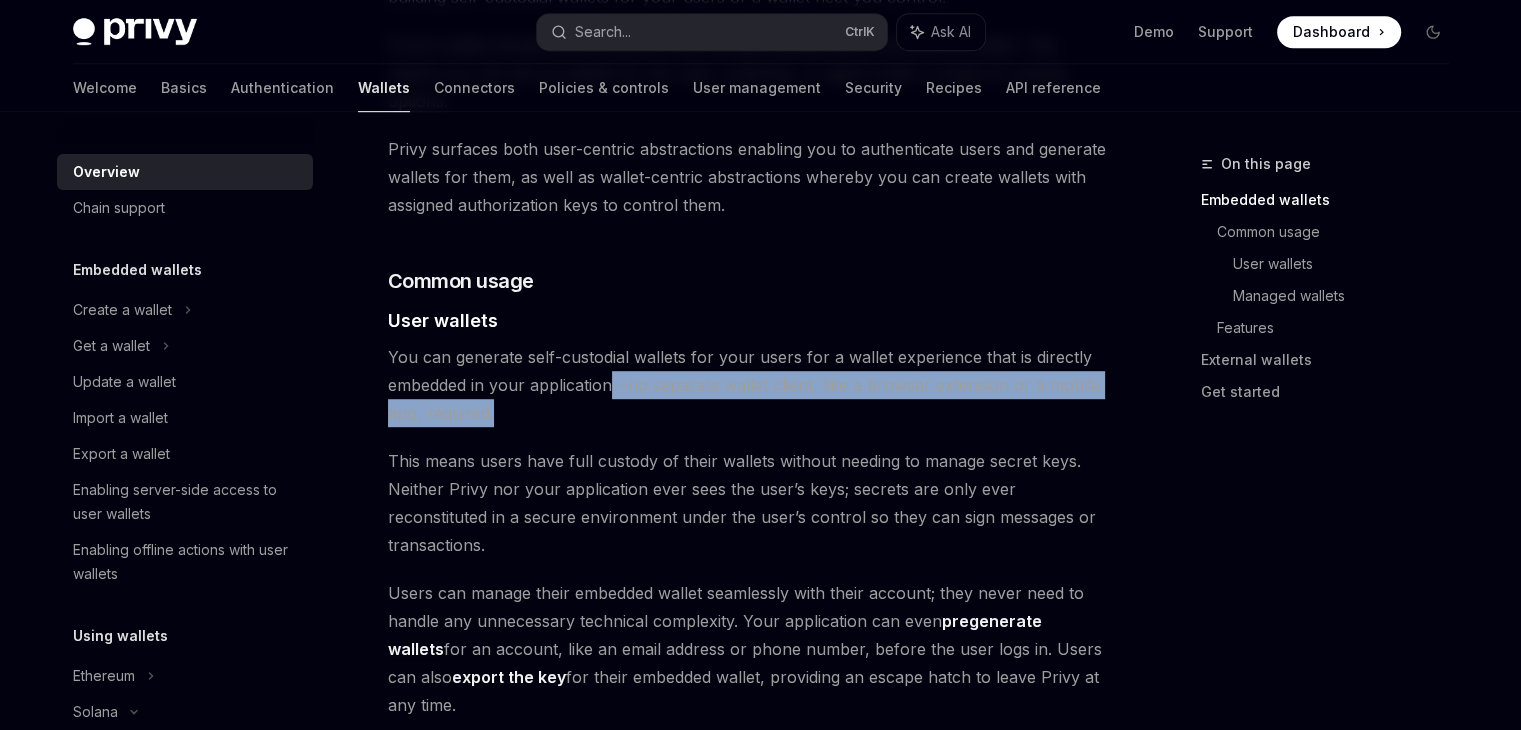 scroll, scrollTop: 1300, scrollLeft: 0, axis: vertical 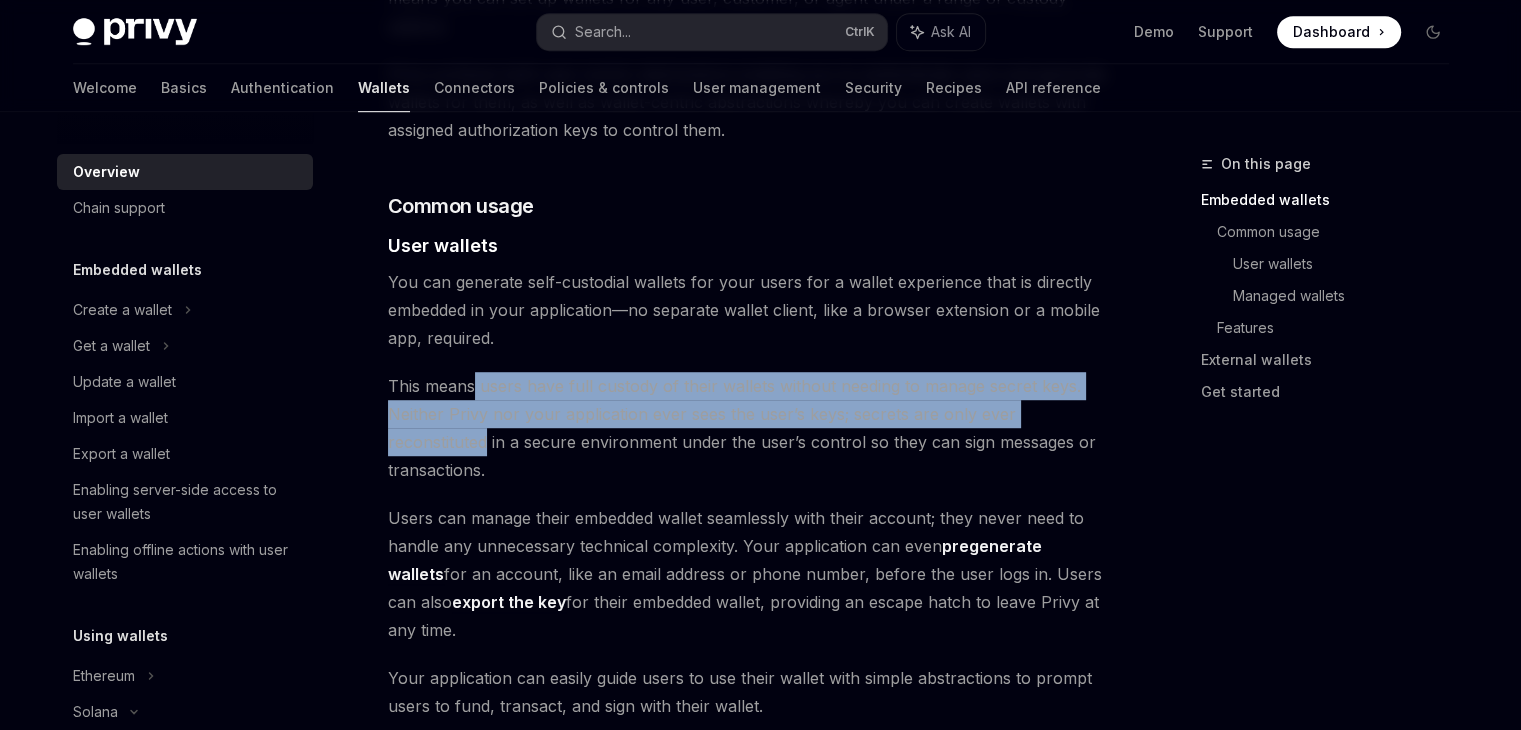 drag, startPoint x: 476, startPoint y: 366, endPoint x: 1113, endPoint y: 389, distance: 637.4151 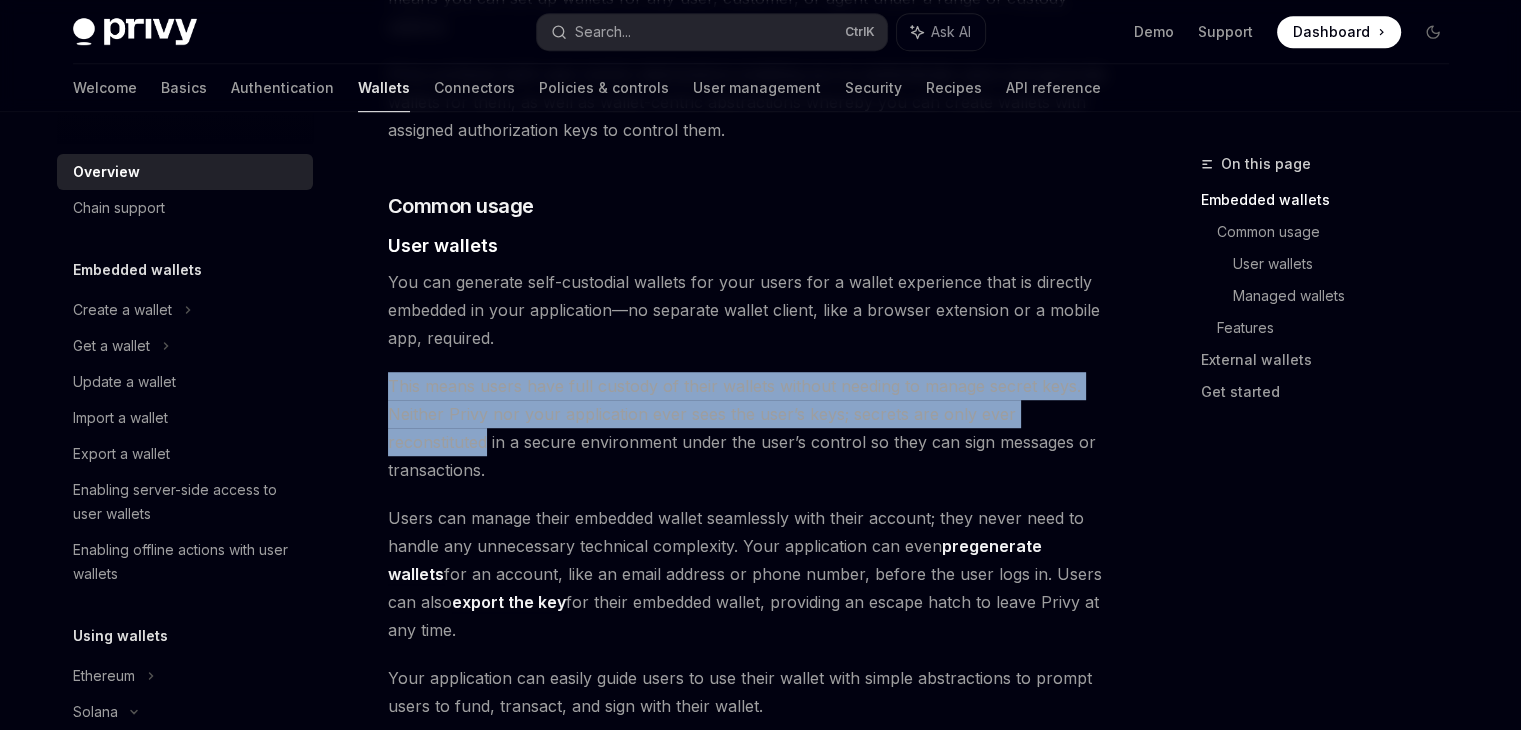 drag, startPoint x: 1113, startPoint y: 389, endPoint x: 392, endPoint y: 362, distance: 721.5054 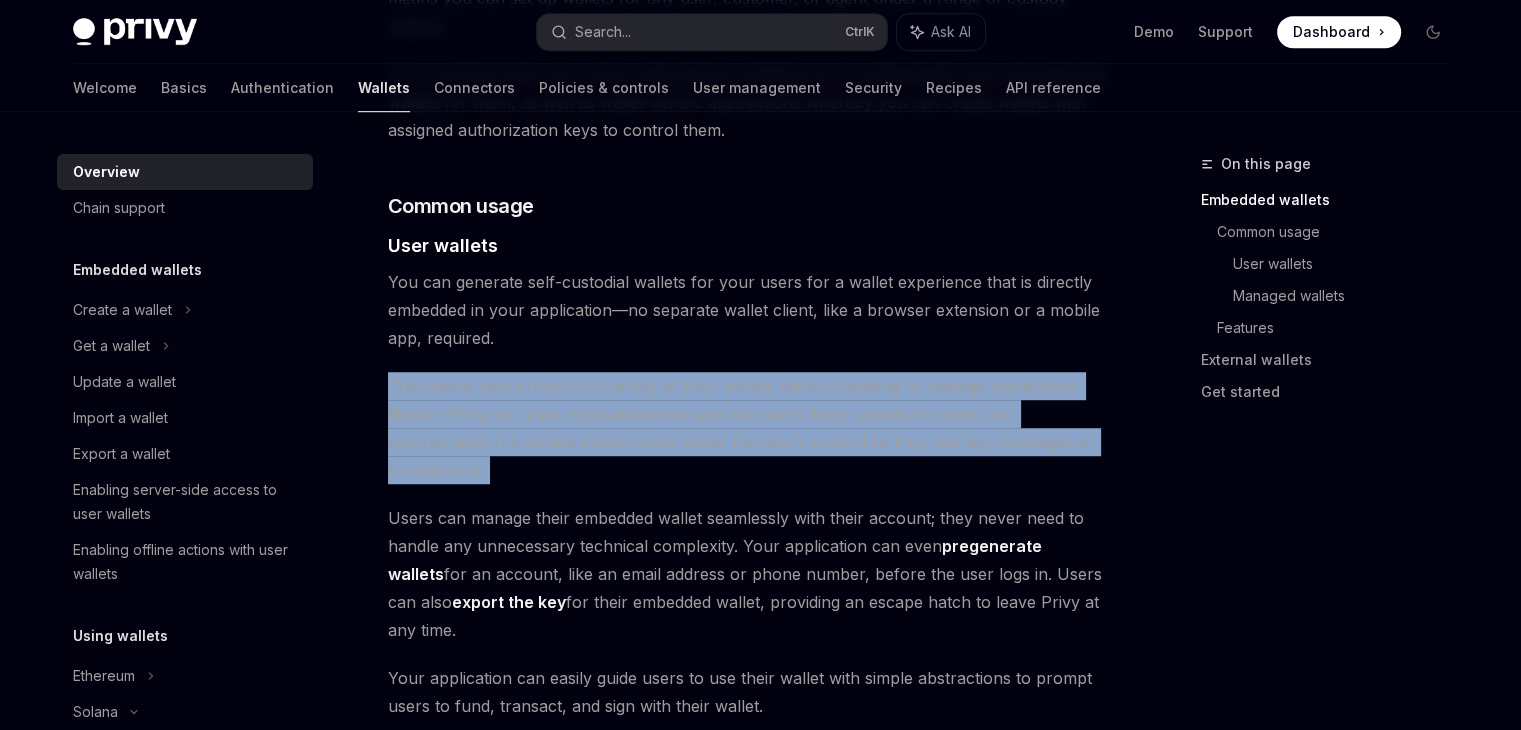 drag, startPoint x: 390, startPoint y: 362, endPoint x: 1107, endPoint y: 409, distance: 718.5388 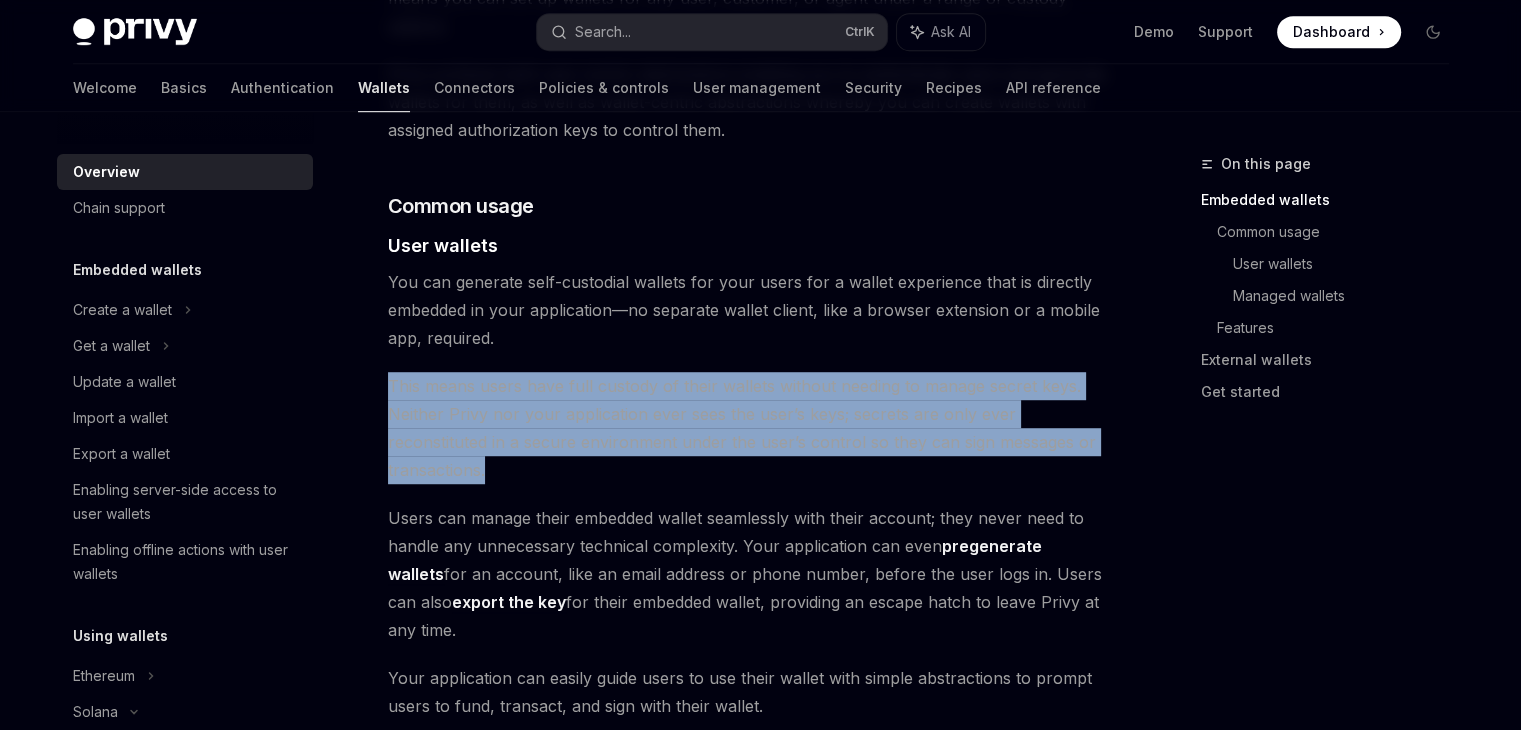 drag, startPoint x: 377, startPoint y: 353, endPoint x: 1108, endPoint y: 414, distance: 733.5407 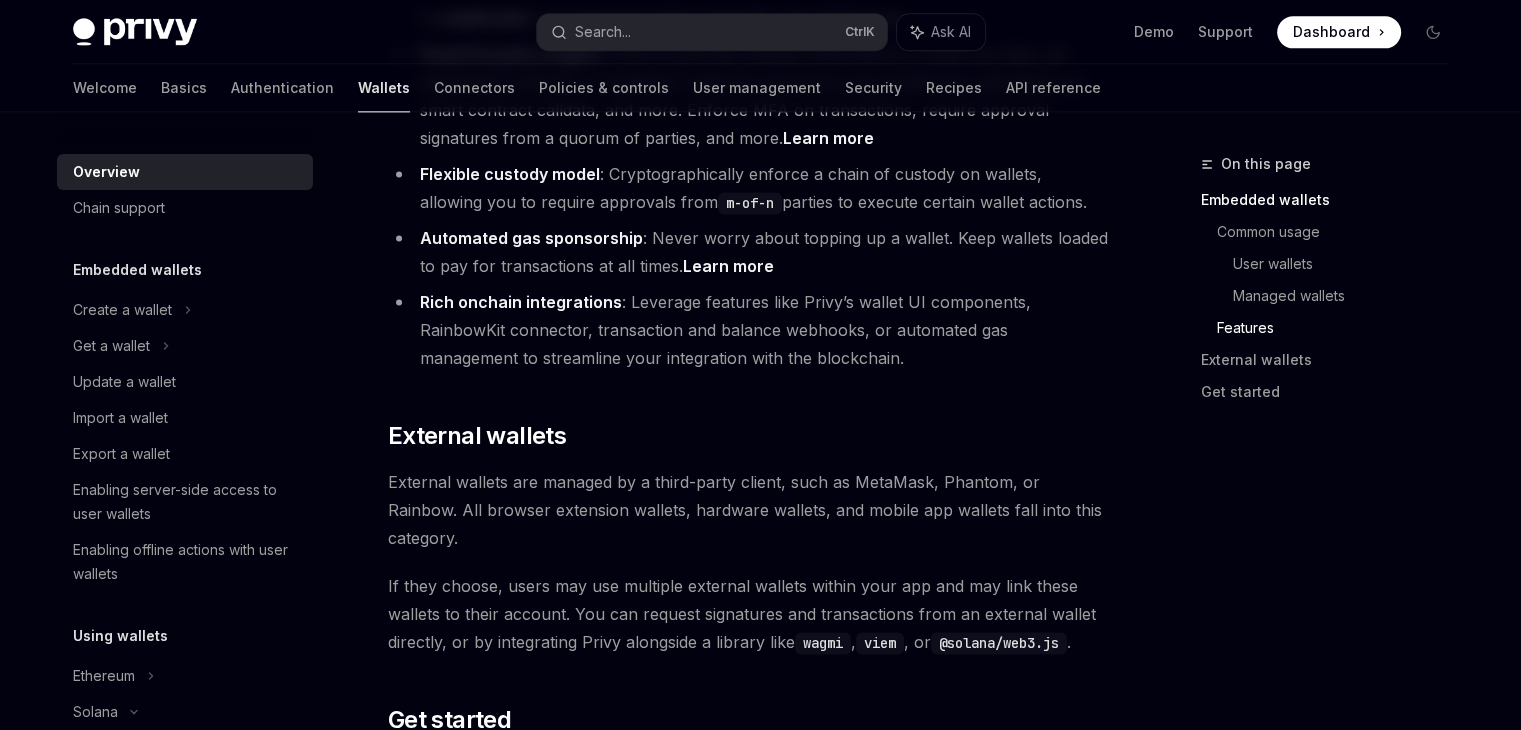 scroll, scrollTop: 3000, scrollLeft: 0, axis: vertical 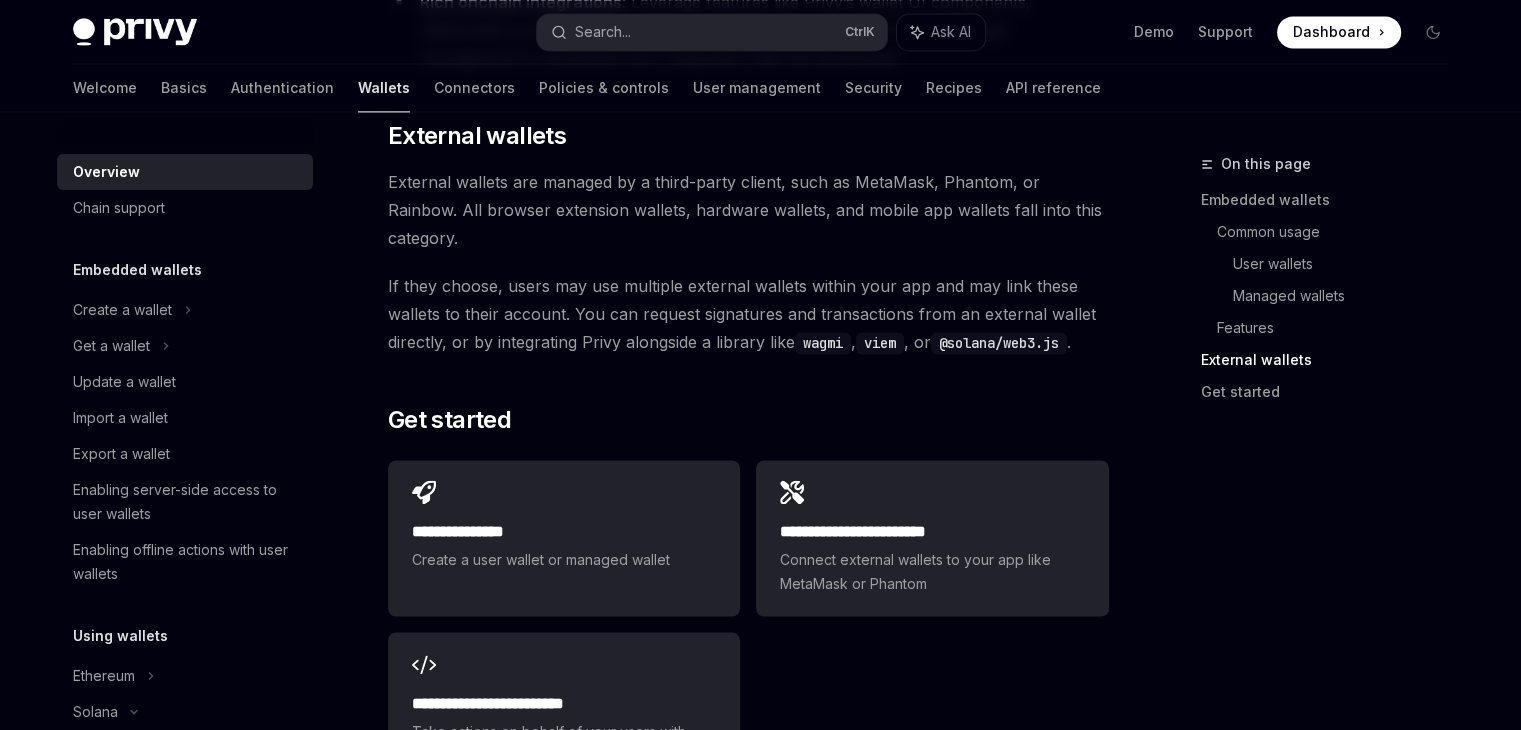 click on "**********" at bounding box center (564, 526) 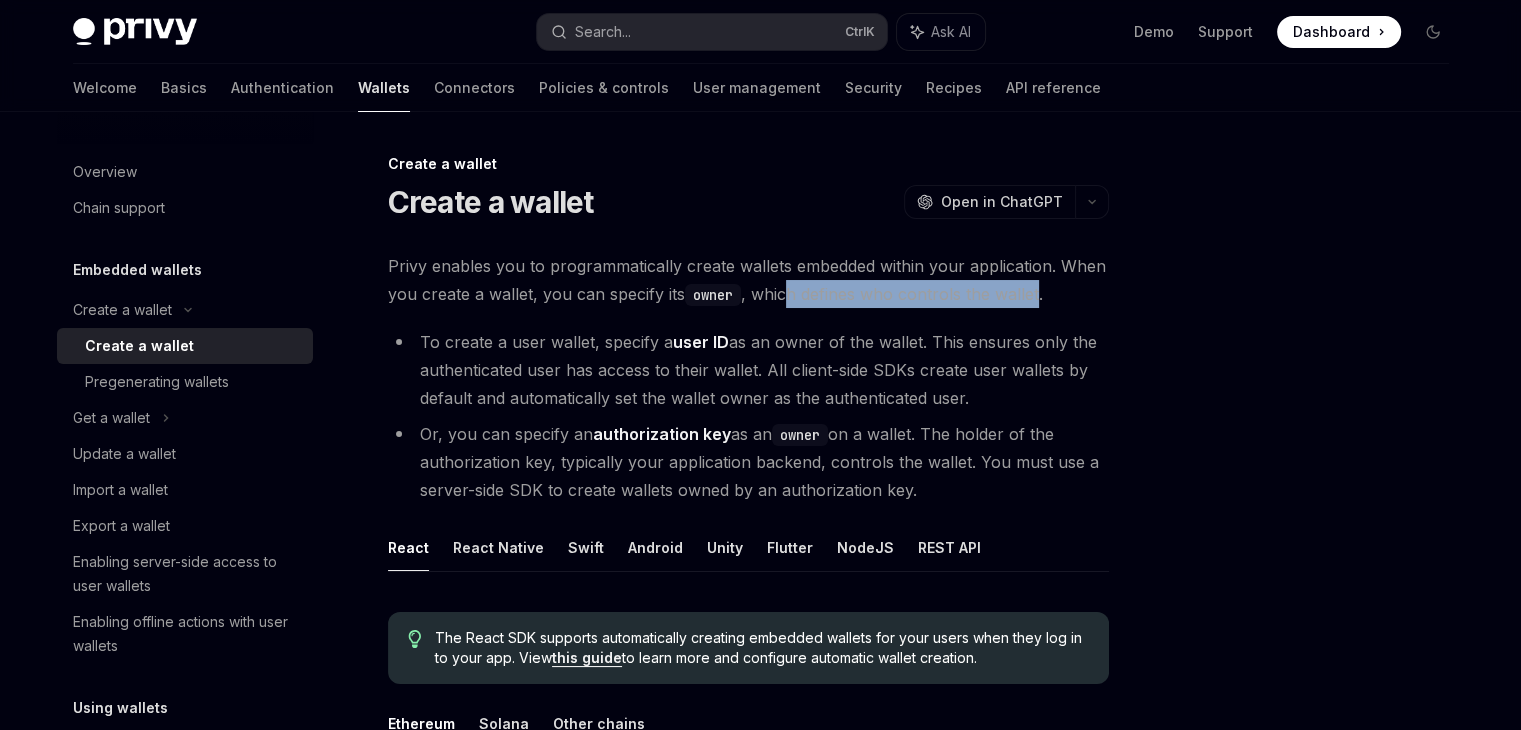 drag, startPoint x: 786, startPoint y: 293, endPoint x: 1037, endPoint y: 304, distance: 251.24092 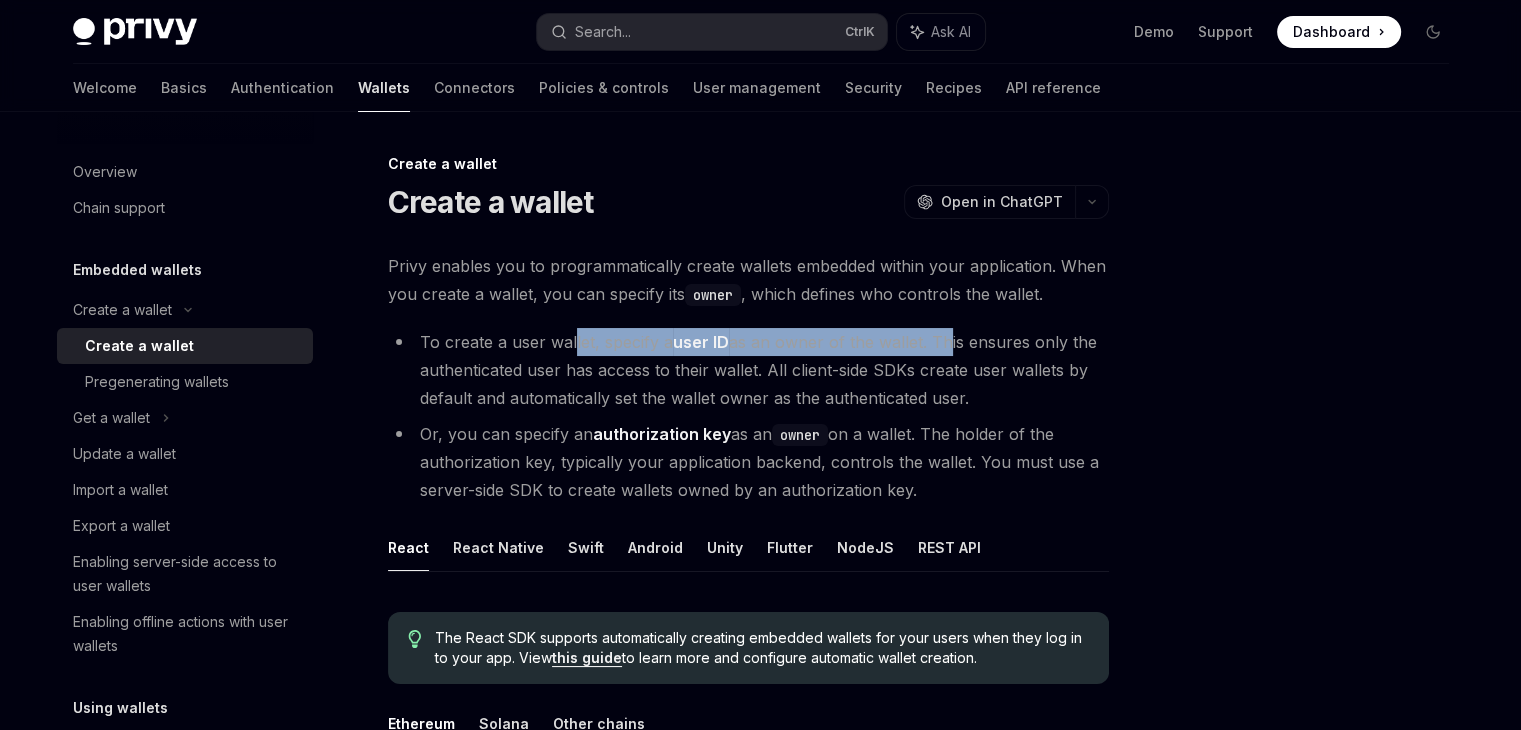 drag, startPoint x: 573, startPoint y: 345, endPoint x: 944, endPoint y: 350, distance: 371.0337 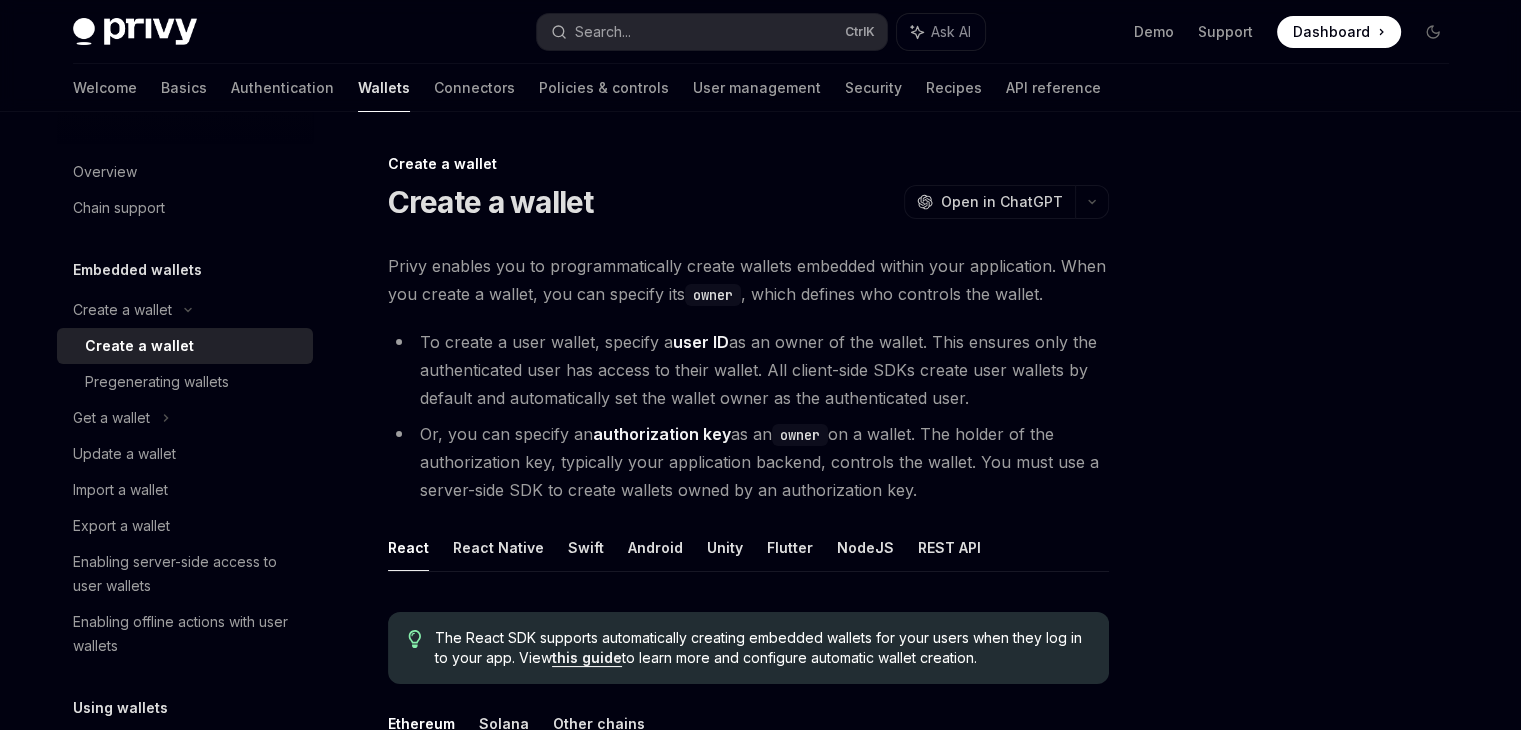 drag, startPoint x: 965, startPoint y: 397, endPoint x: 768, endPoint y: 361, distance: 200.26233 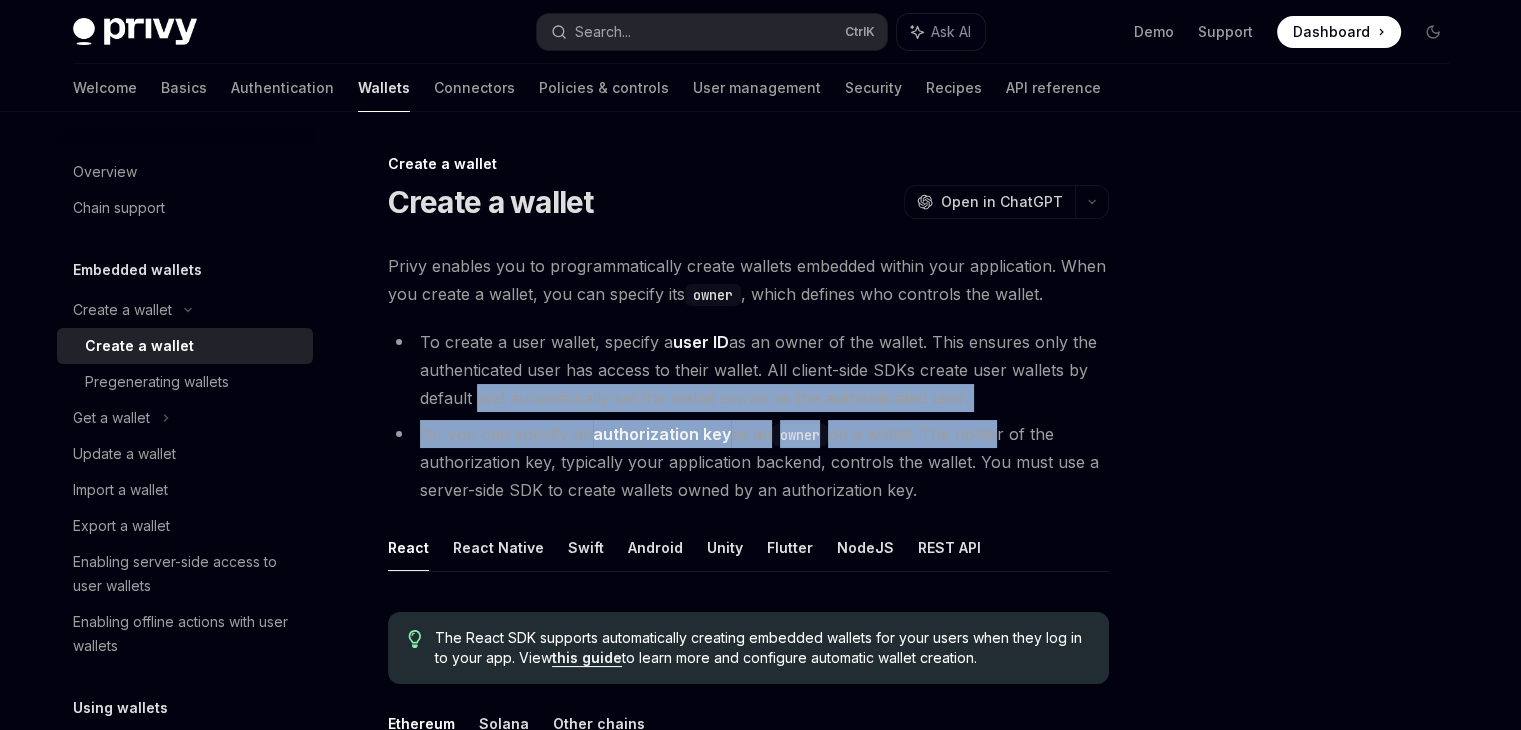 drag, startPoint x: 470, startPoint y: 396, endPoint x: 996, endPoint y: 432, distance: 527.2305 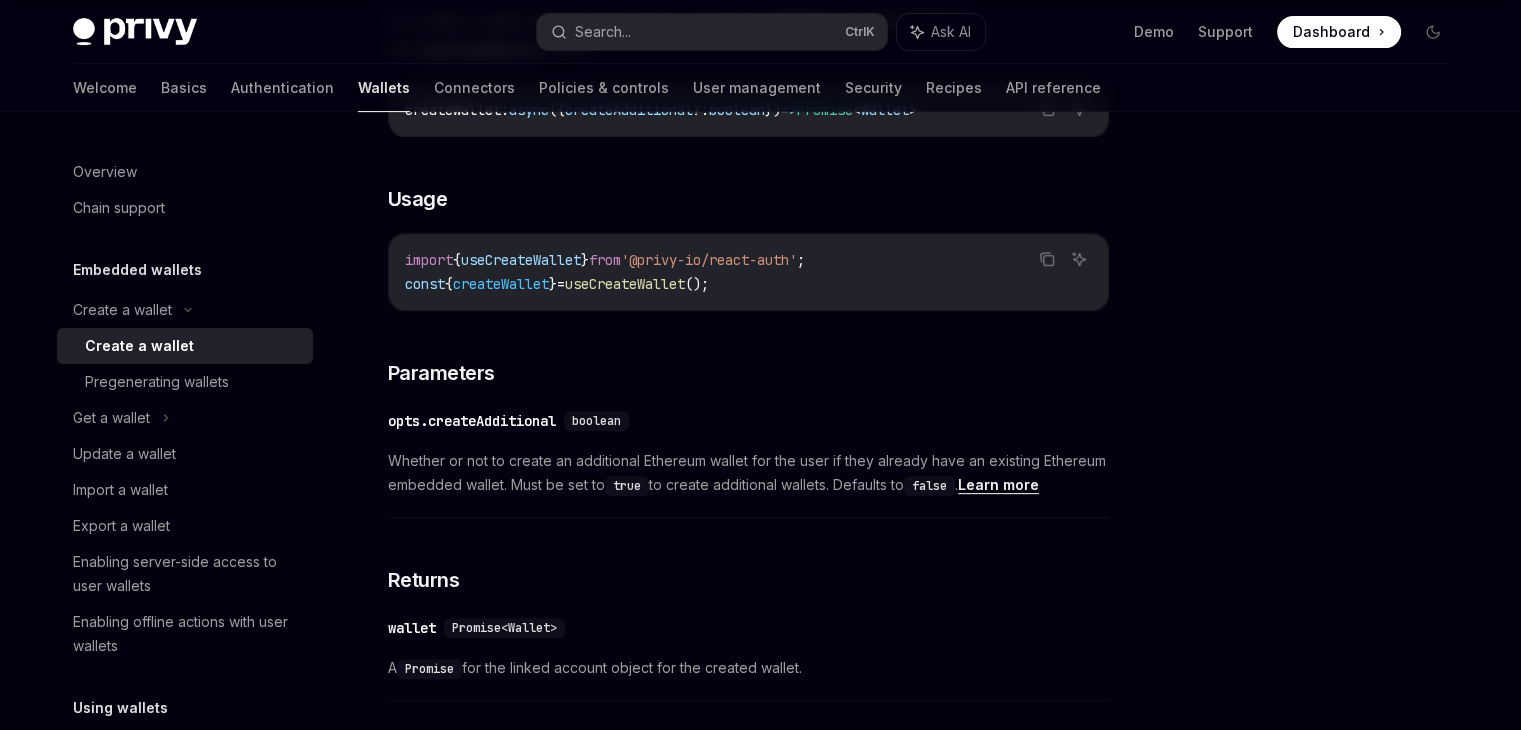 scroll, scrollTop: 811, scrollLeft: 0, axis: vertical 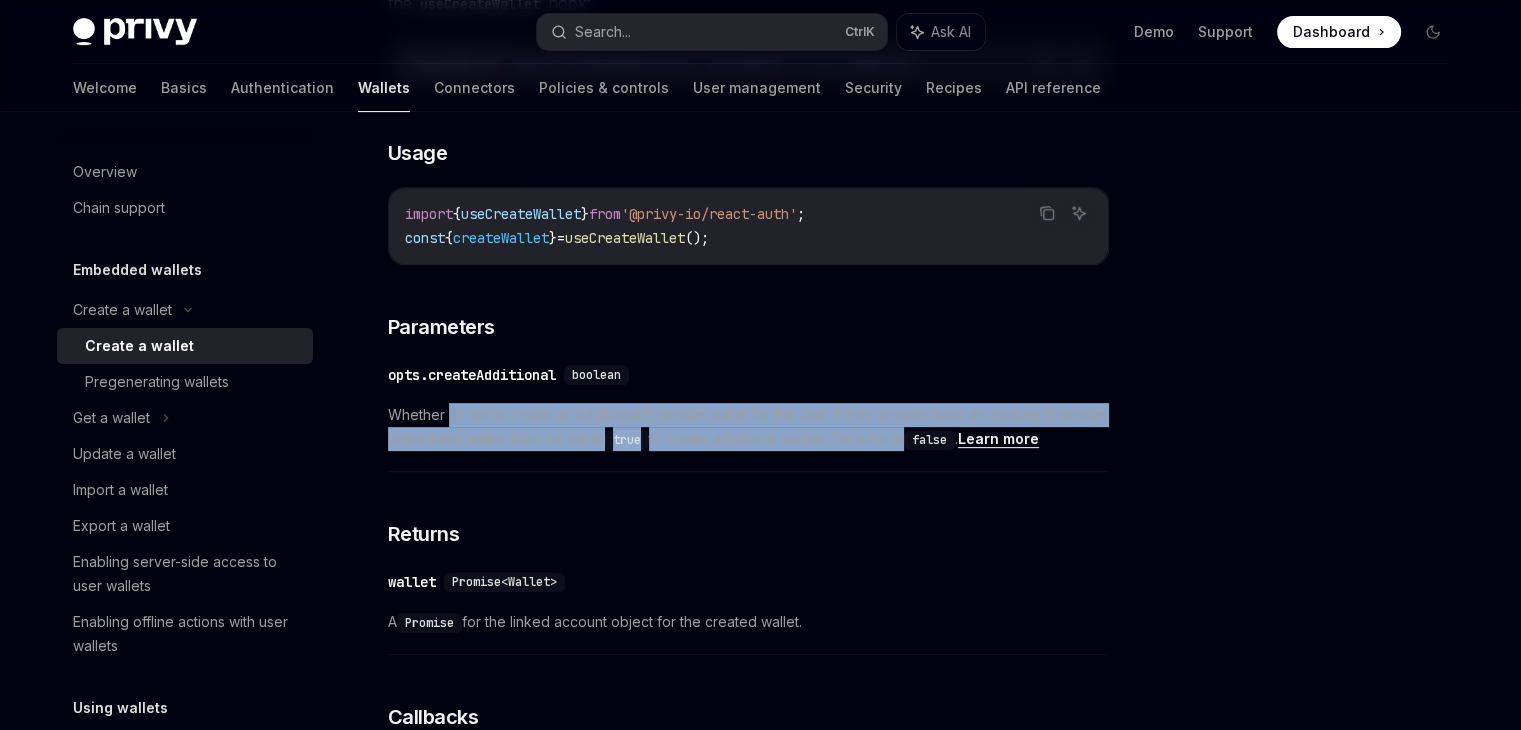 drag, startPoint x: 451, startPoint y: 417, endPoint x: 904, endPoint y: 465, distance: 455.53595 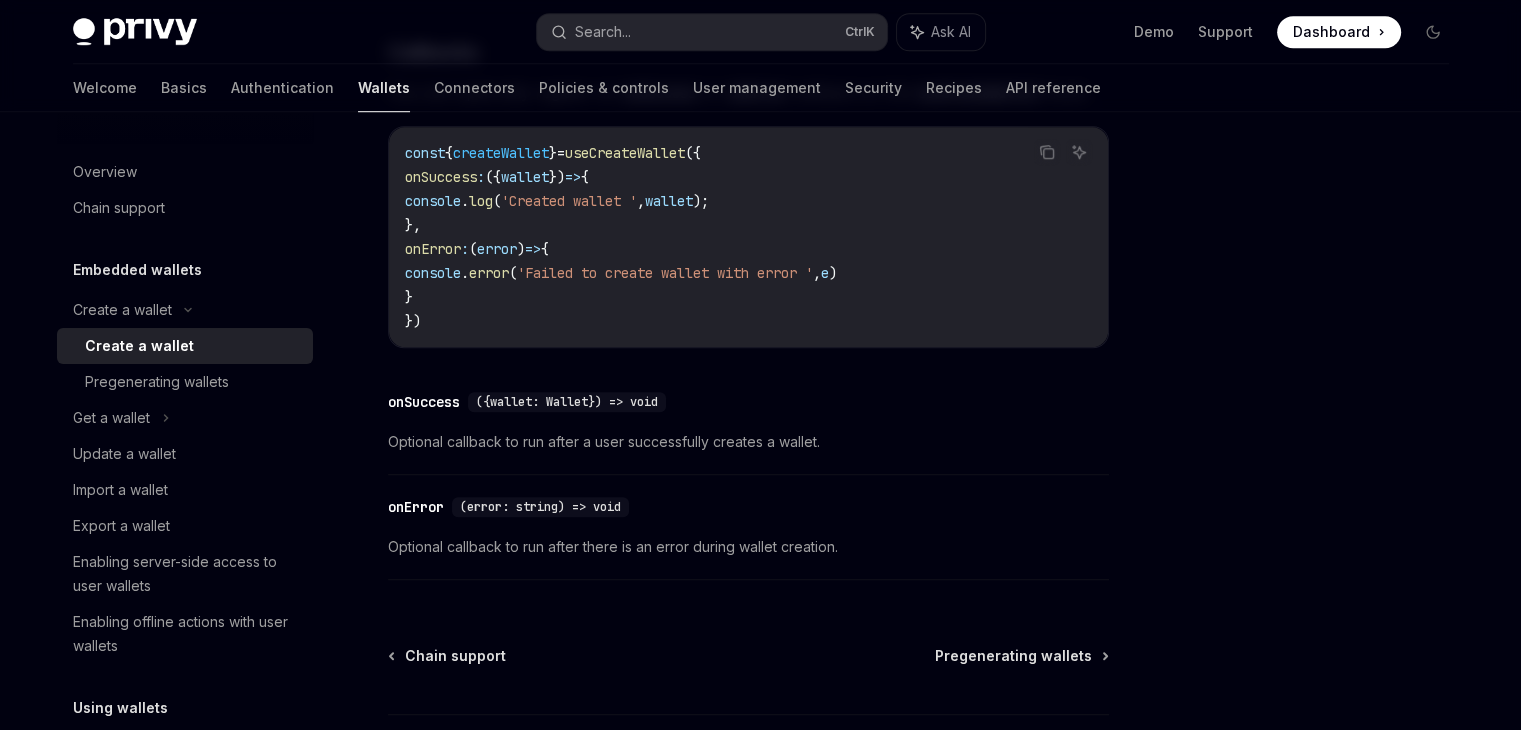 scroll, scrollTop: 1511, scrollLeft: 0, axis: vertical 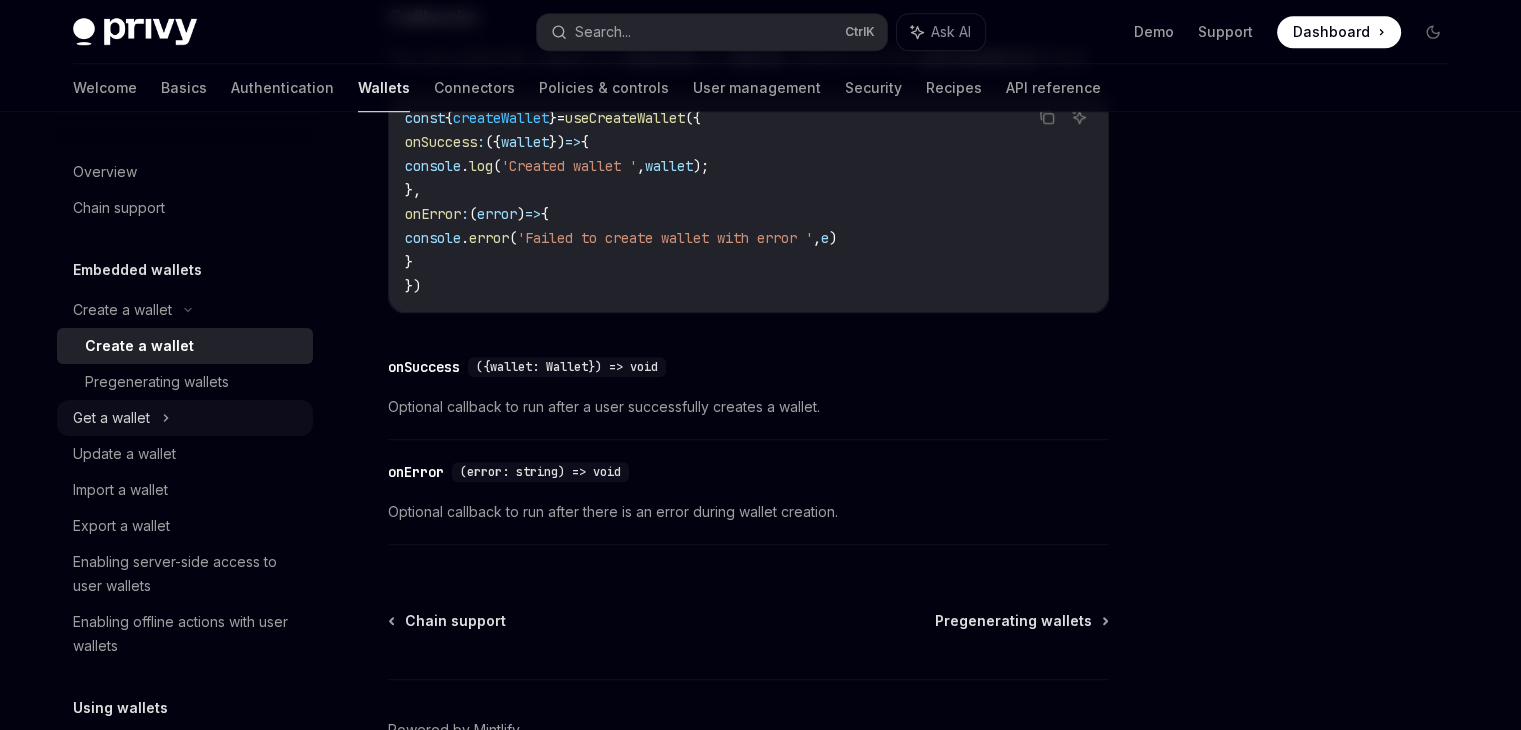 click 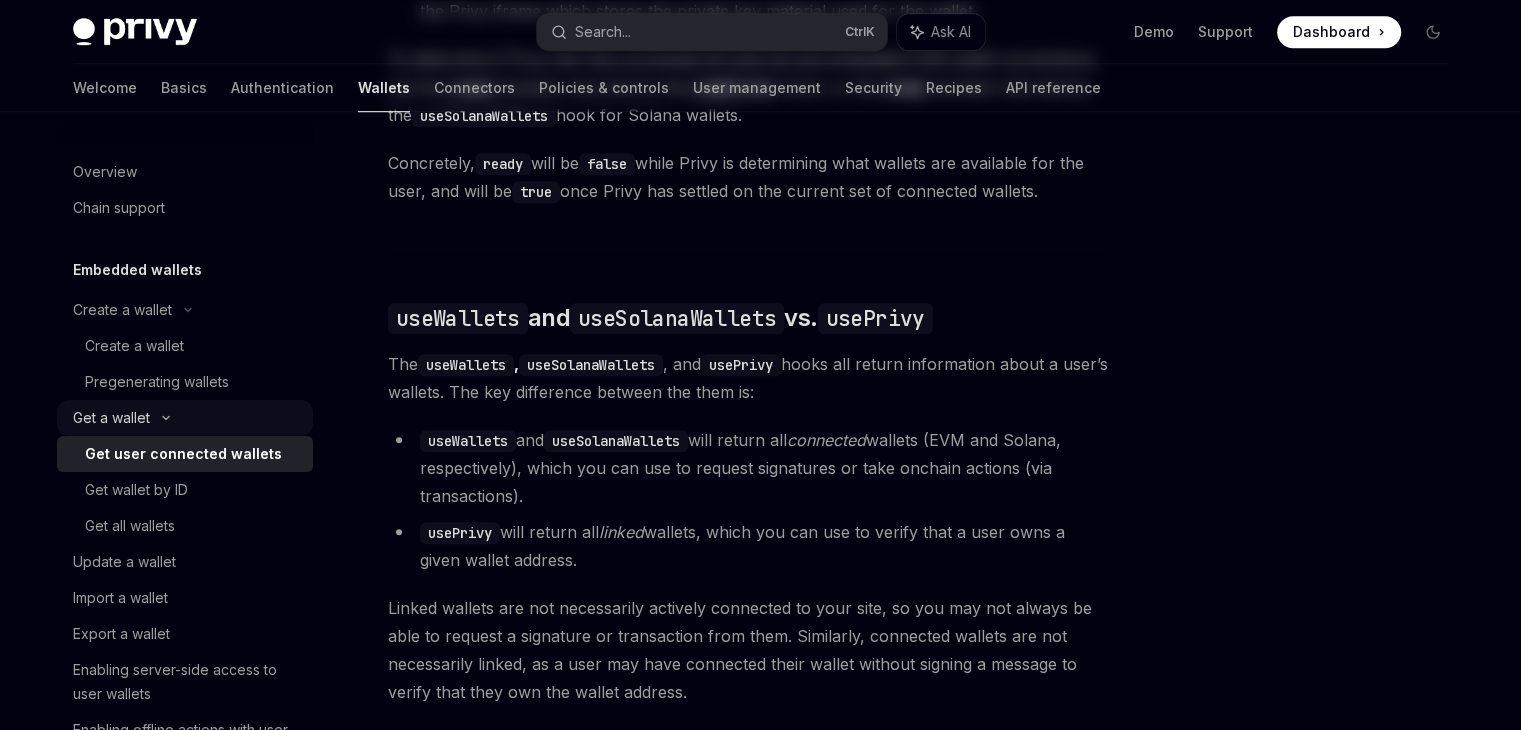 scroll, scrollTop: 0, scrollLeft: 0, axis: both 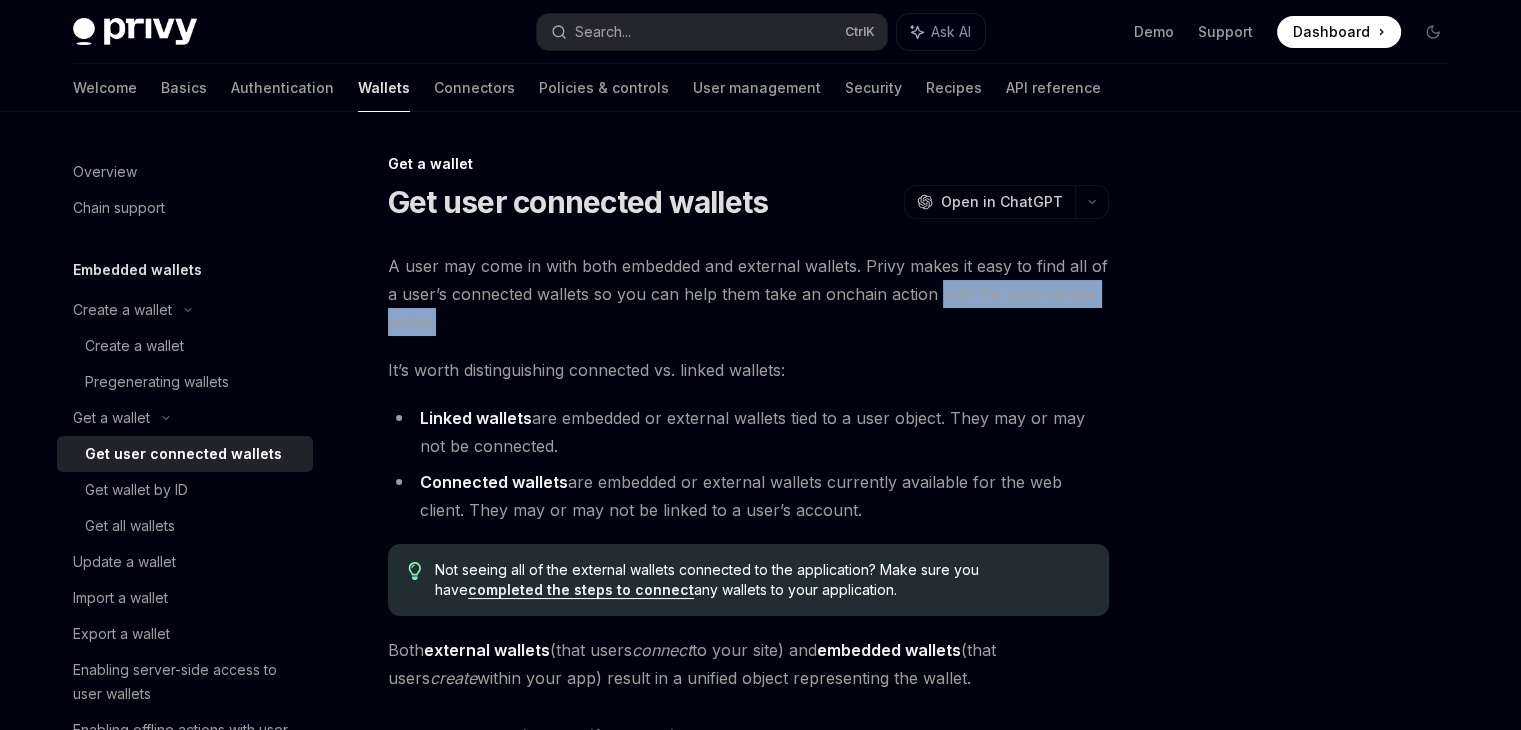 drag, startPoint x: 939, startPoint y: 297, endPoint x: 950, endPoint y: 316, distance: 21.954498 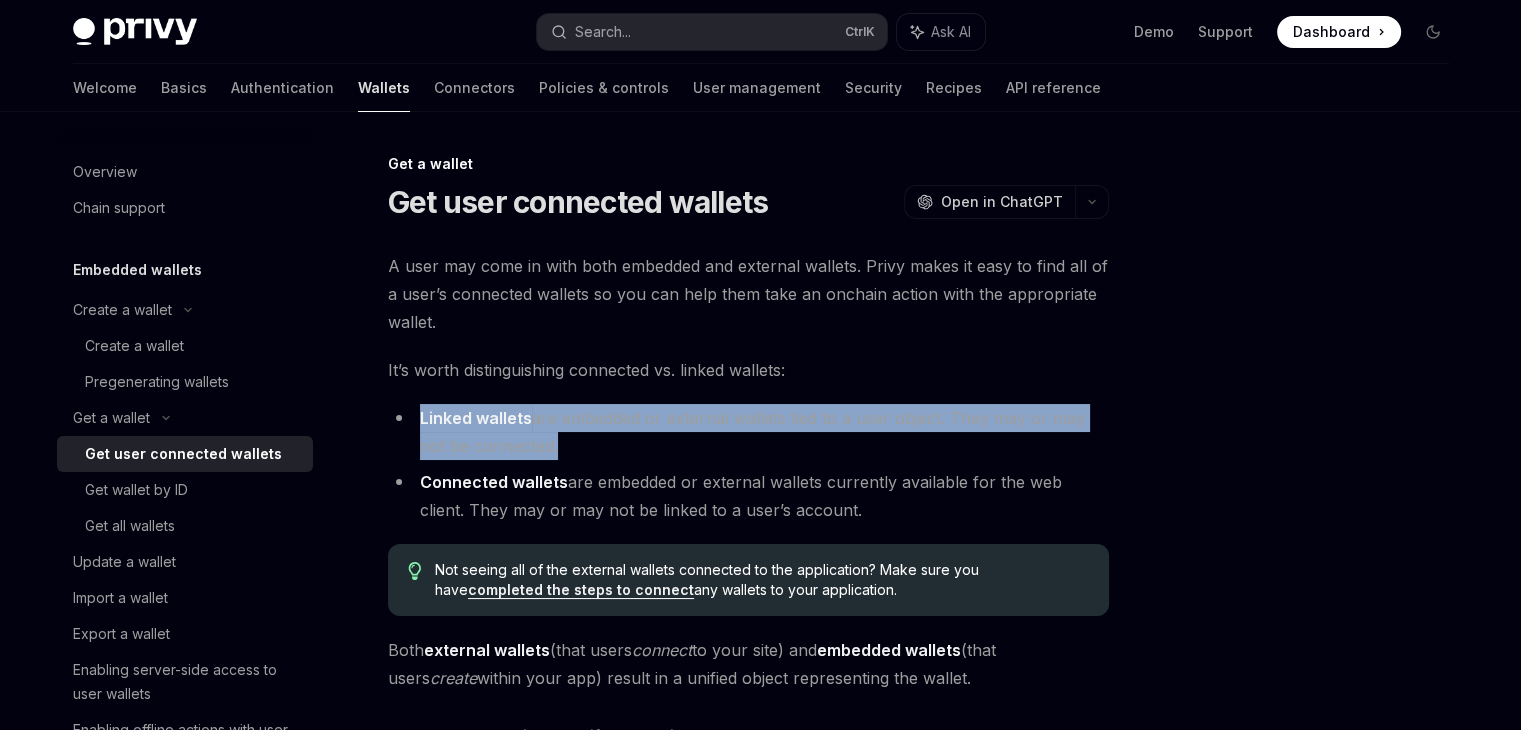 drag, startPoint x: 576, startPoint y: 445, endPoint x: 422, endPoint y: 391, distance: 163.19313 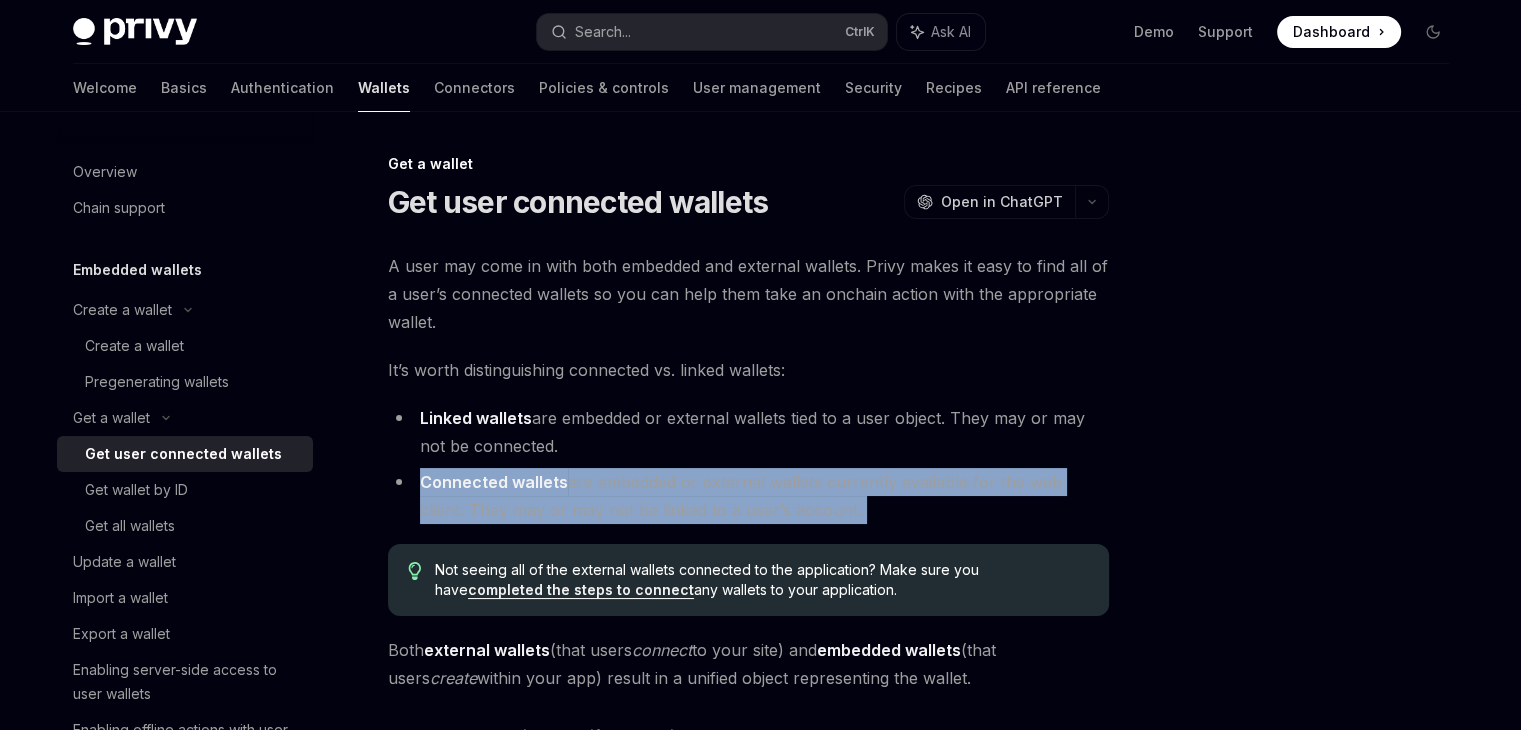 drag, startPoint x: 813, startPoint y: 517, endPoint x: 430, endPoint y: 481, distance: 384.68817 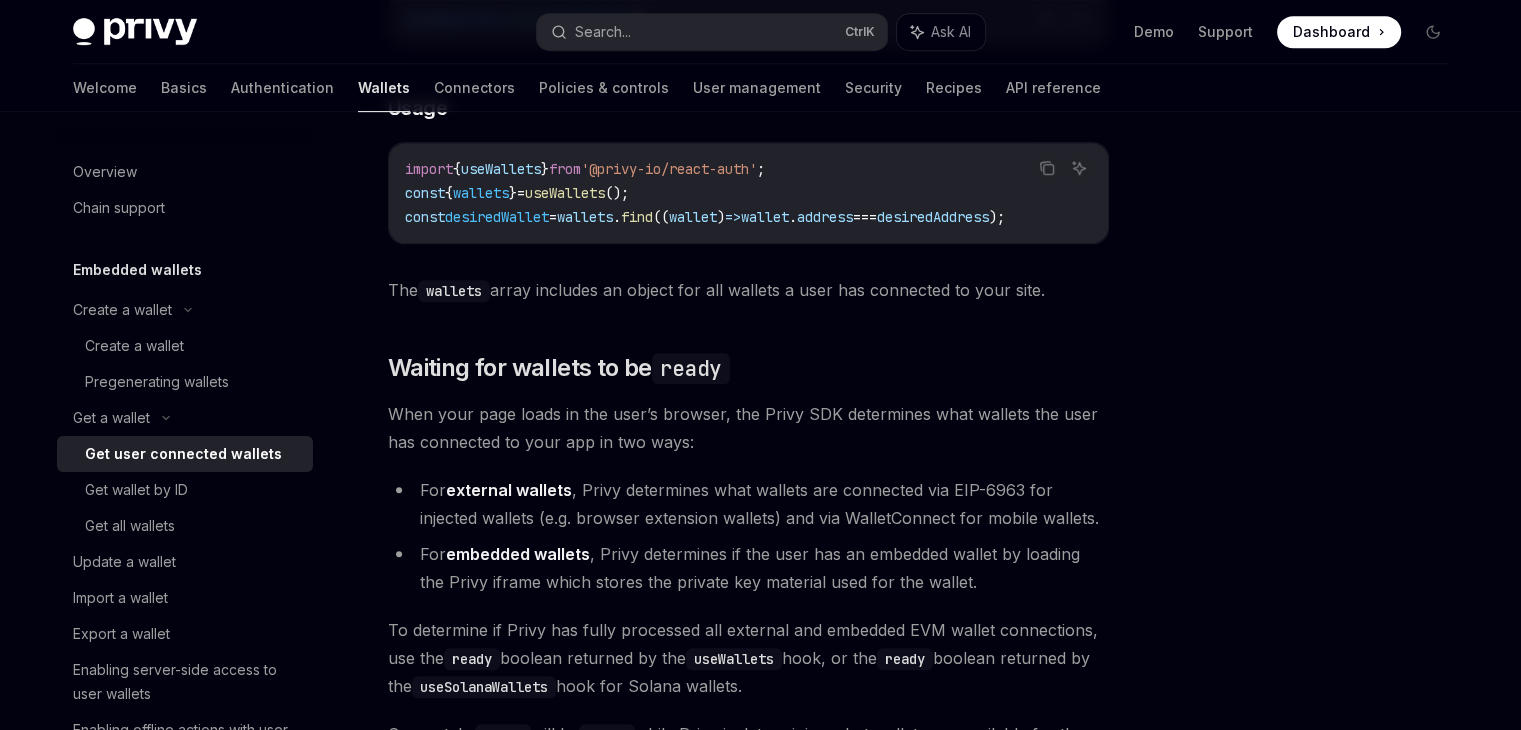 scroll, scrollTop: 1000, scrollLeft: 0, axis: vertical 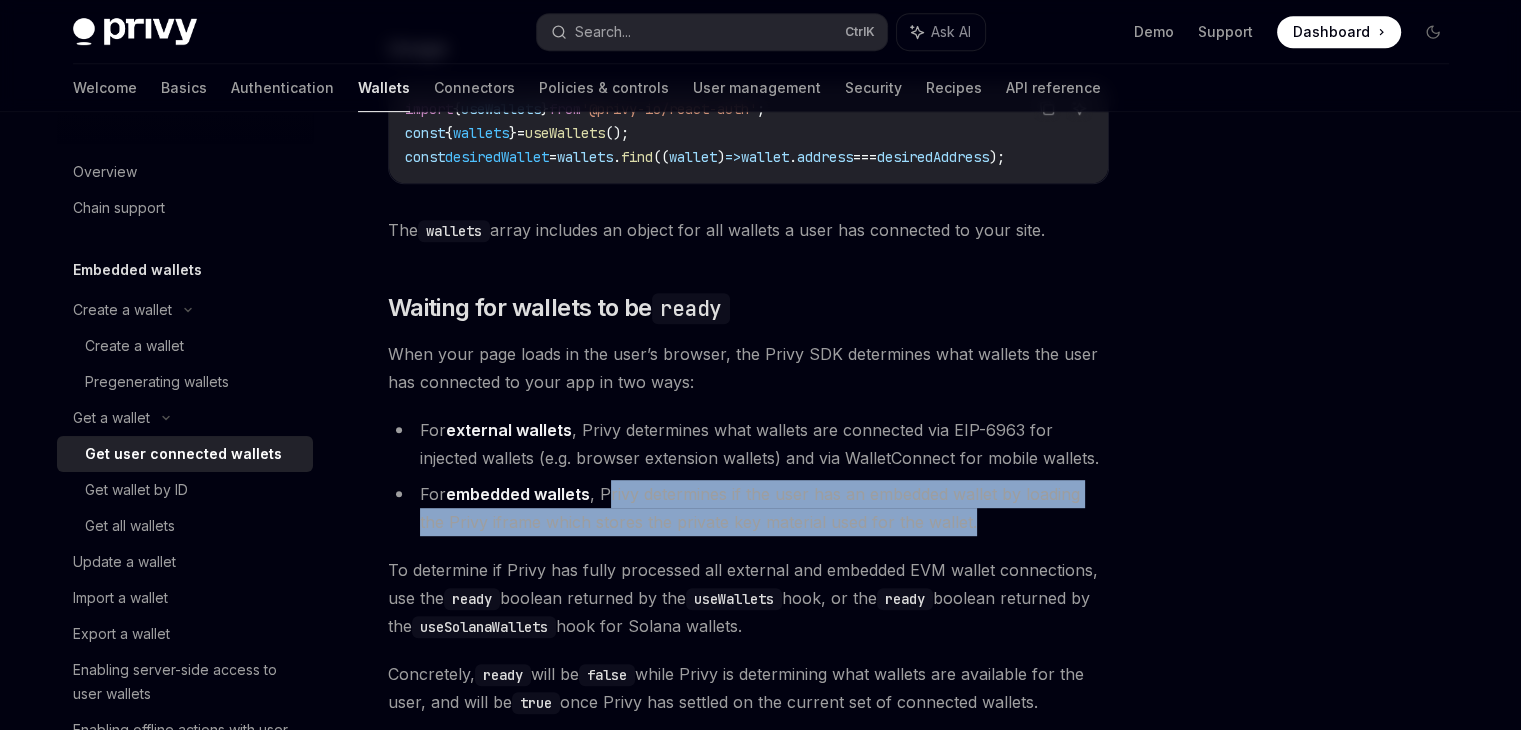 drag, startPoint x: 607, startPoint y: 485, endPoint x: 948, endPoint y: 517, distance: 342.49817 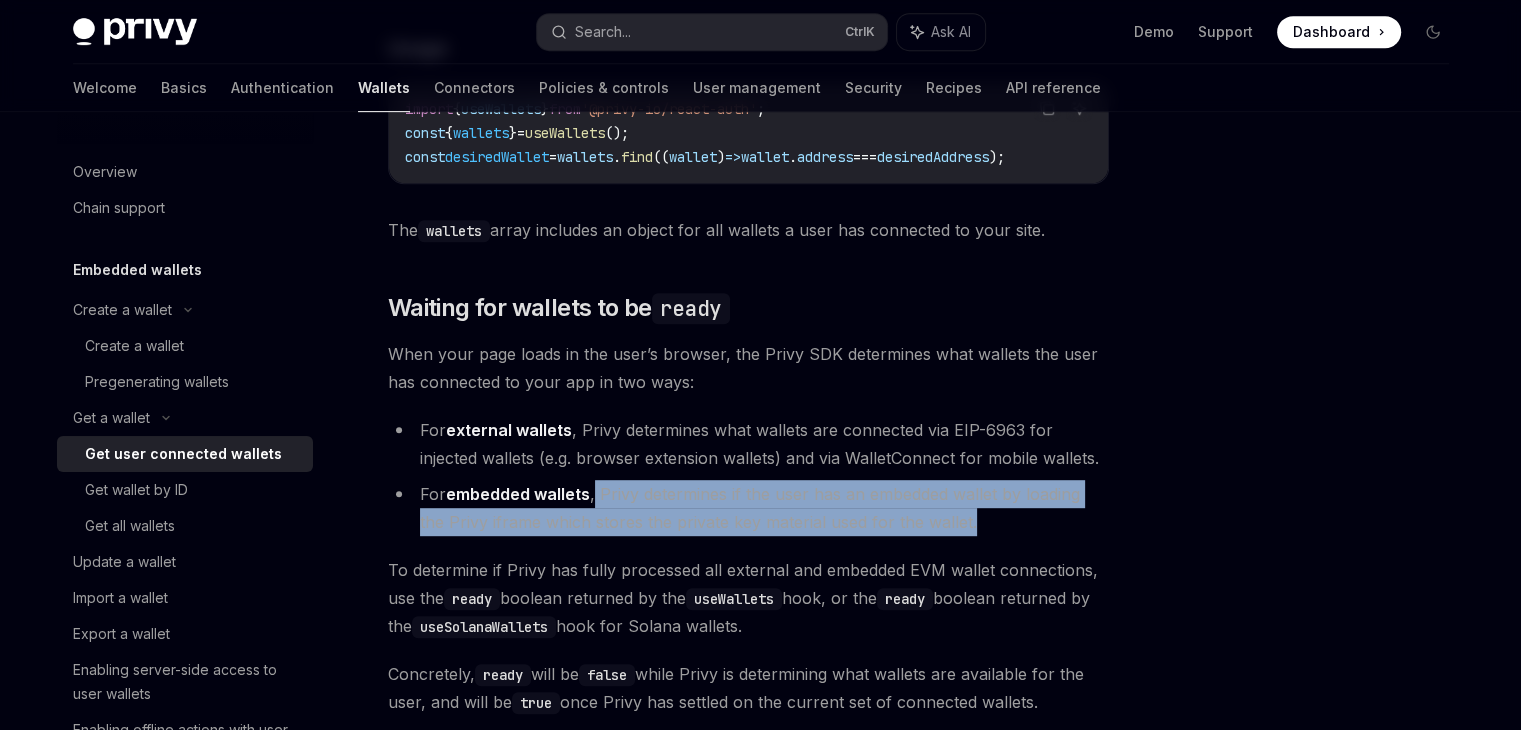 drag, startPoint x: 946, startPoint y: 527, endPoint x: 596, endPoint y: 501, distance: 350.9644 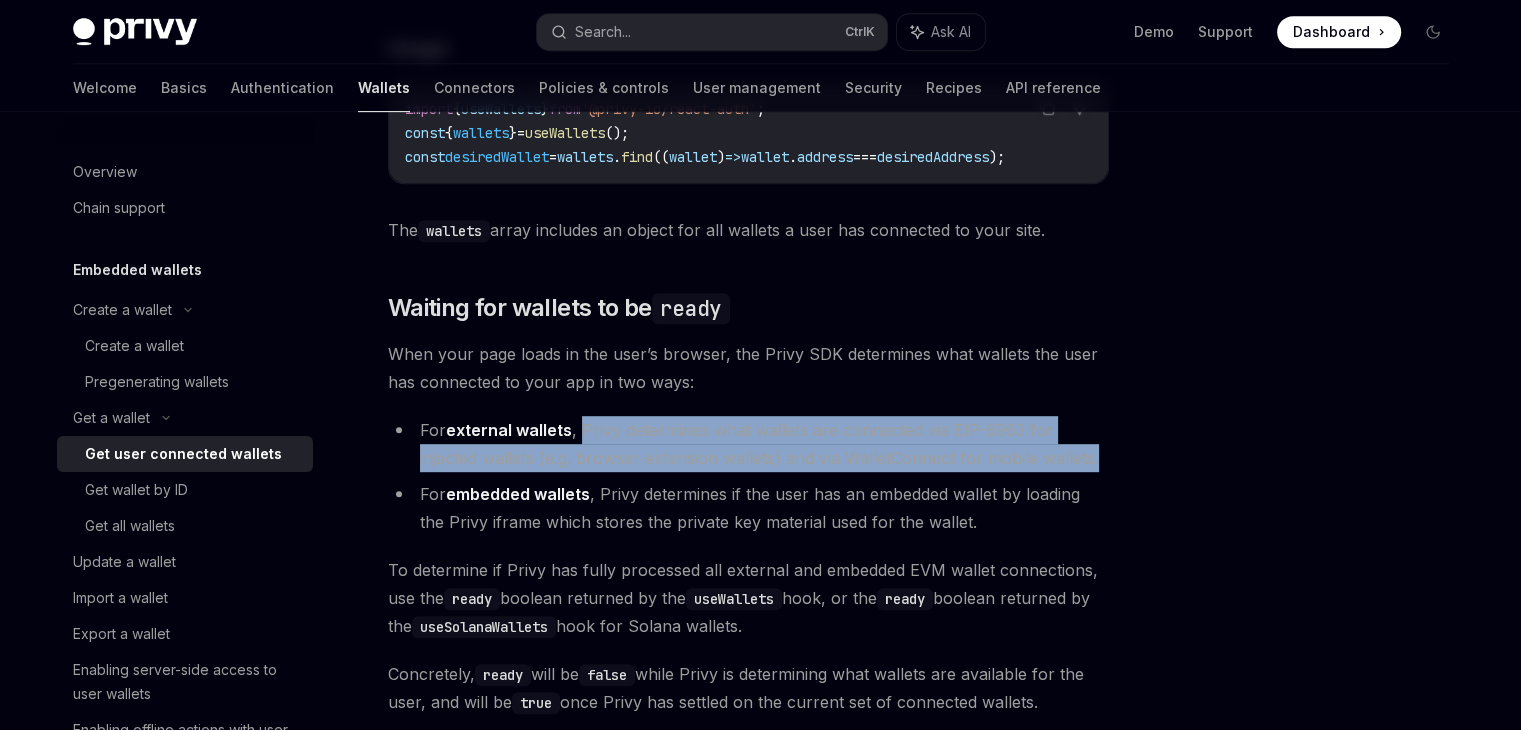 drag, startPoint x: 584, startPoint y: 440, endPoint x: 1104, endPoint y: 472, distance: 520.9837 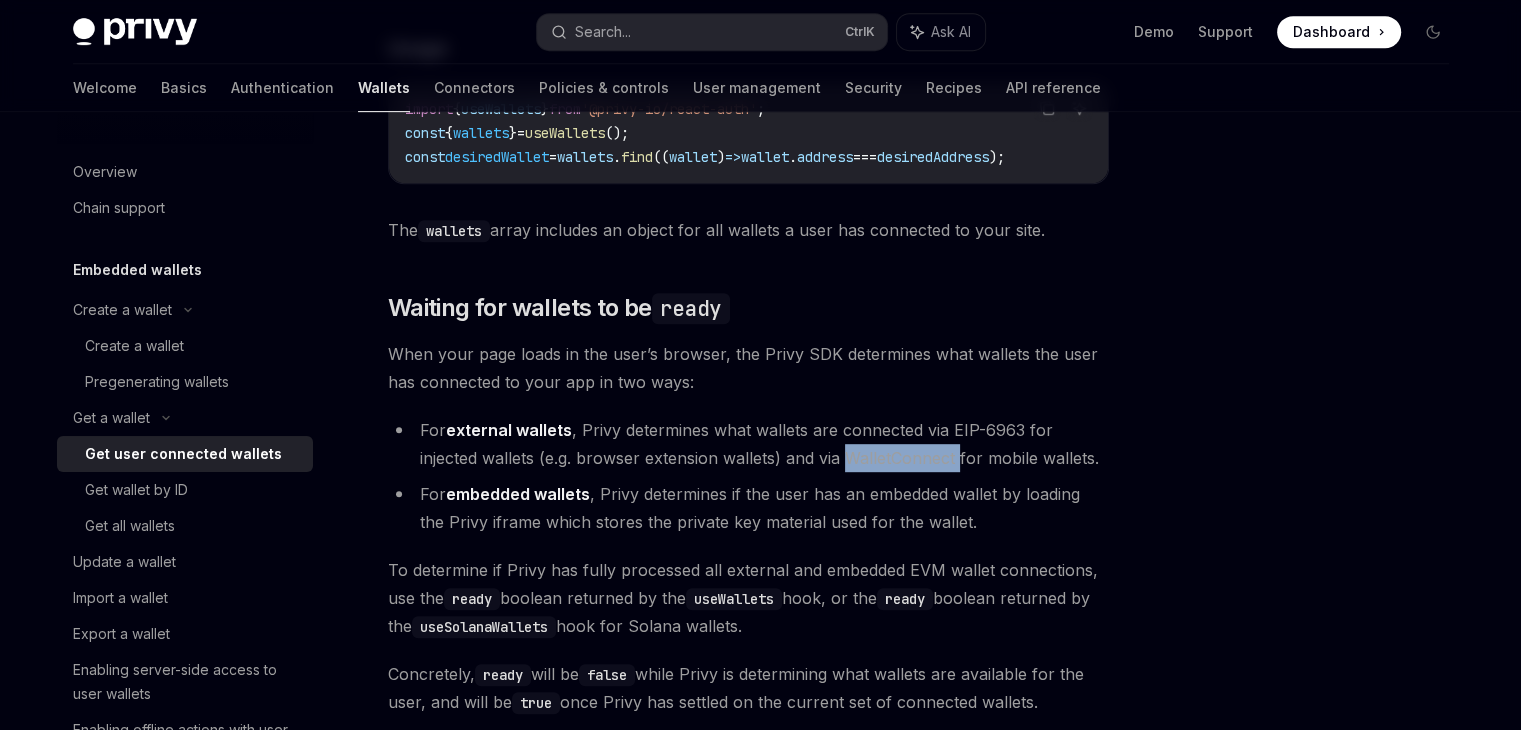 click on "For  external wallets , Privy determines what wallets are connected via EIP-6963 for injected wallets (e.g. browser extension wallets) and via WalletConnect for mobile wallets." at bounding box center [748, 444] 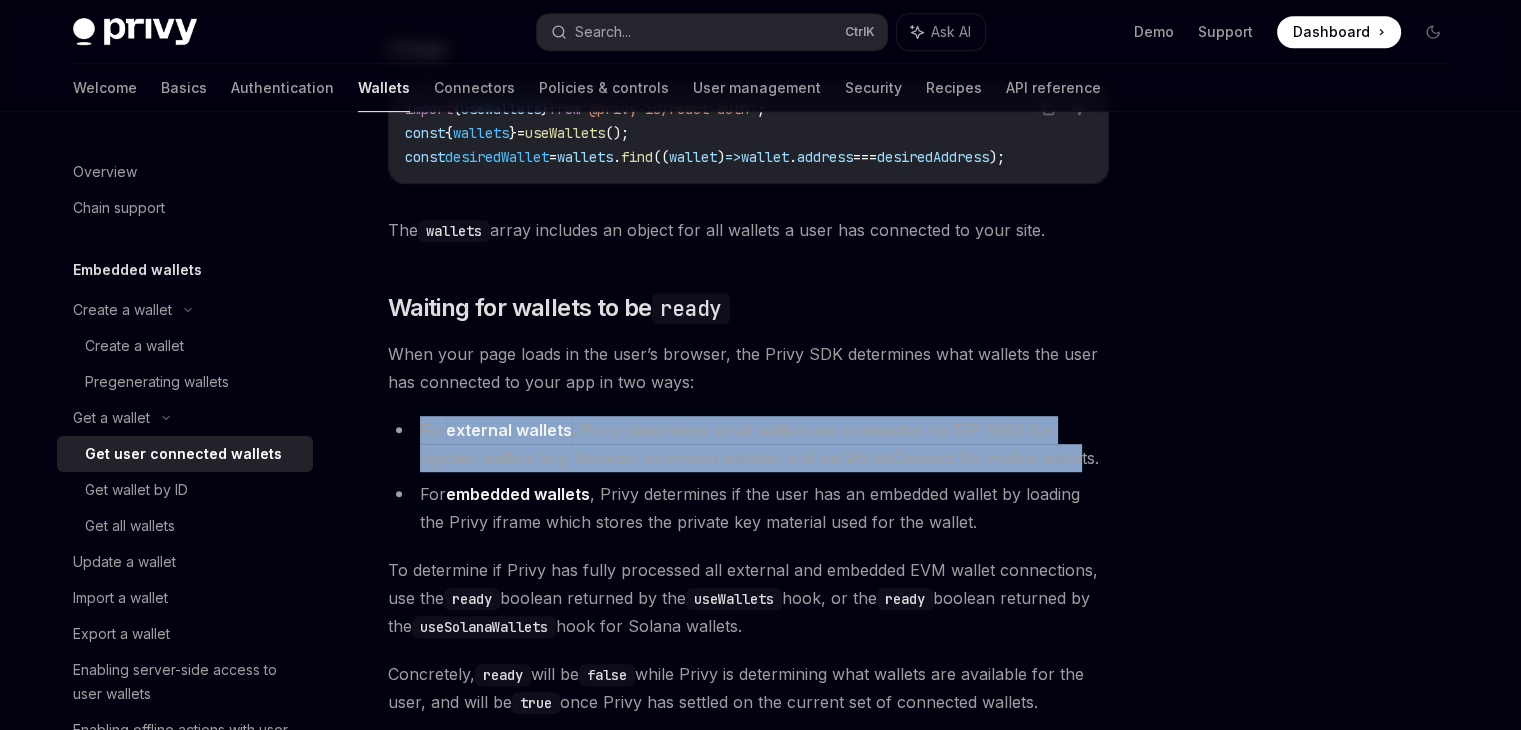 drag, startPoint x: 1078, startPoint y: 471, endPoint x: 420, endPoint y: 436, distance: 658.9302 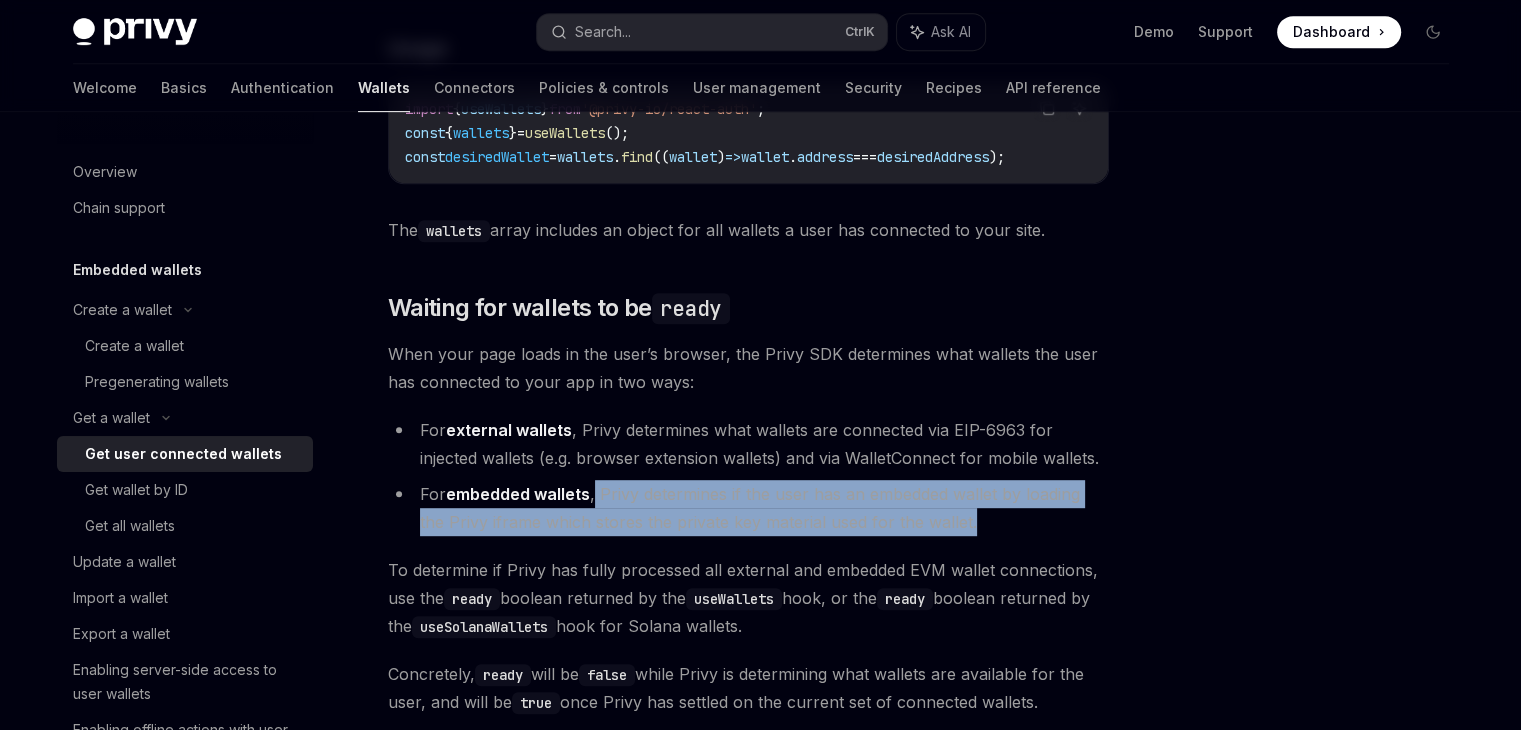 drag, startPoint x: 594, startPoint y: 498, endPoint x: 1029, endPoint y: 525, distance: 435.83713 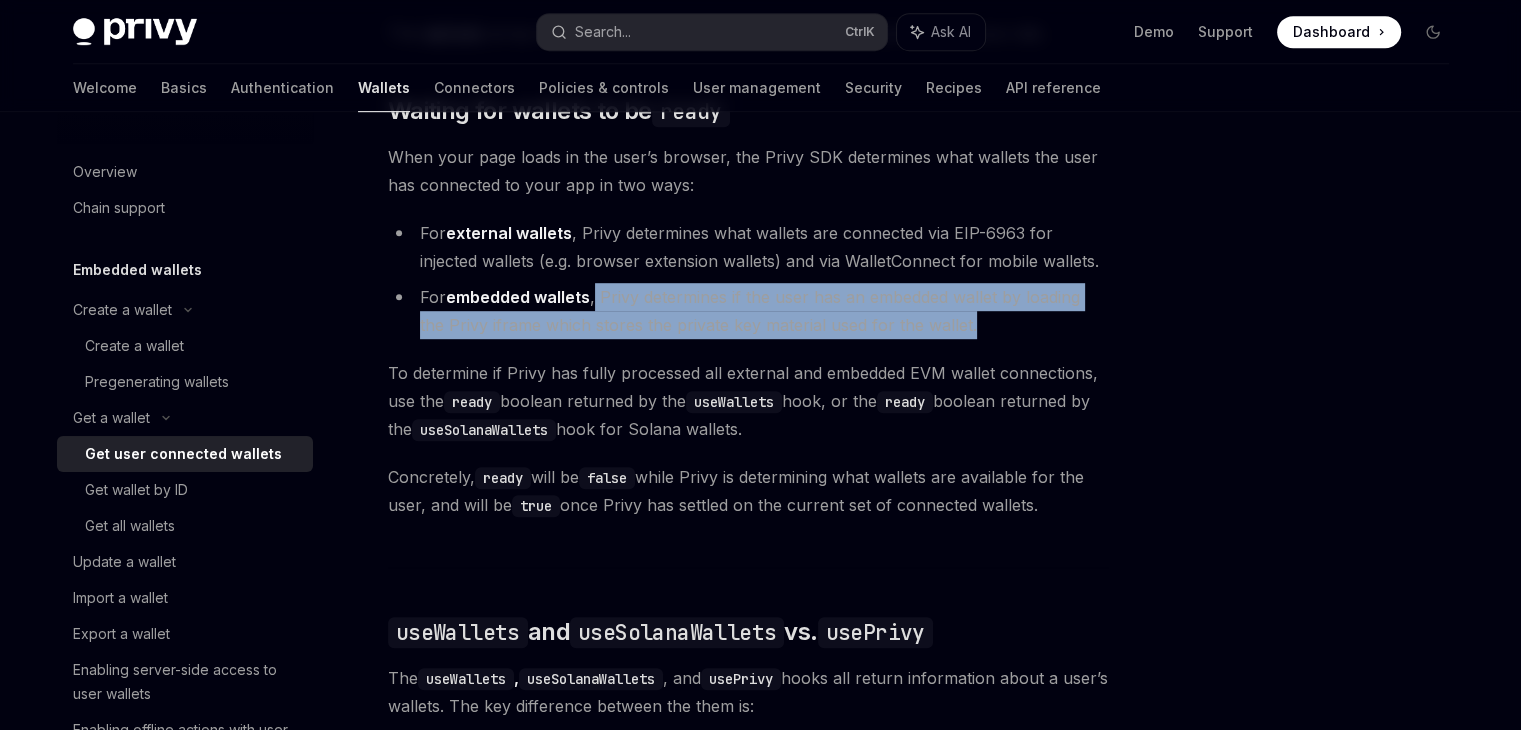 scroll, scrollTop: 1200, scrollLeft: 0, axis: vertical 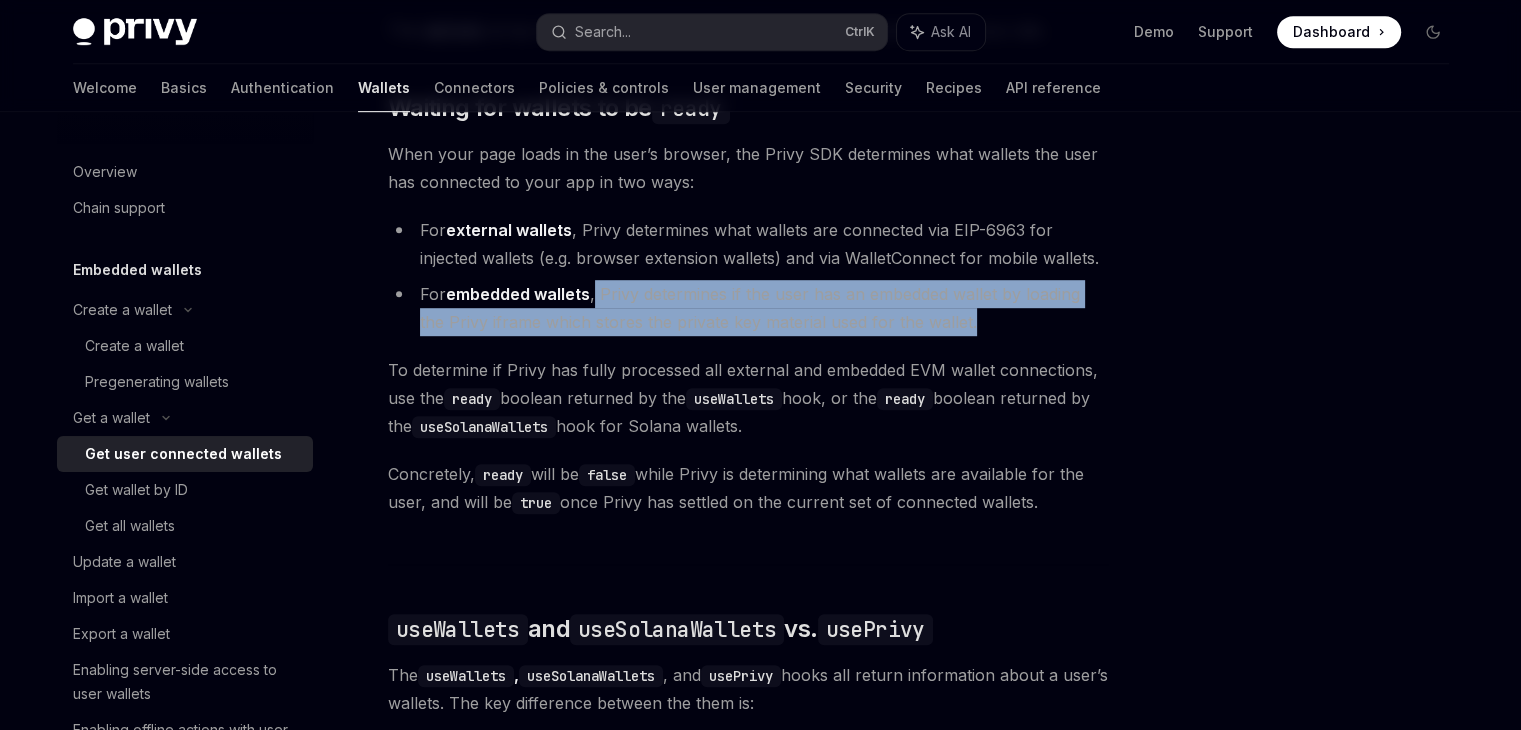 drag, startPoint x: 615, startPoint y: 385, endPoint x: 1093, endPoint y: 429, distance: 480.02084 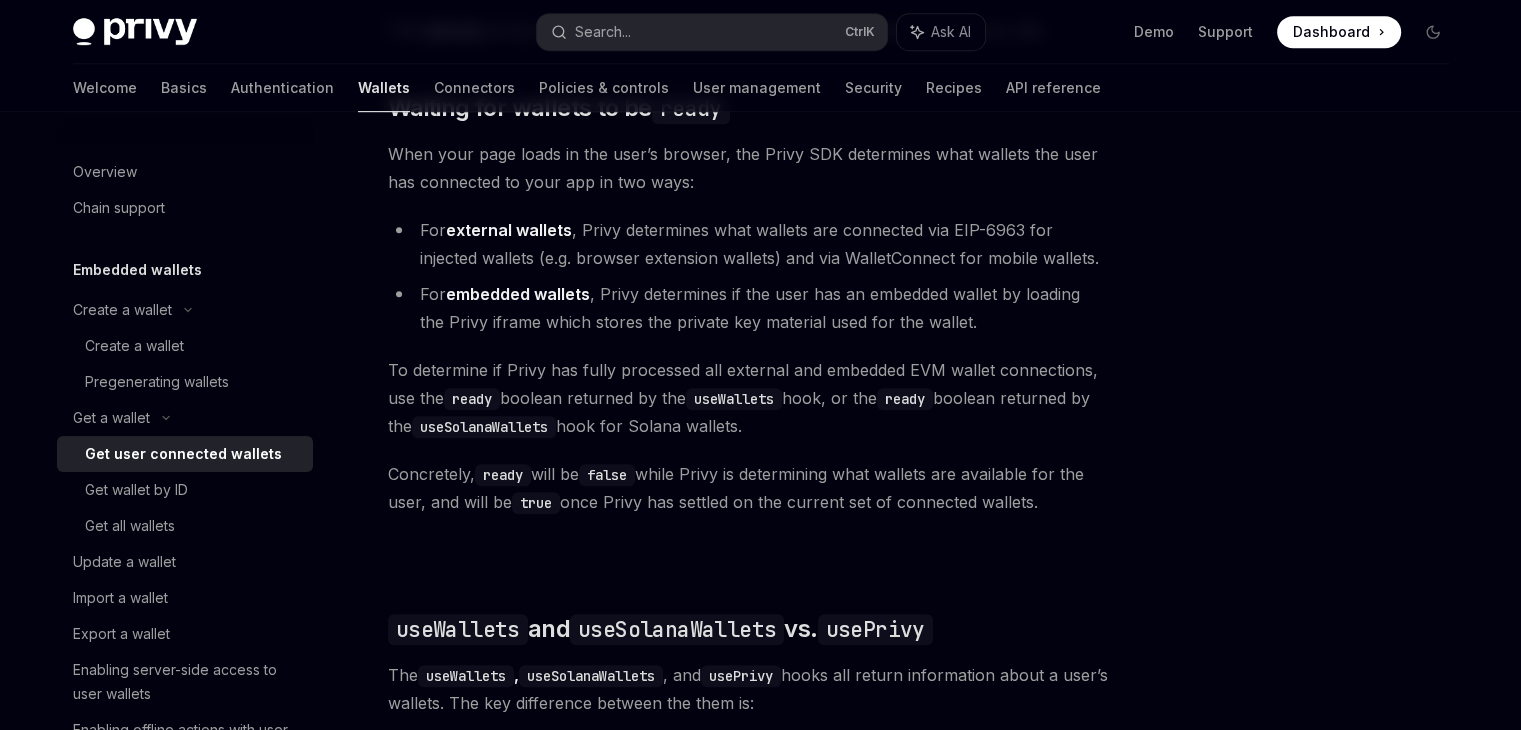 click on "To determine if Privy has fully processed all external and embedded EVM wallet connections, use the  ready  boolean returned by the  useWallets  hook, or the  ready  boolean returned by the  useSolanaWallets  hook for Solana wallets." at bounding box center (748, 398) 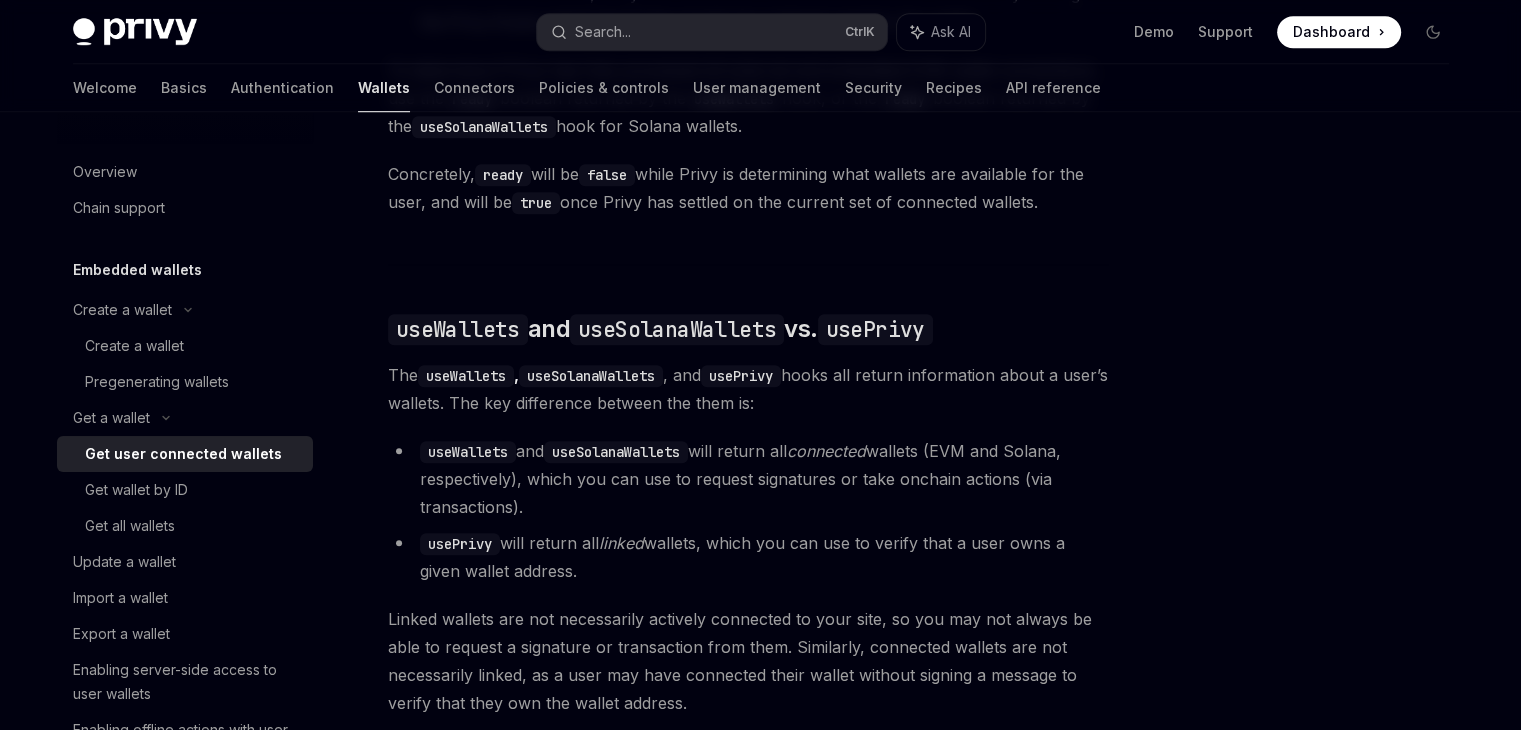 scroll, scrollTop: 1600, scrollLeft: 0, axis: vertical 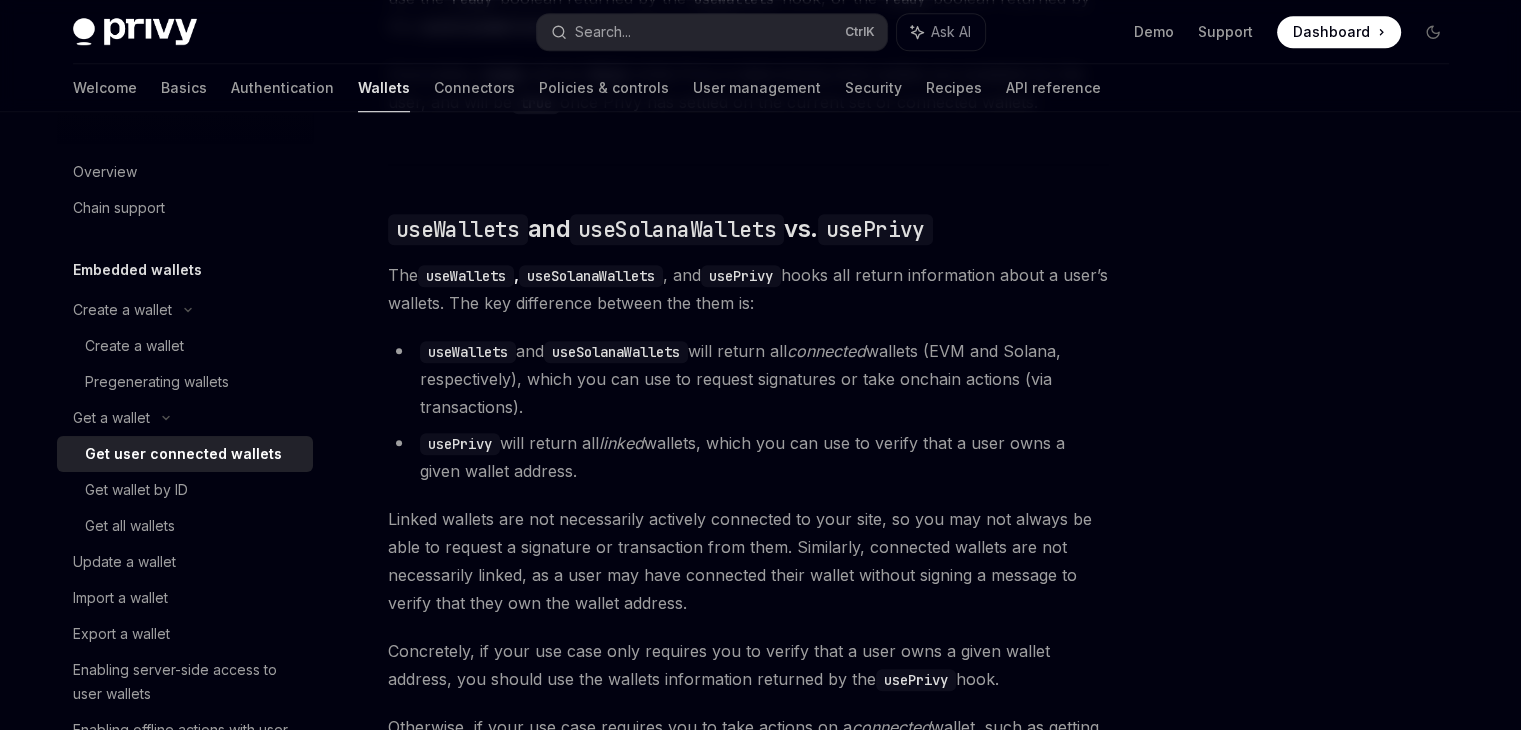 drag, startPoint x: 529, startPoint y: 386, endPoint x: 558, endPoint y: 411, distance: 38.28838 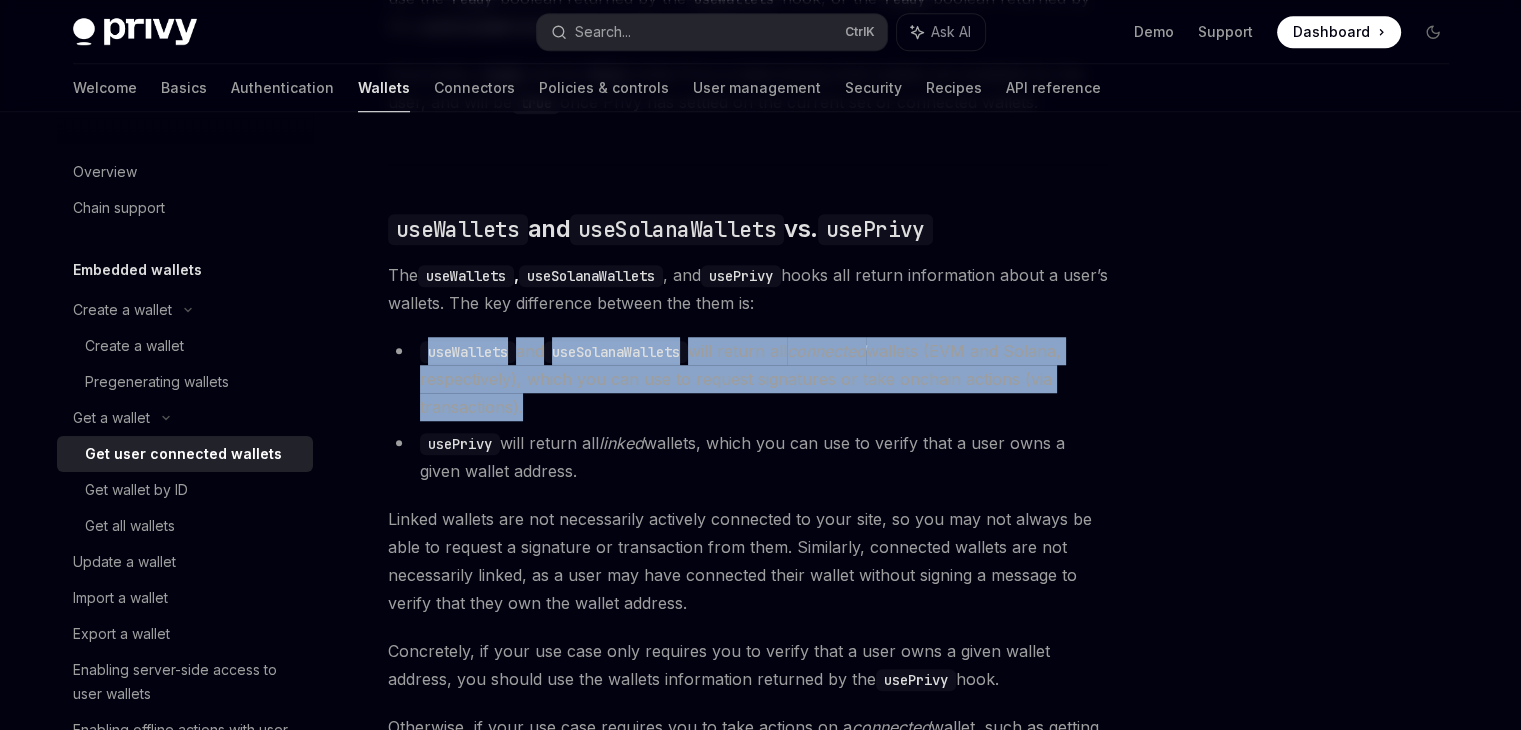 drag, startPoint x: 558, startPoint y: 411, endPoint x: 436, endPoint y: 366, distance: 130.0346 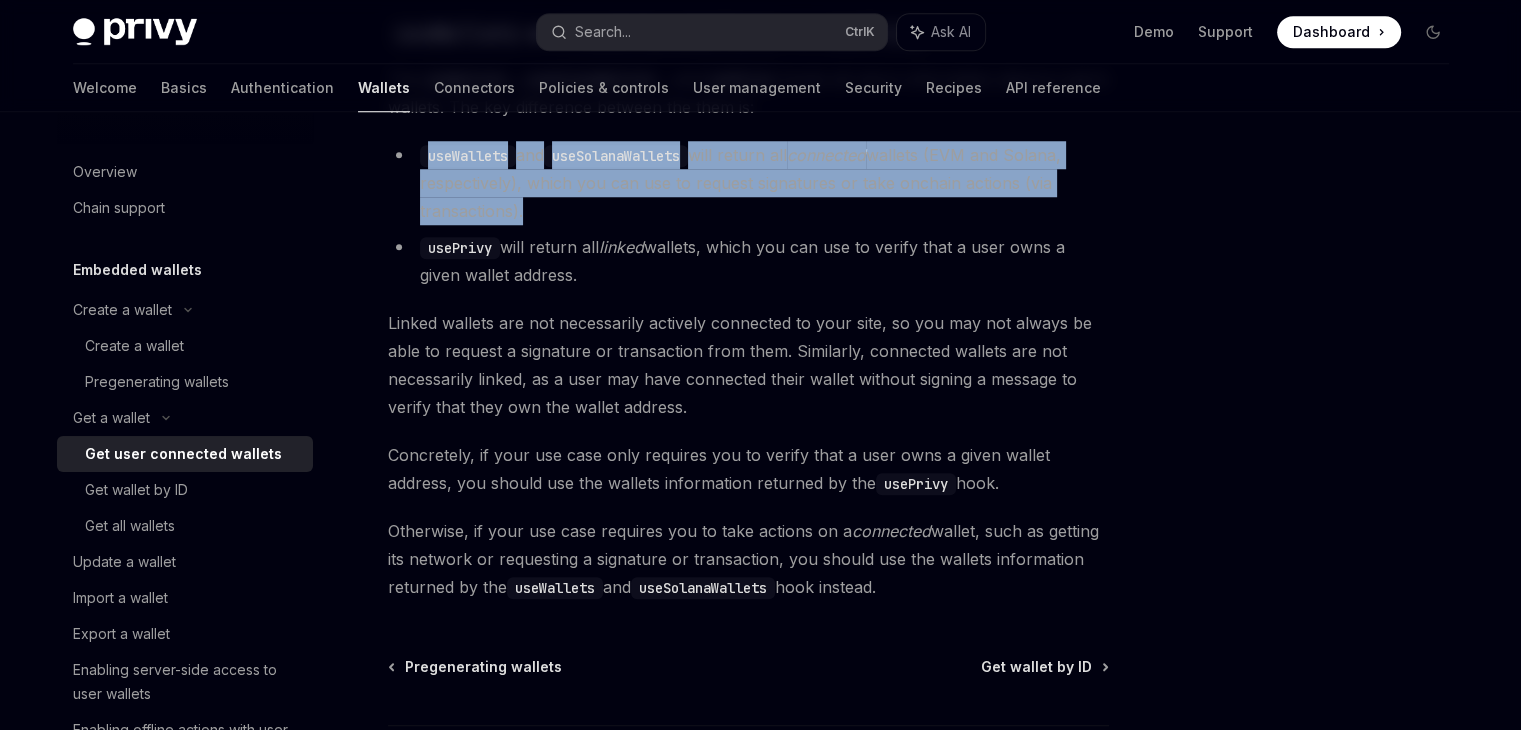 scroll, scrollTop: 1800, scrollLeft: 0, axis: vertical 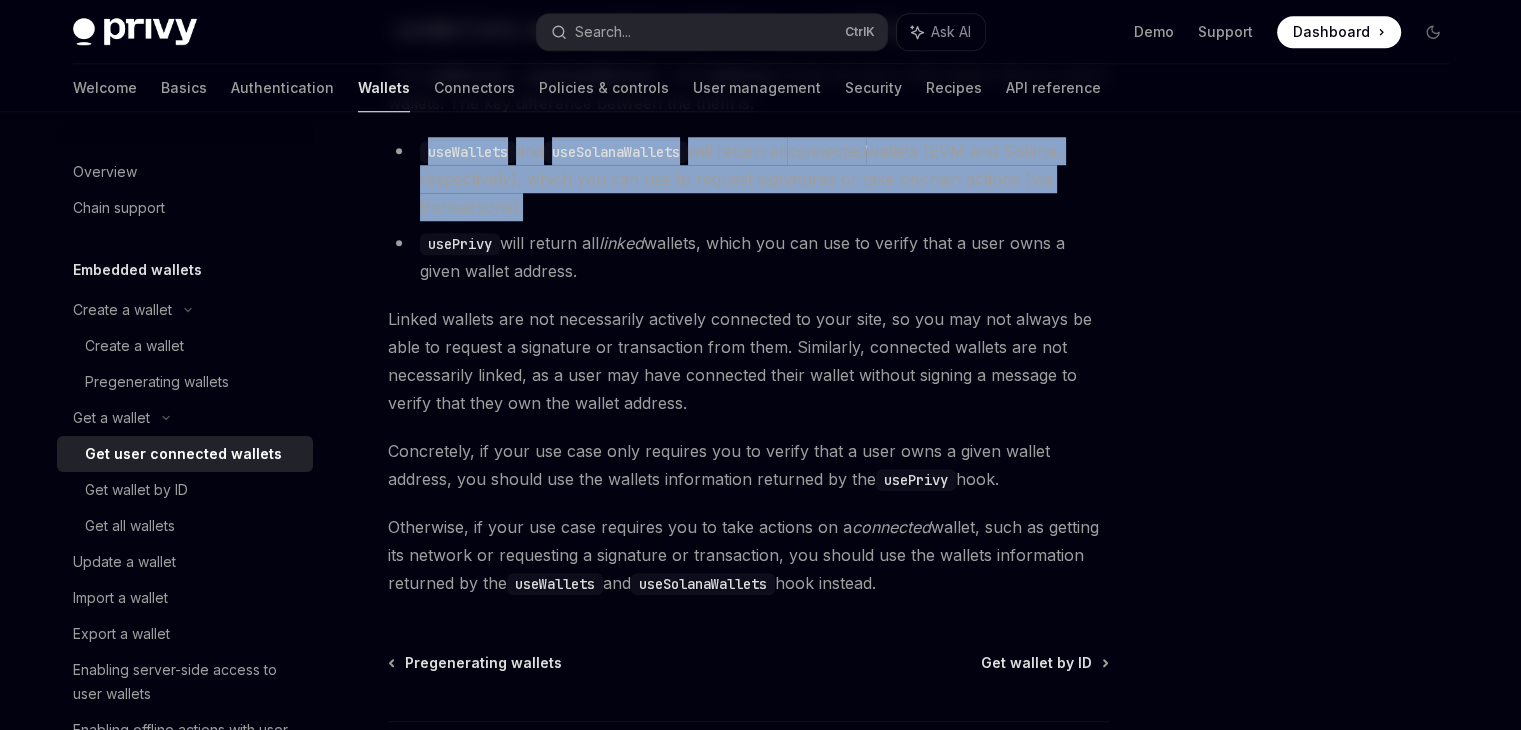 drag, startPoint x: 383, startPoint y: 330, endPoint x: 968, endPoint y: 473, distance: 602.2242 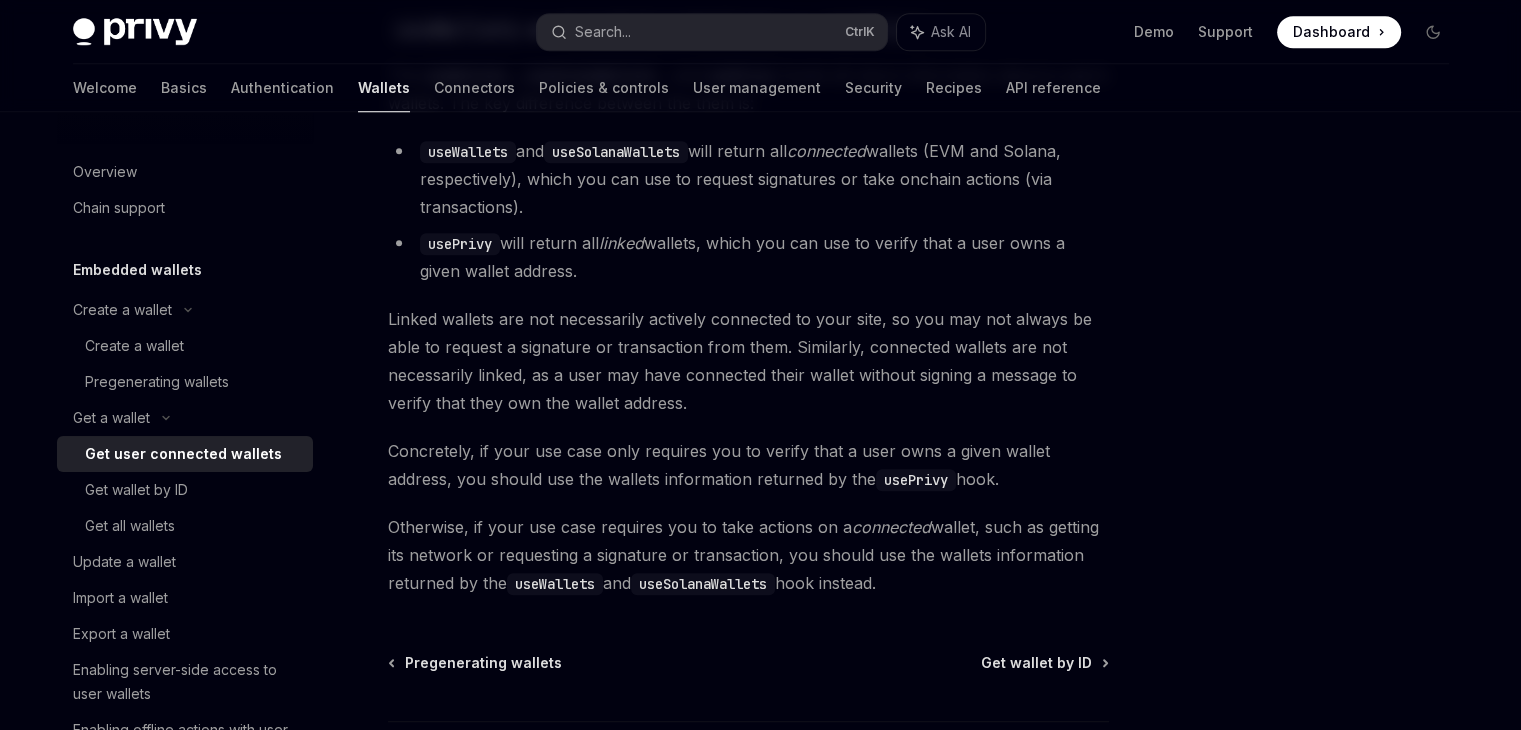 drag, startPoint x: 384, startPoint y: 454, endPoint x: 948, endPoint y: 485, distance: 564.8513 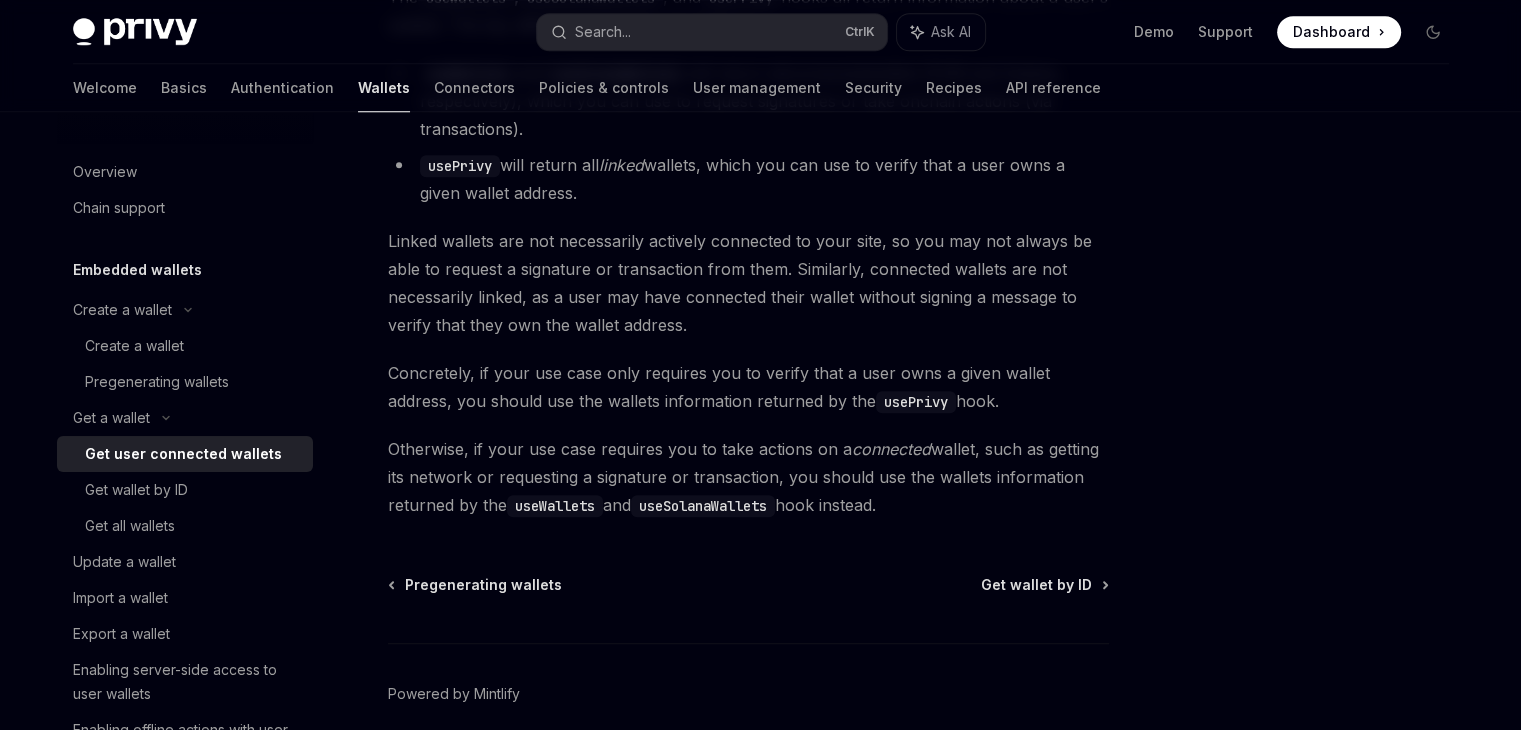 scroll, scrollTop: 1900, scrollLeft: 0, axis: vertical 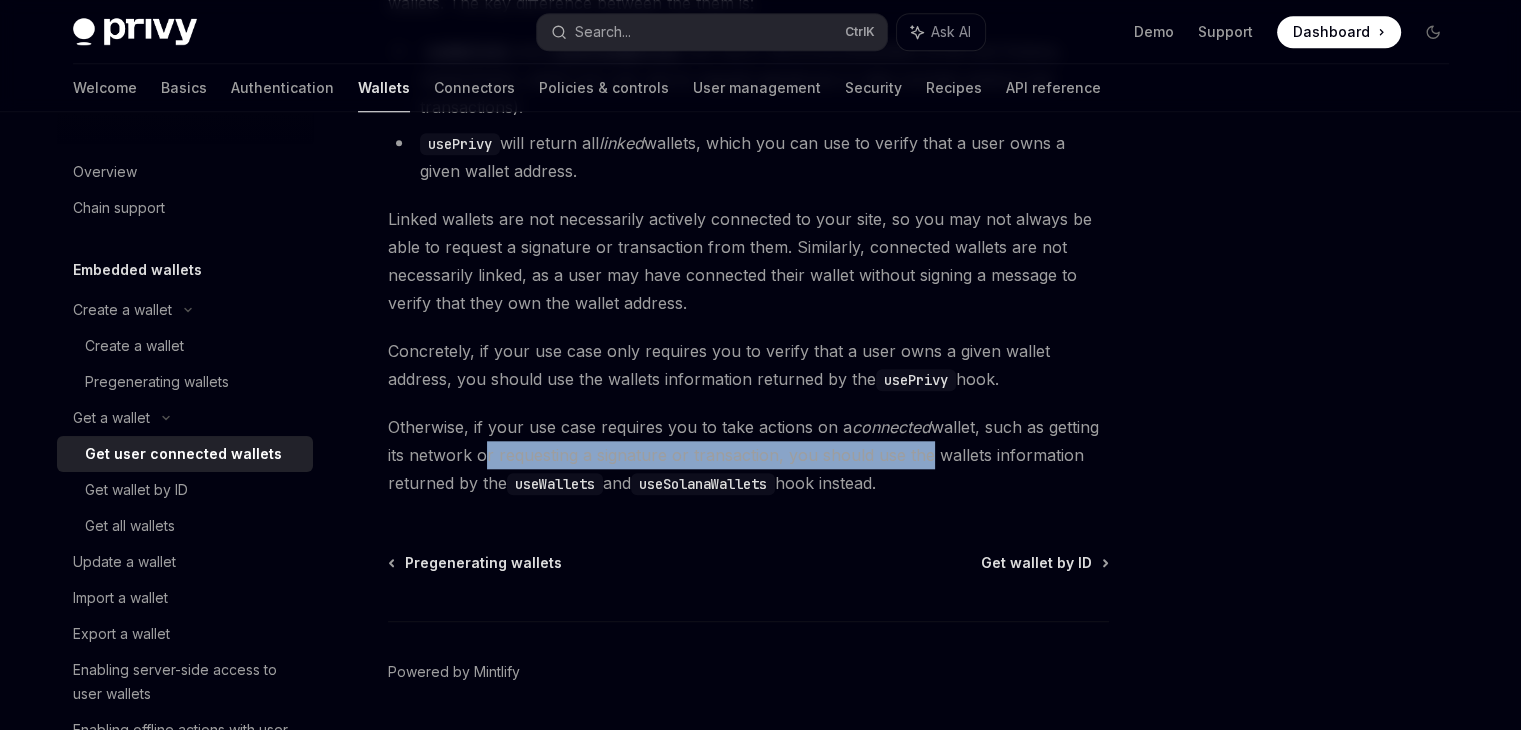 drag, startPoint x: 478, startPoint y: 447, endPoint x: 917, endPoint y: 453, distance: 439.041 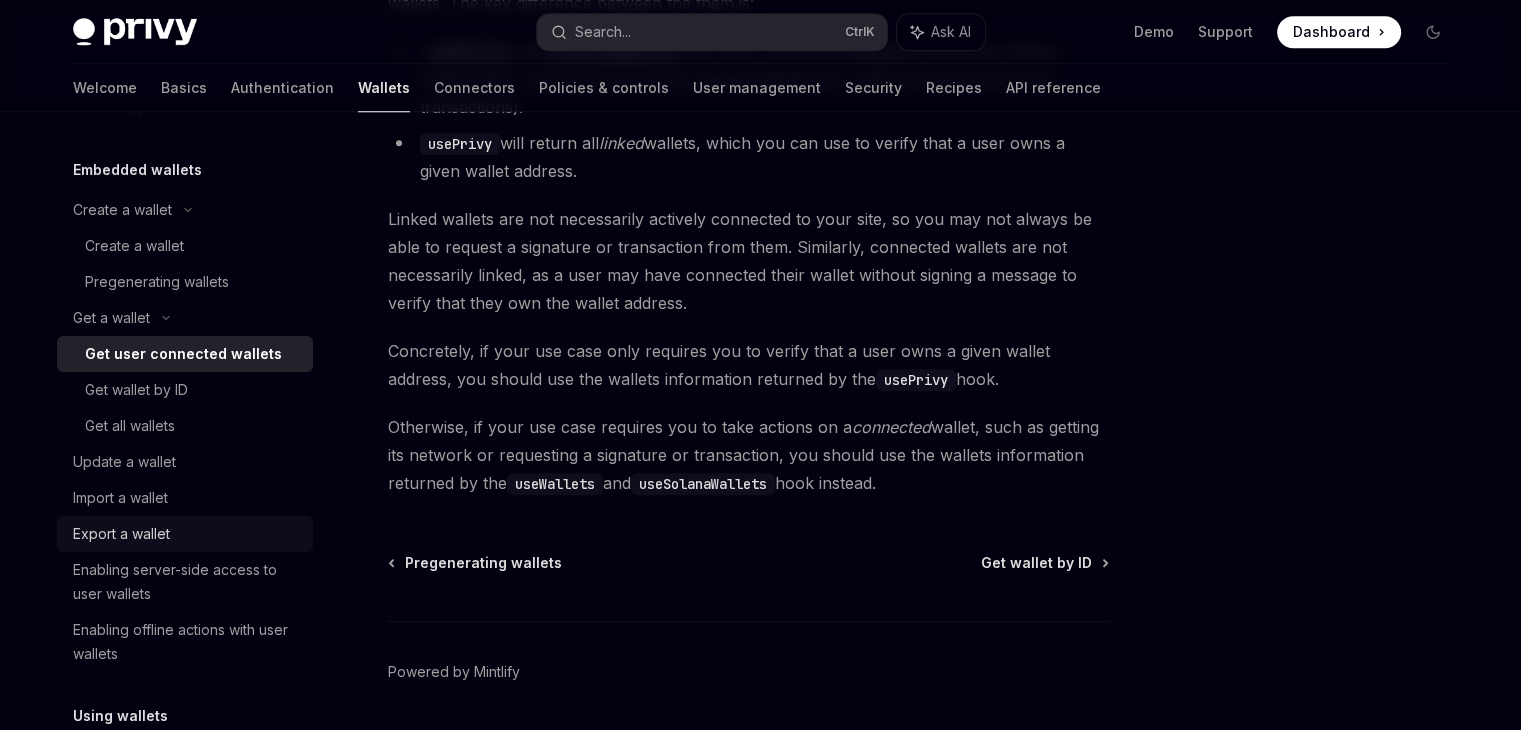 scroll, scrollTop: 200, scrollLeft: 0, axis: vertical 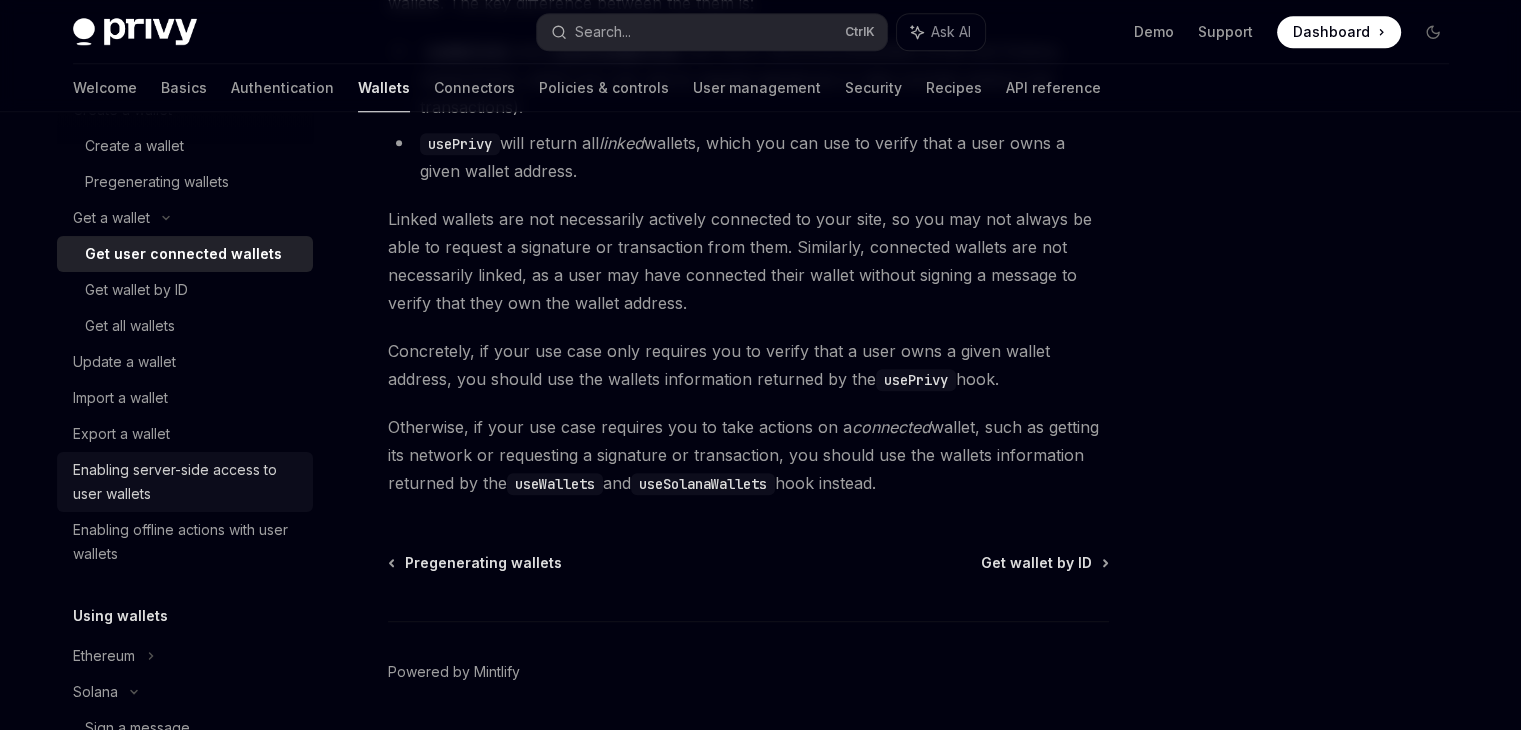 click on "Enabling server-side access to user wallets" at bounding box center [187, 482] 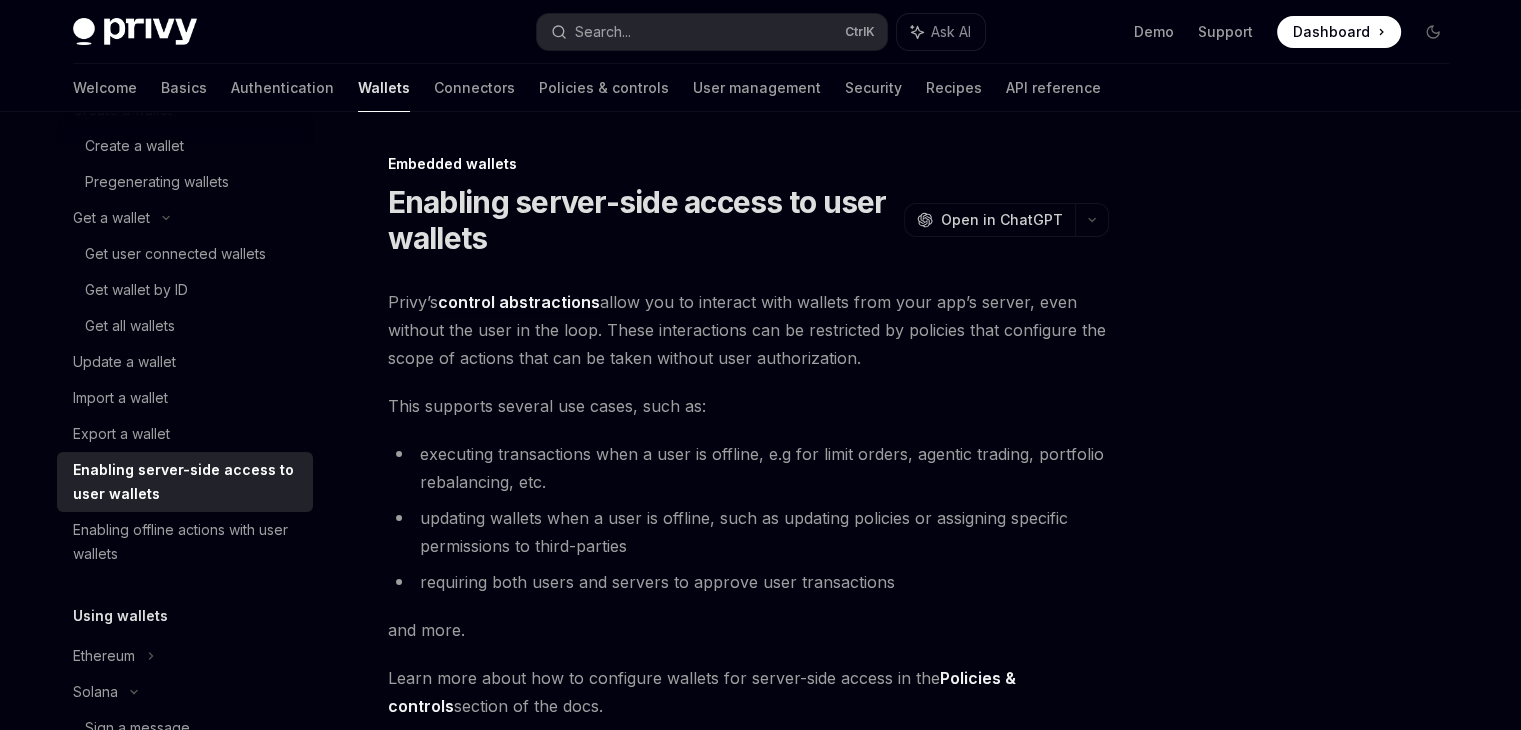 scroll, scrollTop: 100, scrollLeft: 0, axis: vertical 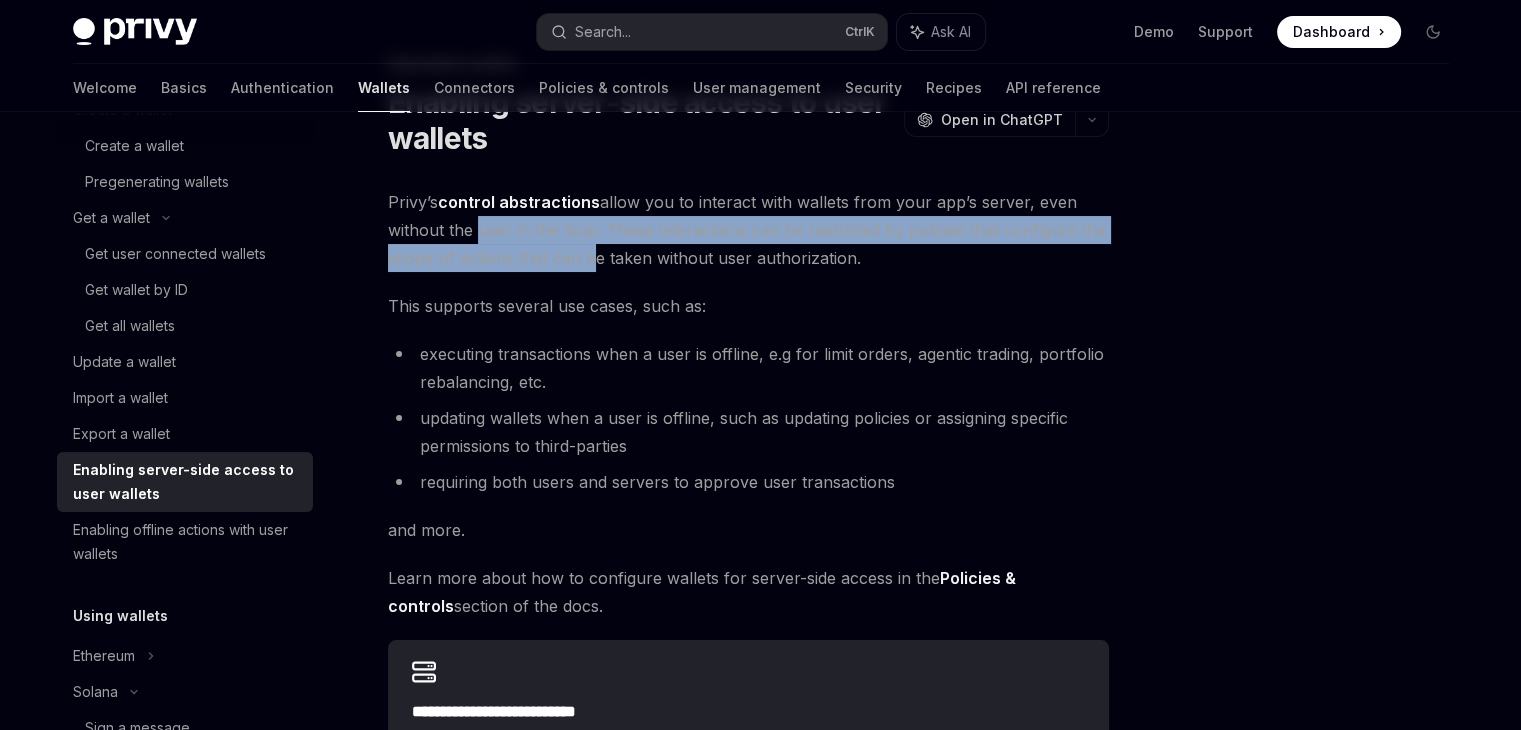 drag, startPoint x: 472, startPoint y: 241, endPoint x: 599, endPoint y: 243, distance: 127.01575 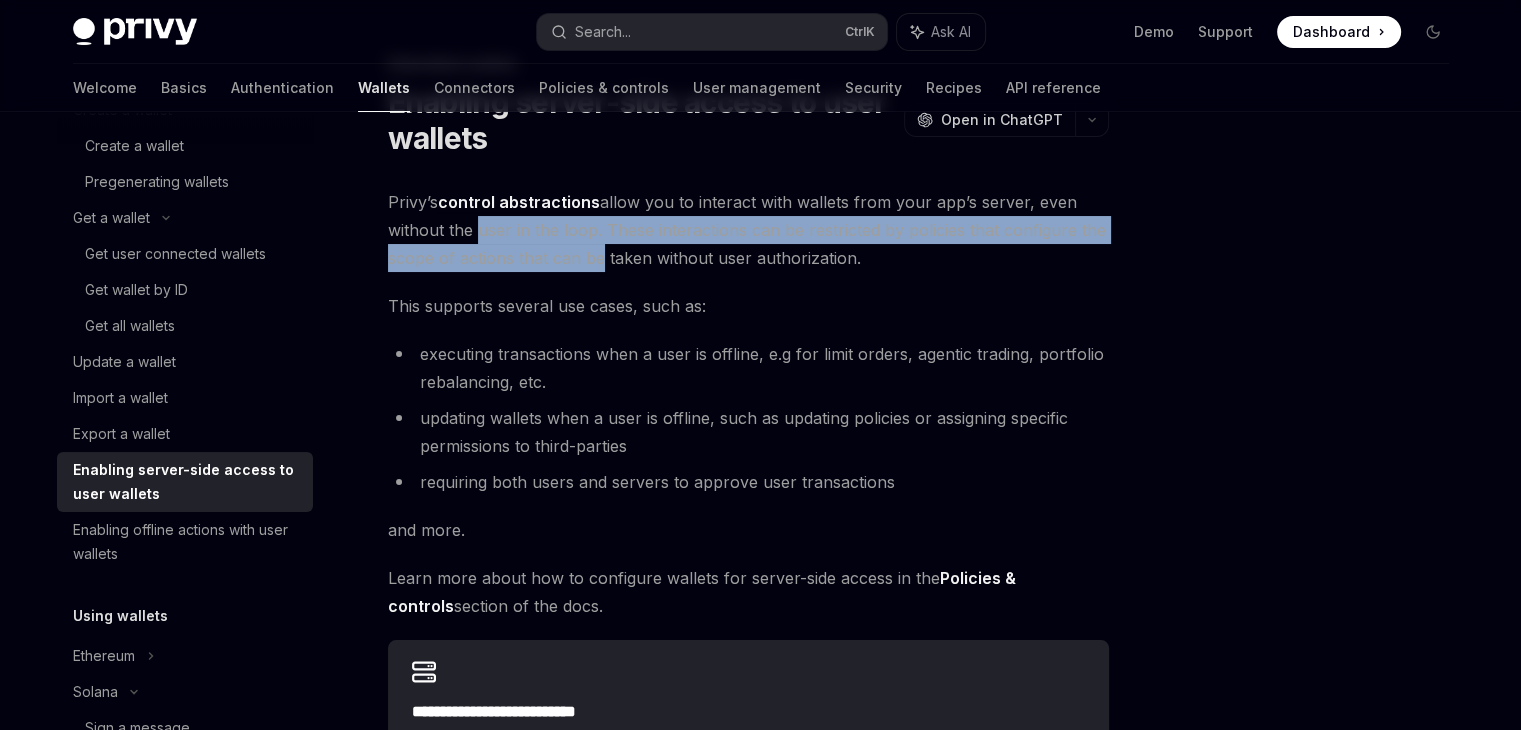 click on "Privy’s  control abstractions  allow you to interact with wallets from your app’s server, even without the user in the loop. These interactions can be restricted by policies that configure the scope of actions that can be taken without user authorization." at bounding box center (748, 230) 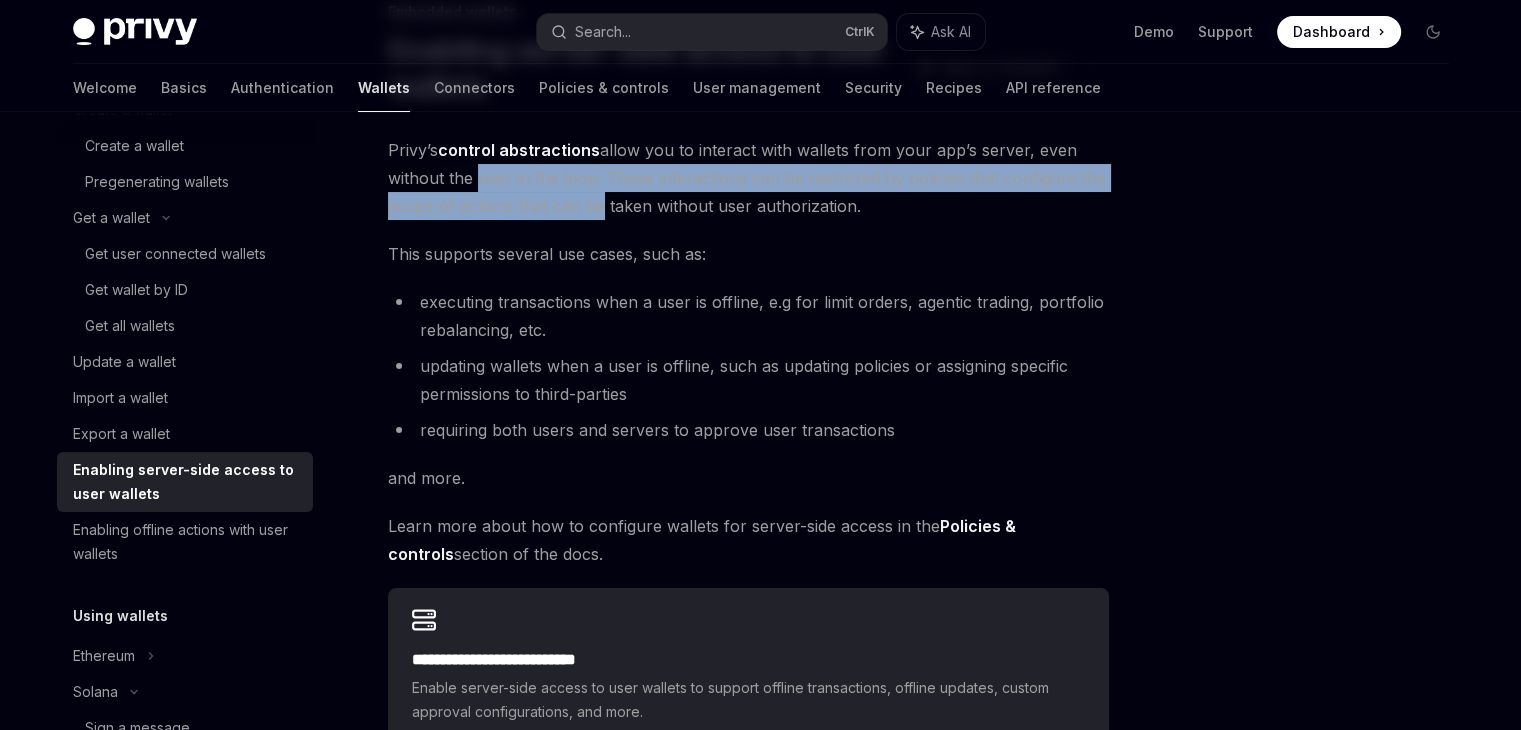 scroll, scrollTop: 200, scrollLeft: 0, axis: vertical 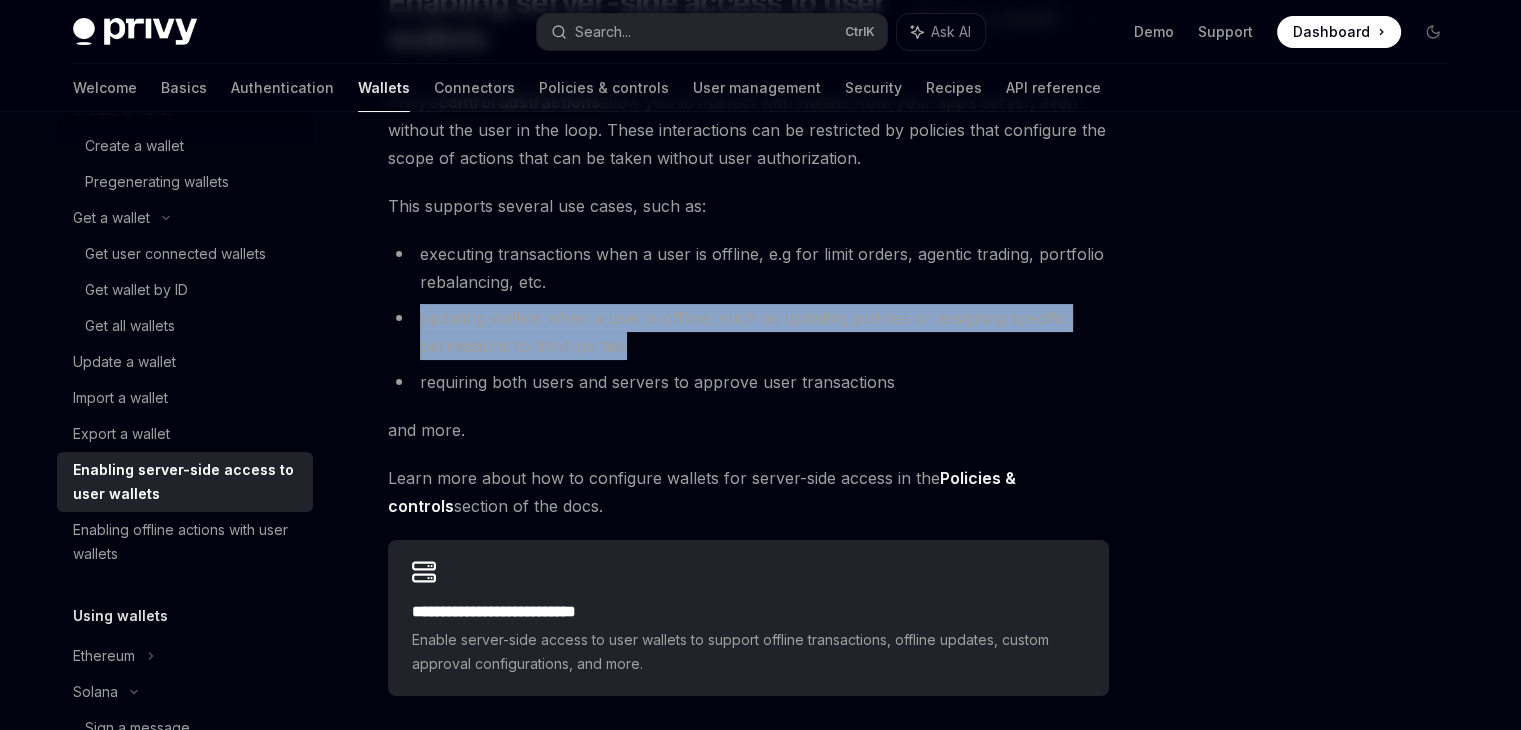 drag, startPoint x: 630, startPoint y: 351, endPoint x: 412, endPoint y: 310, distance: 221.822 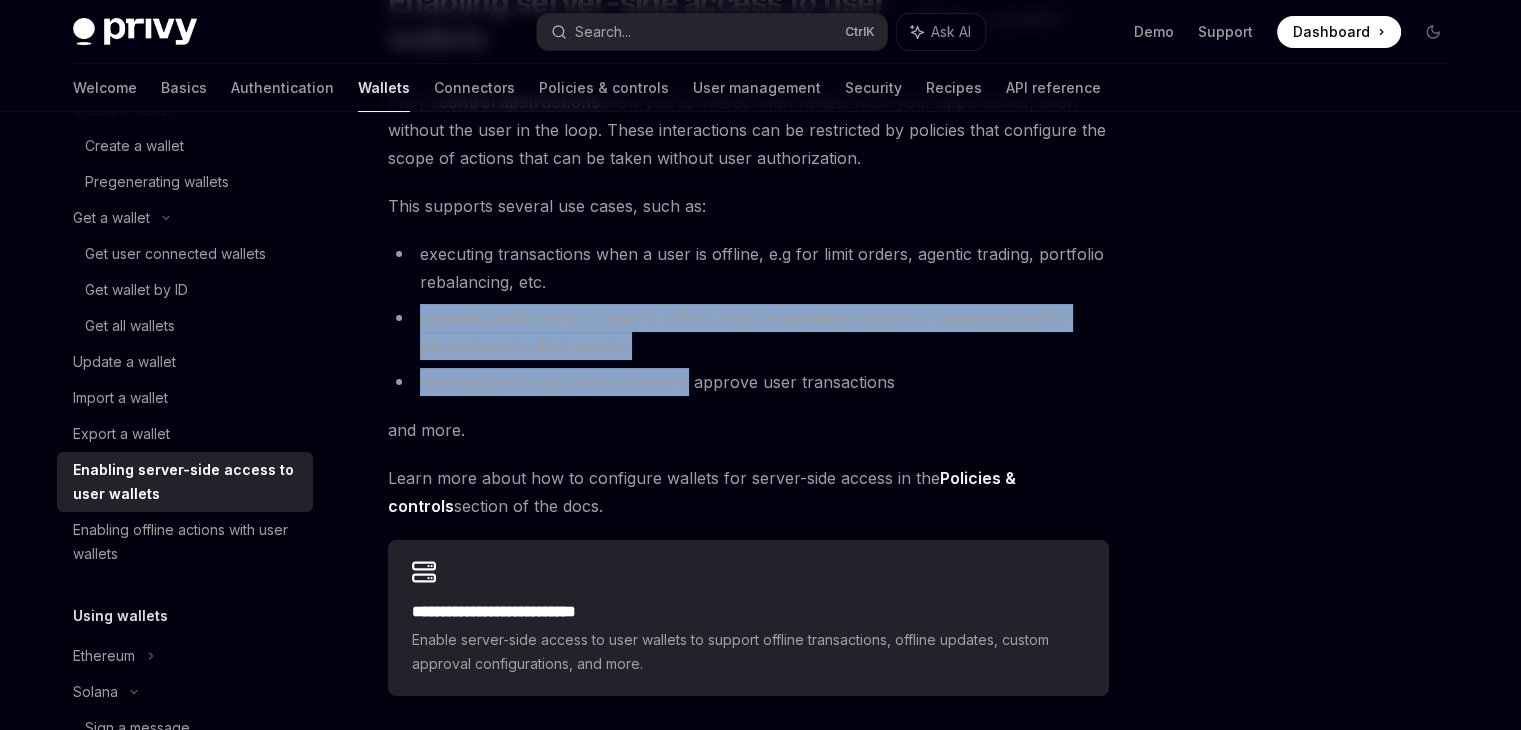 drag, startPoint x: 418, startPoint y: 318, endPoint x: 668, endPoint y: 361, distance: 253.67105 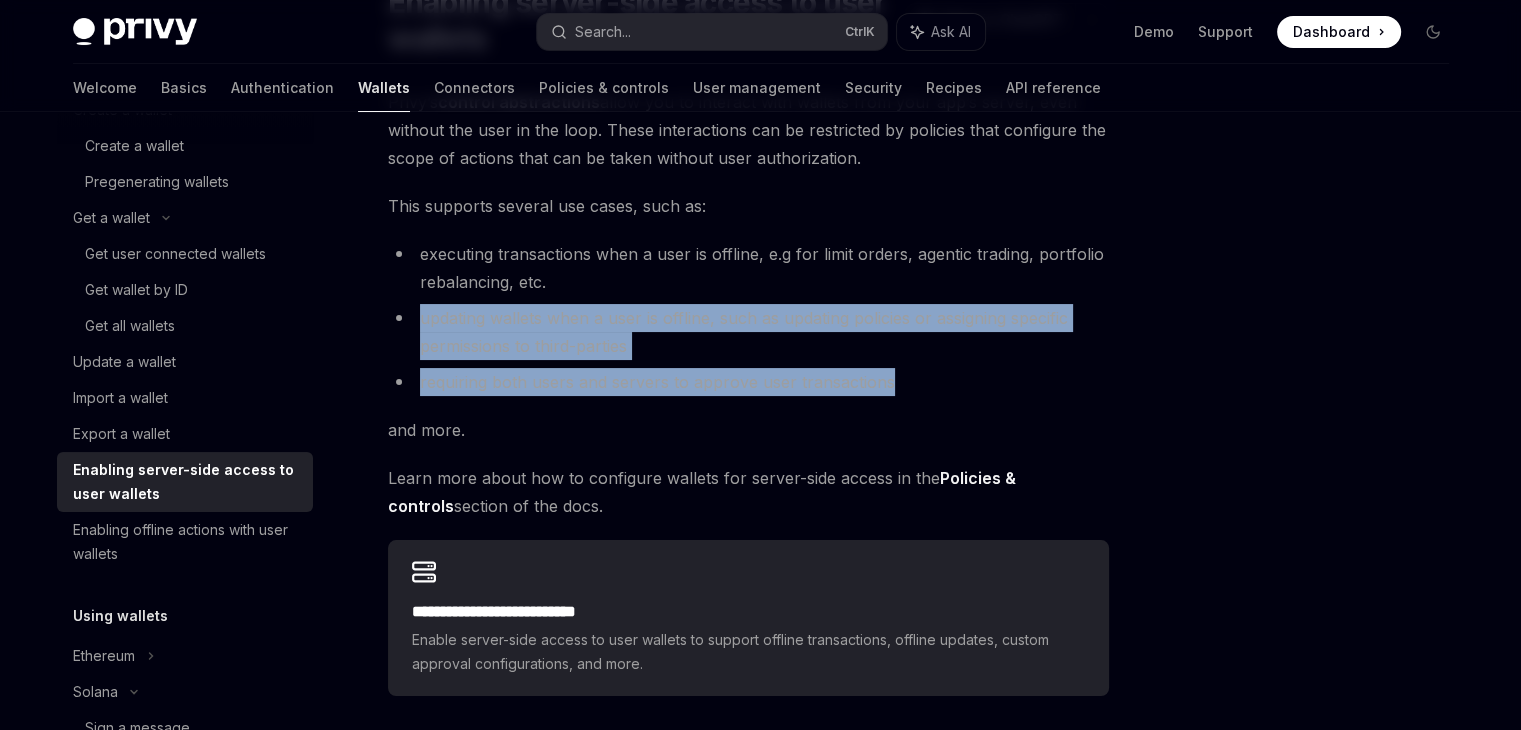 drag, startPoint x: 869, startPoint y: 377, endPoint x: 408, endPoint y: 317, distance: 464.88815 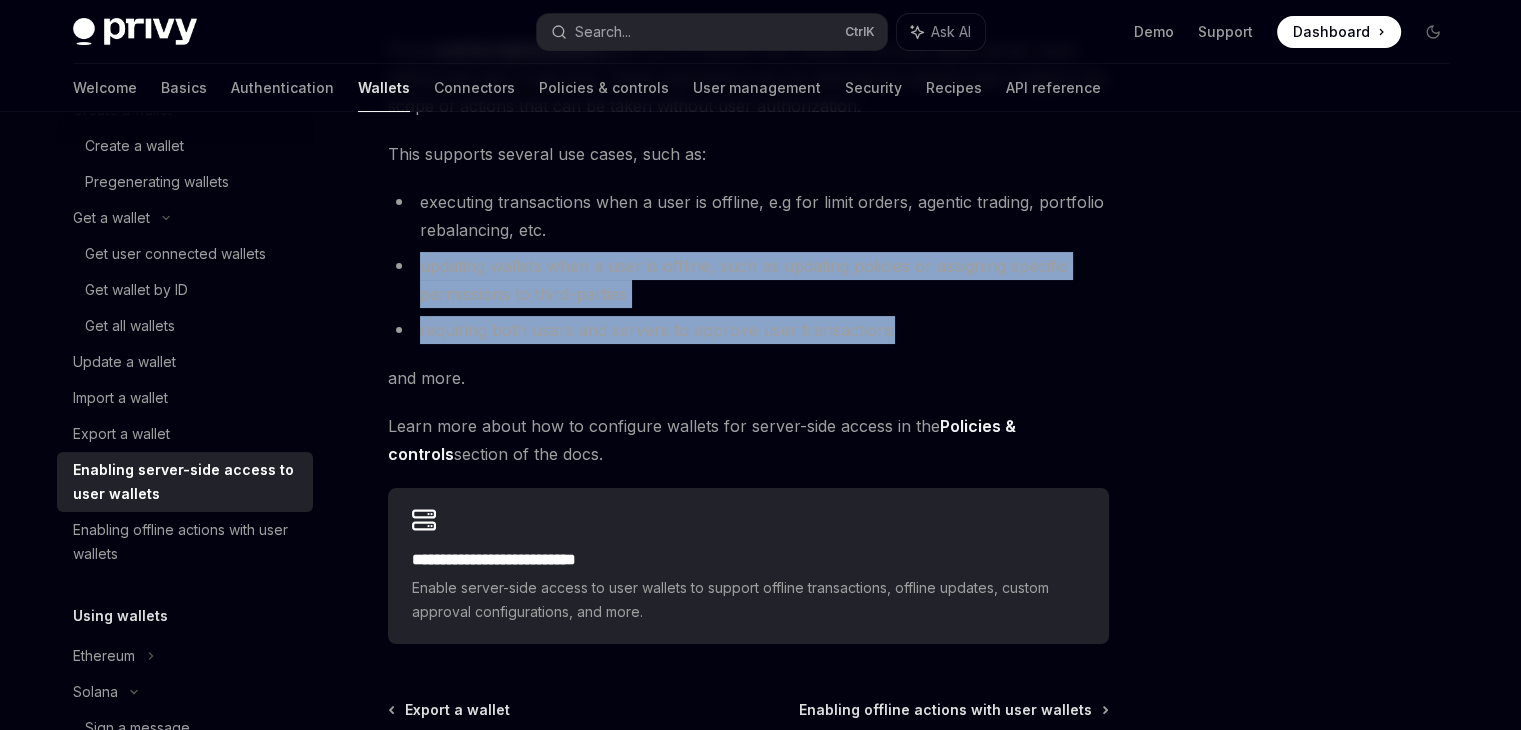 scroll, scrollTop: 300, scrollLeft: 0, axis: vertical 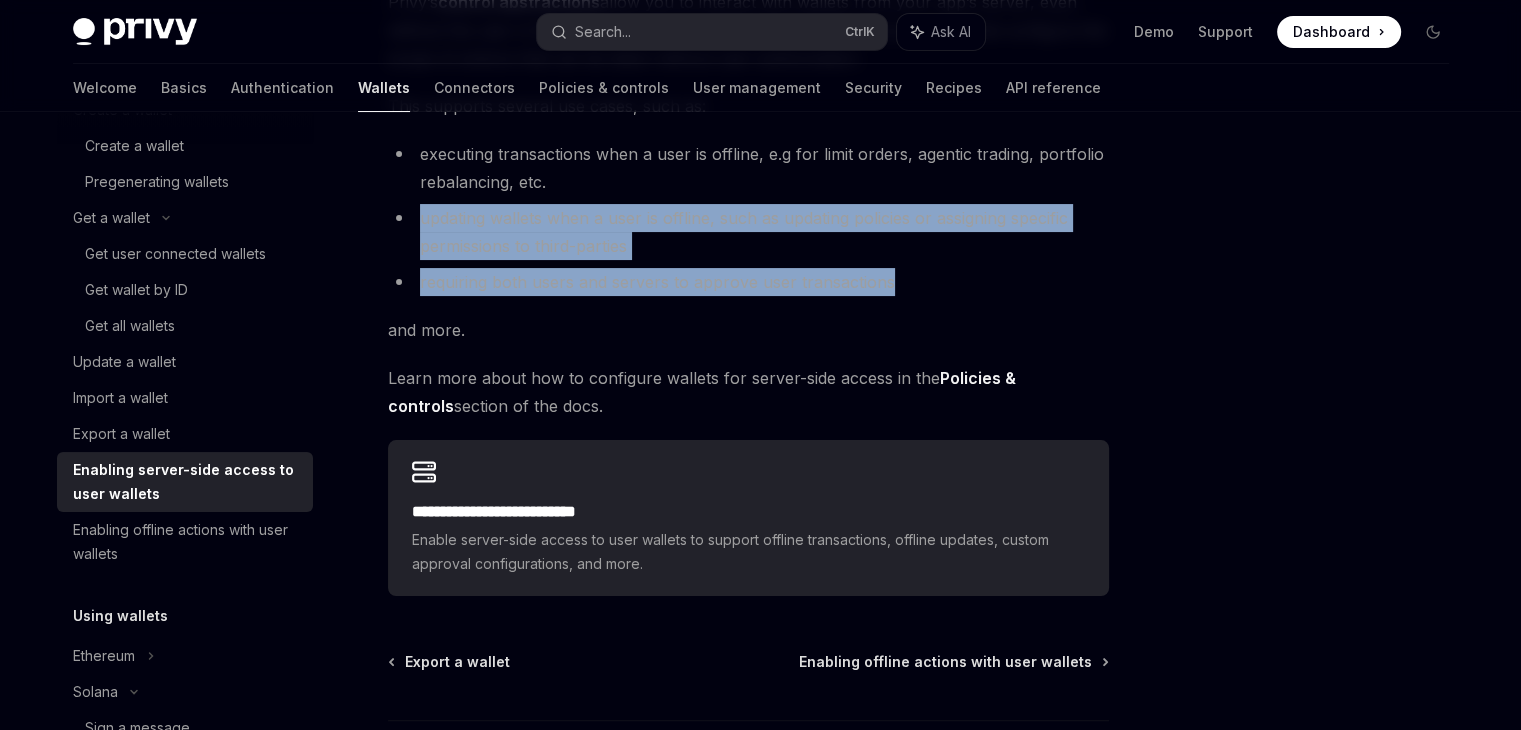 click on "updating wallets when a user is offline, such as updating policies or assigning specific permissions to third-parties" at bounding box center (748, 232) 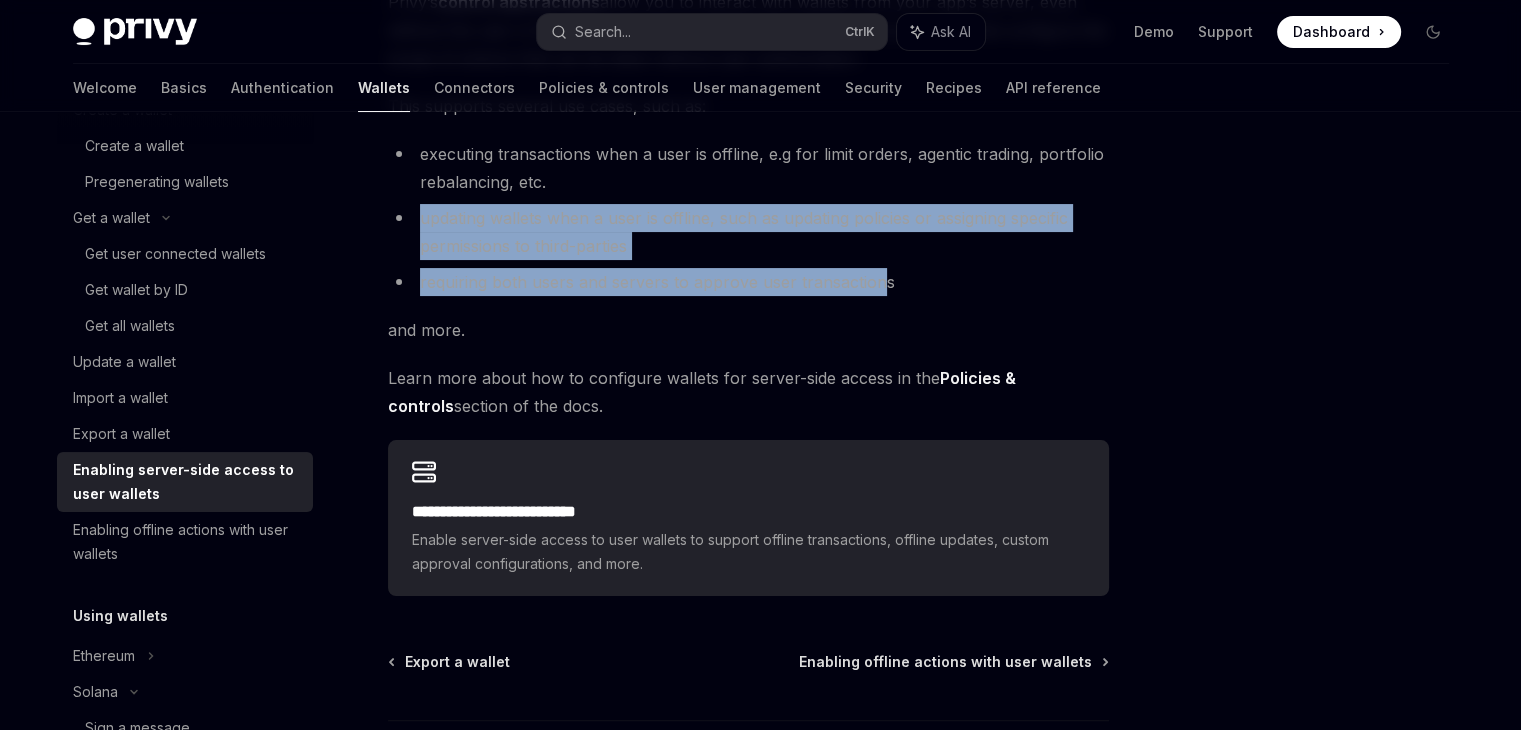 drag, startPoint x: 880, startPoint y: 285, endPoint x: 412, endPoint y: 221, distance: 472.3558 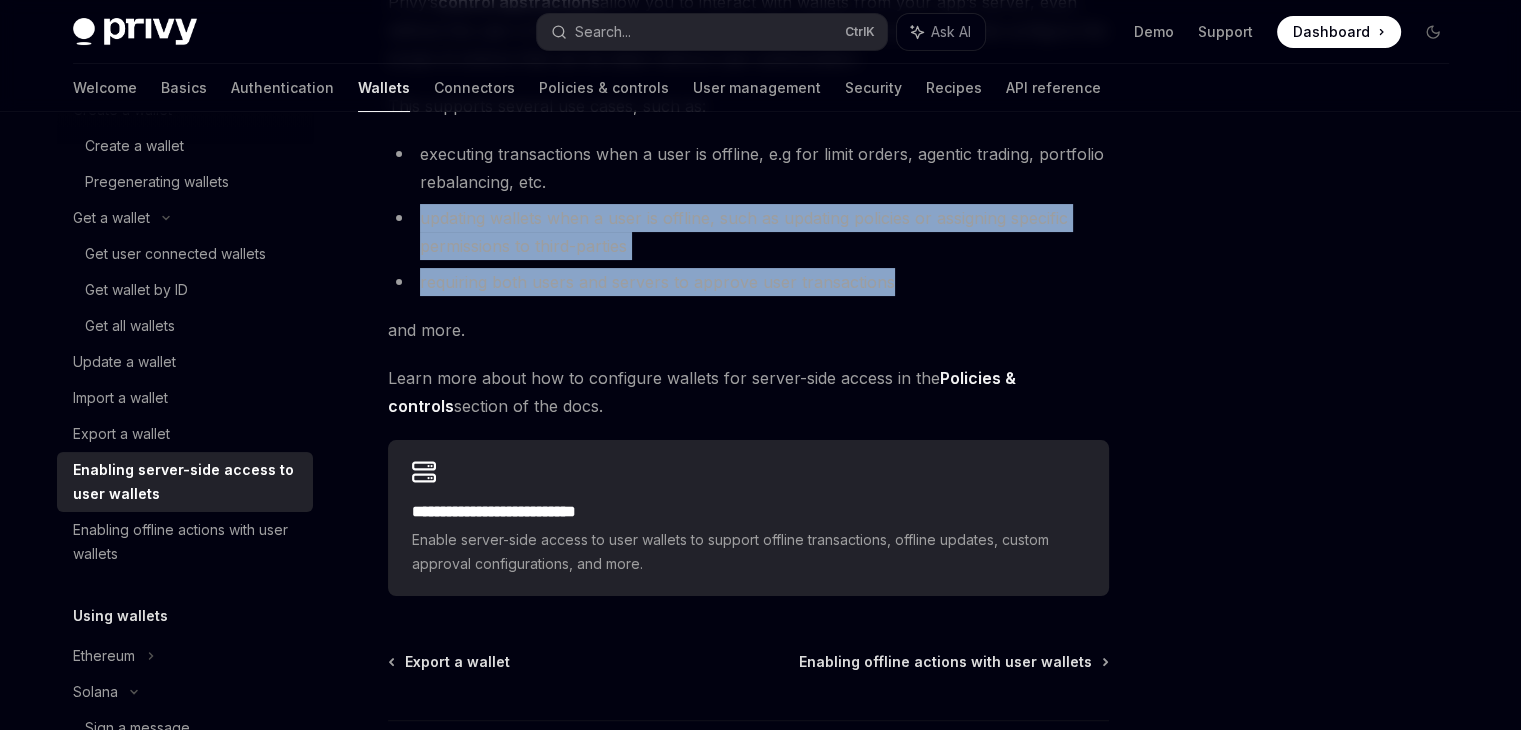 drag, startPoint x: 423, startPoint y: 208, endPoint x: 893, endPoint y: 287, distance: 476.5931 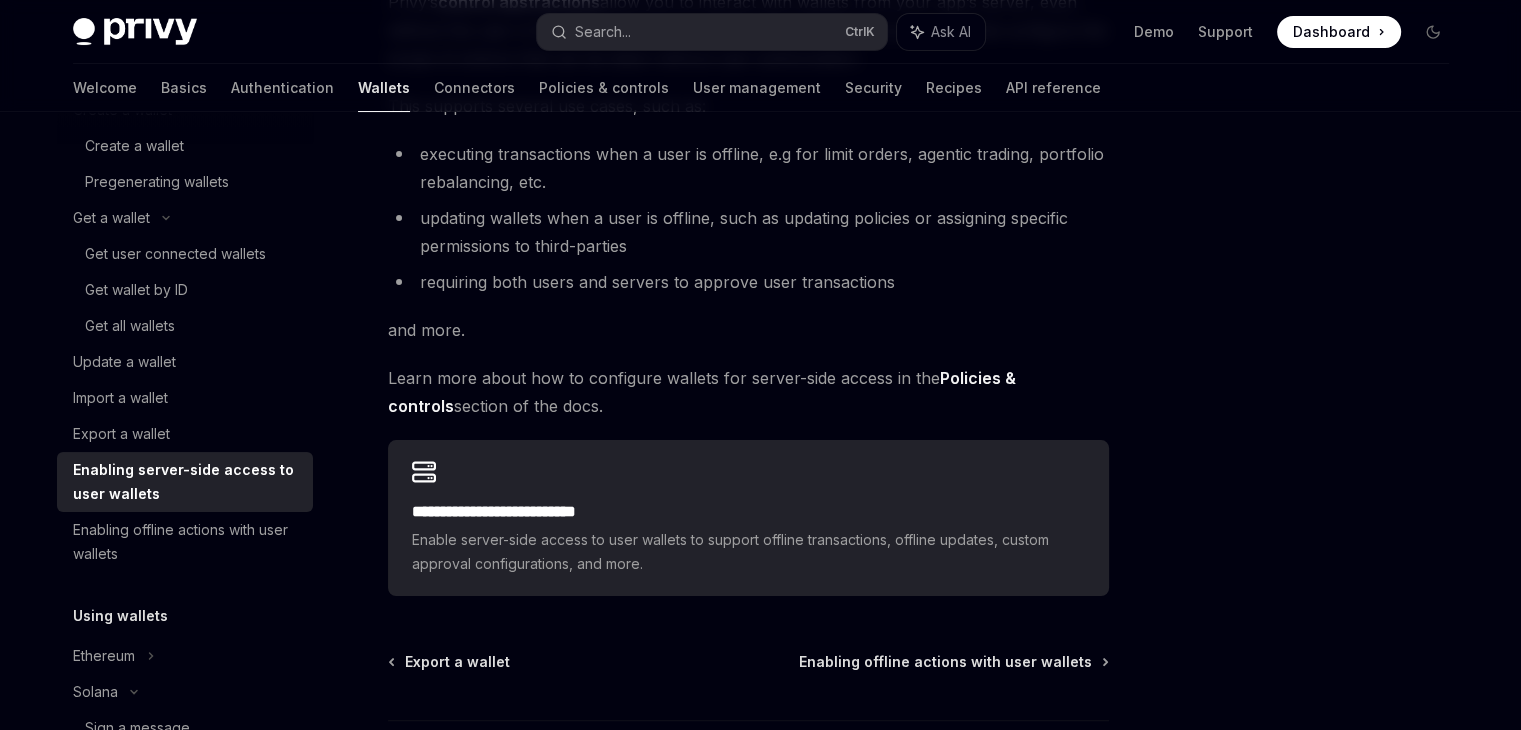 click on "**********" at bounding box center (748, 292) 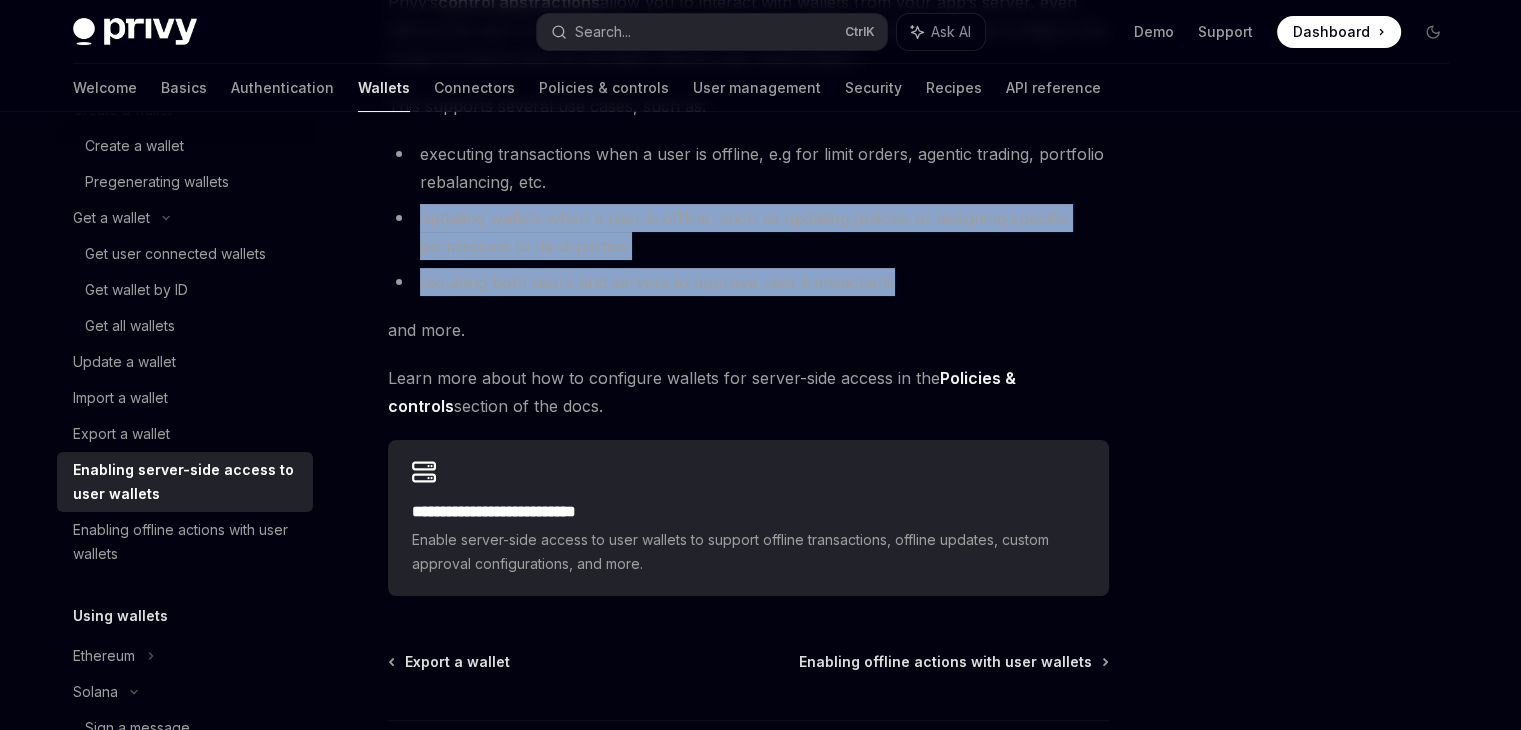 drag, startPoint x: 418, startPoint y: 220, endPoint x: 936, endPoint y: 277, distance: 521.12665 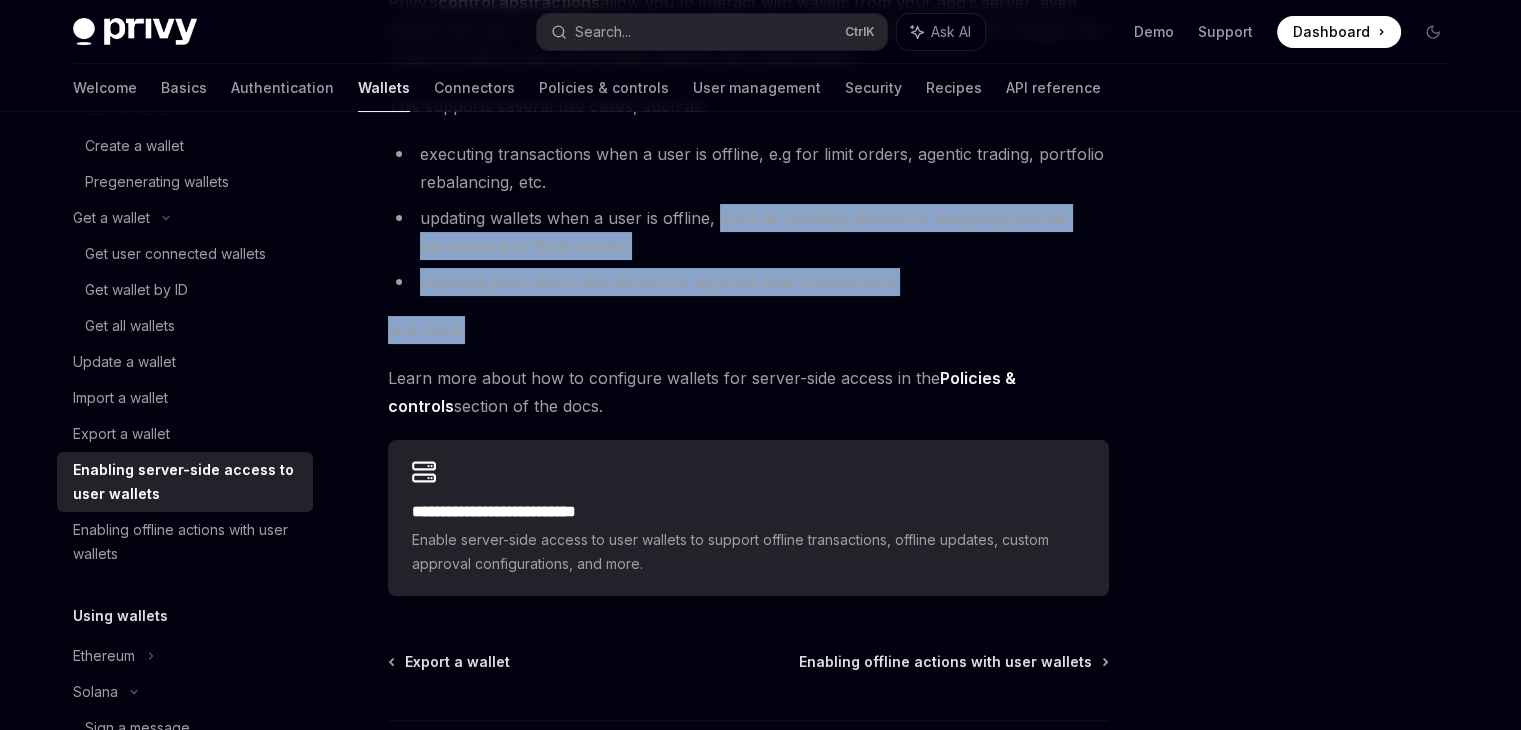 drag, startPoint x: 719, startPoint y: 213, endPoint x: 925, endPoint y: 298, distance: 222.84749 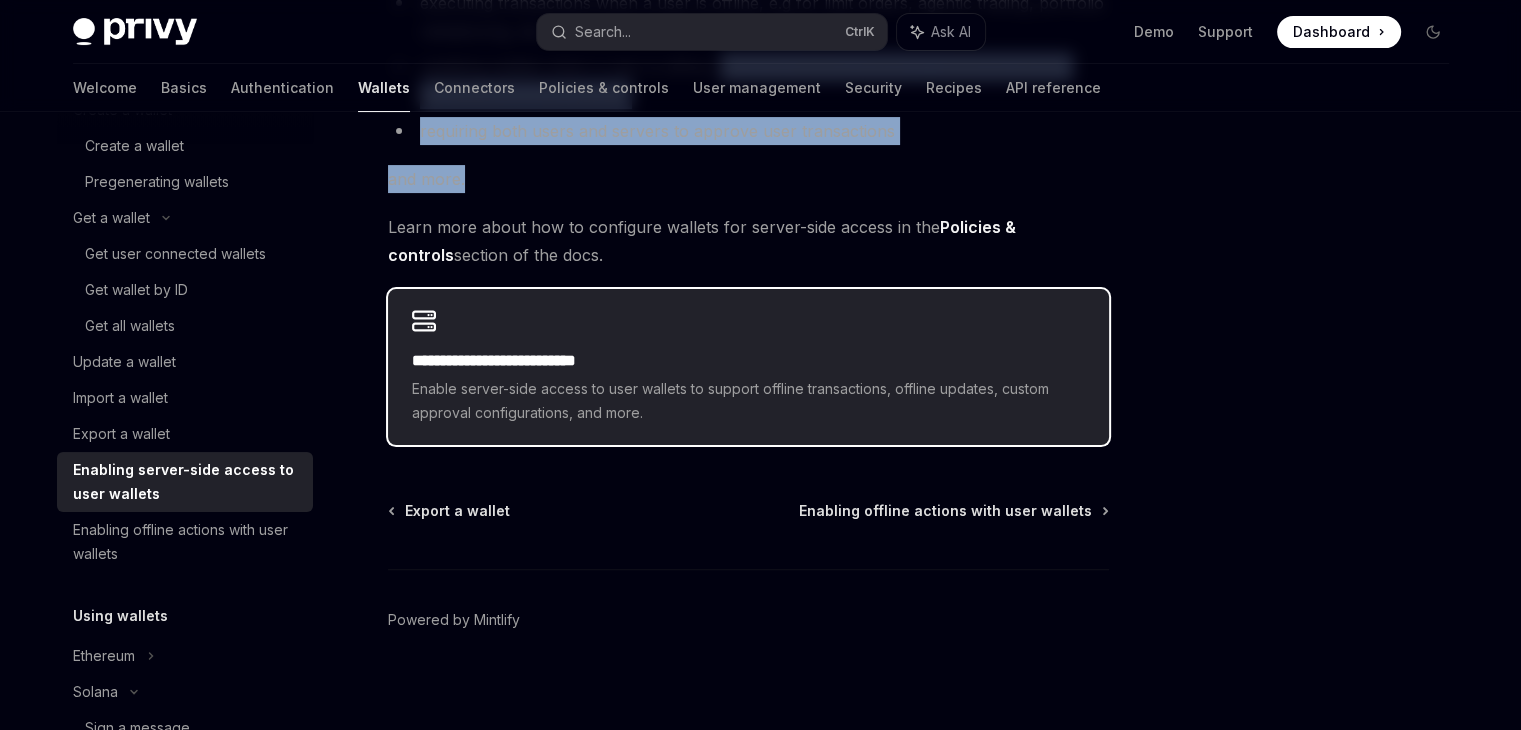 scroll, scrollTop: 463, scrollLeft: 0, axis: vertical 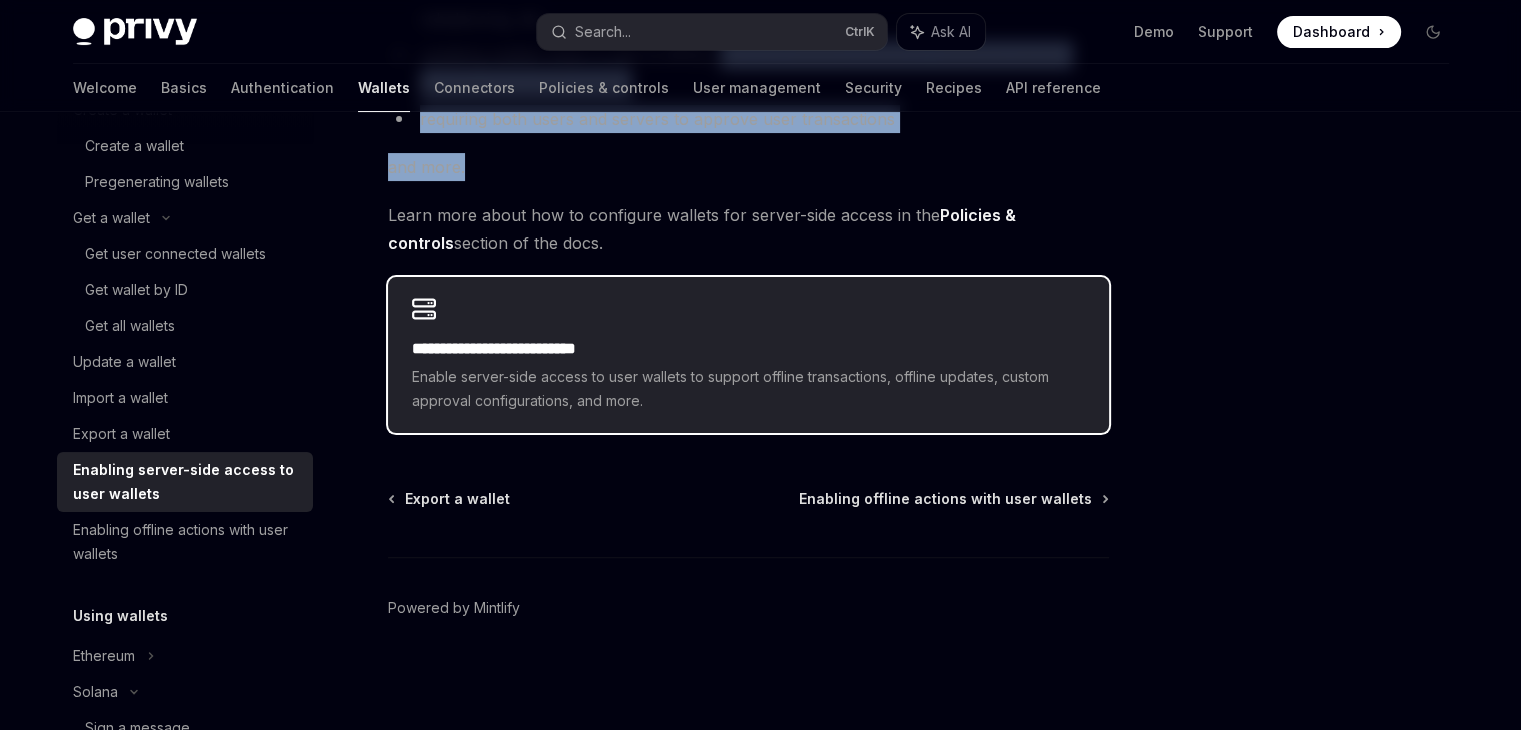 click on "**********" at bounding box center [748, 349] 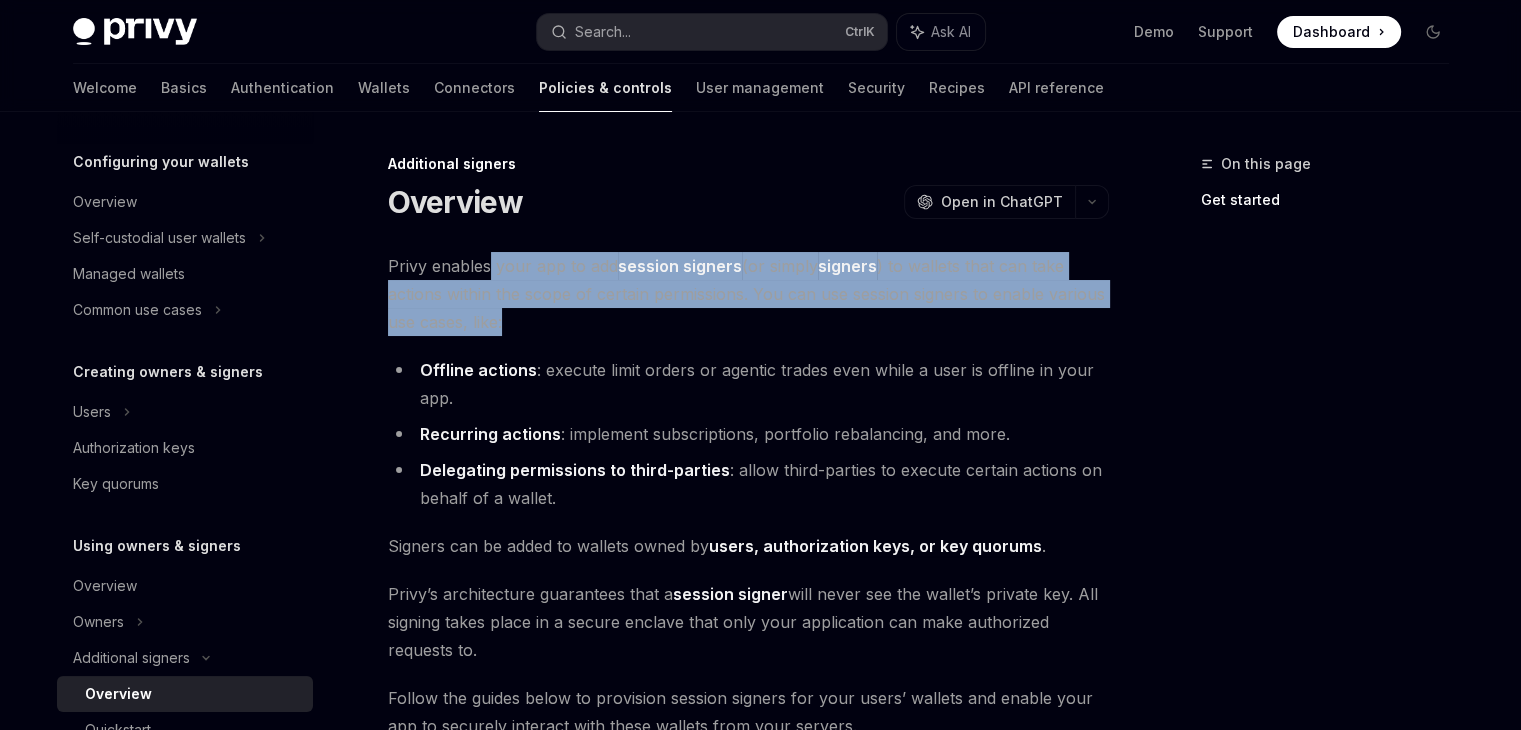 drag, startPoint x: 487, startPoint y: 277, endPoint x: 555, endPoint y: 329, distance: 85.60374 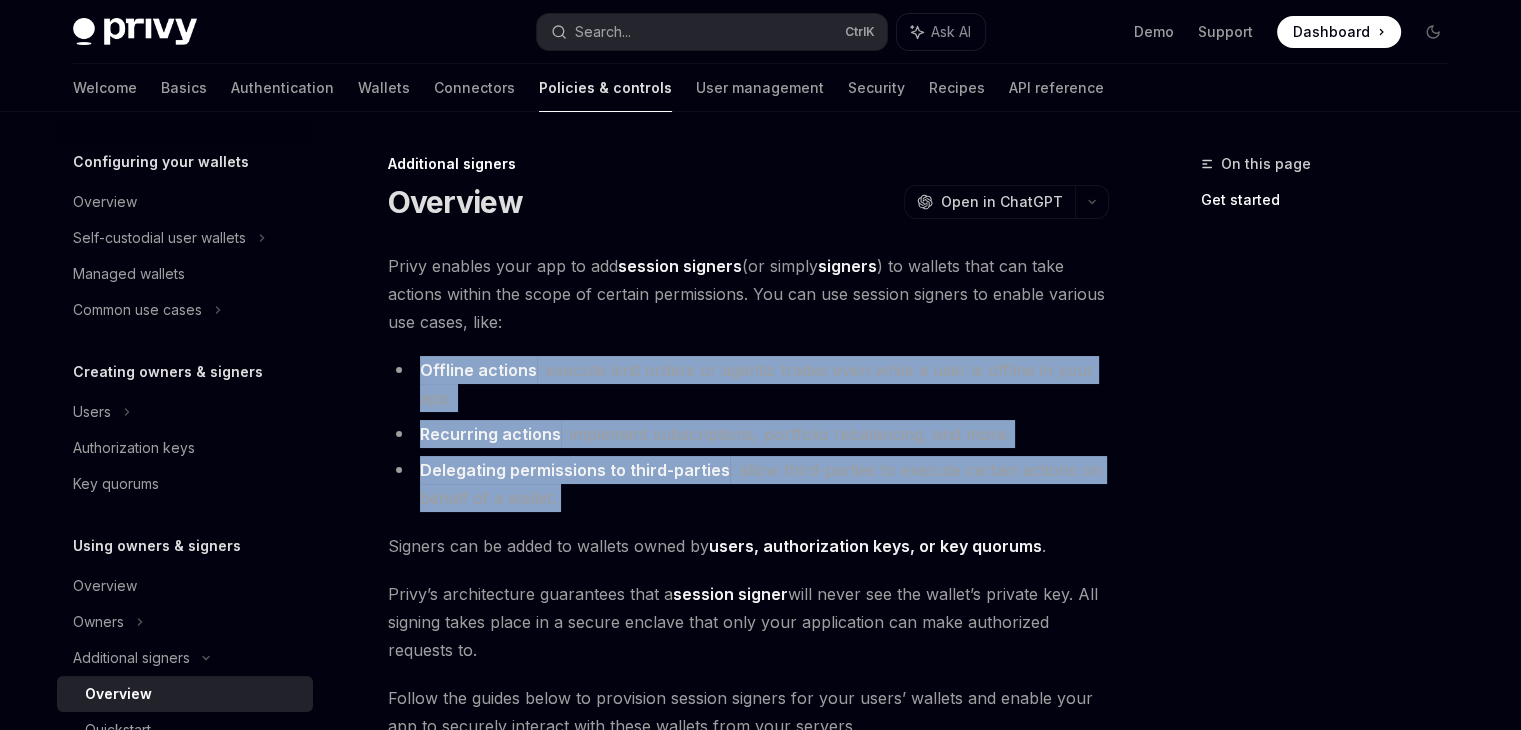 drag, startPoint x: 555, startPoint y: 329, endPoint x: 1110, endPoint y: 510, distance: 583.7688 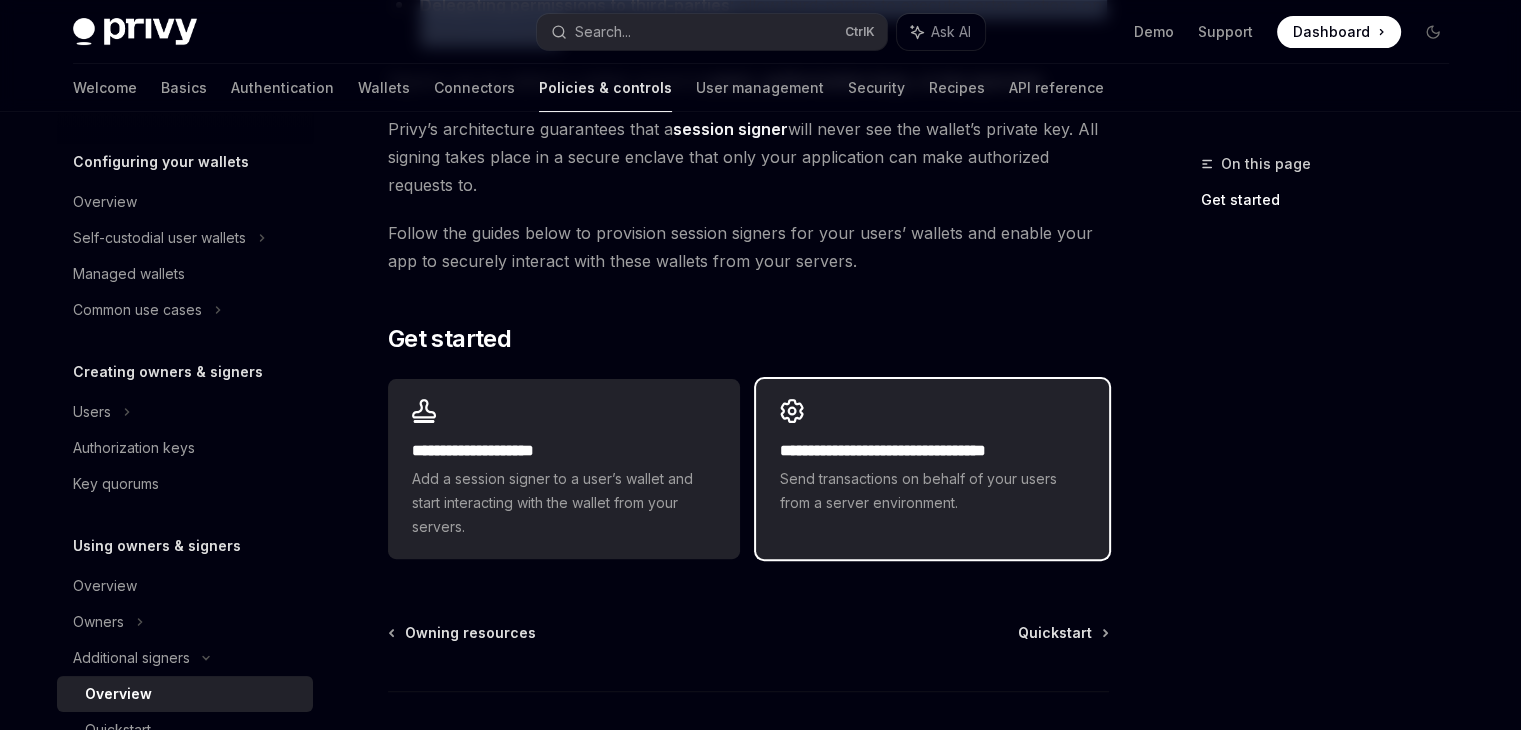 scroll, scrollTop: 500, scrollLeft: 0, axis: vertical 